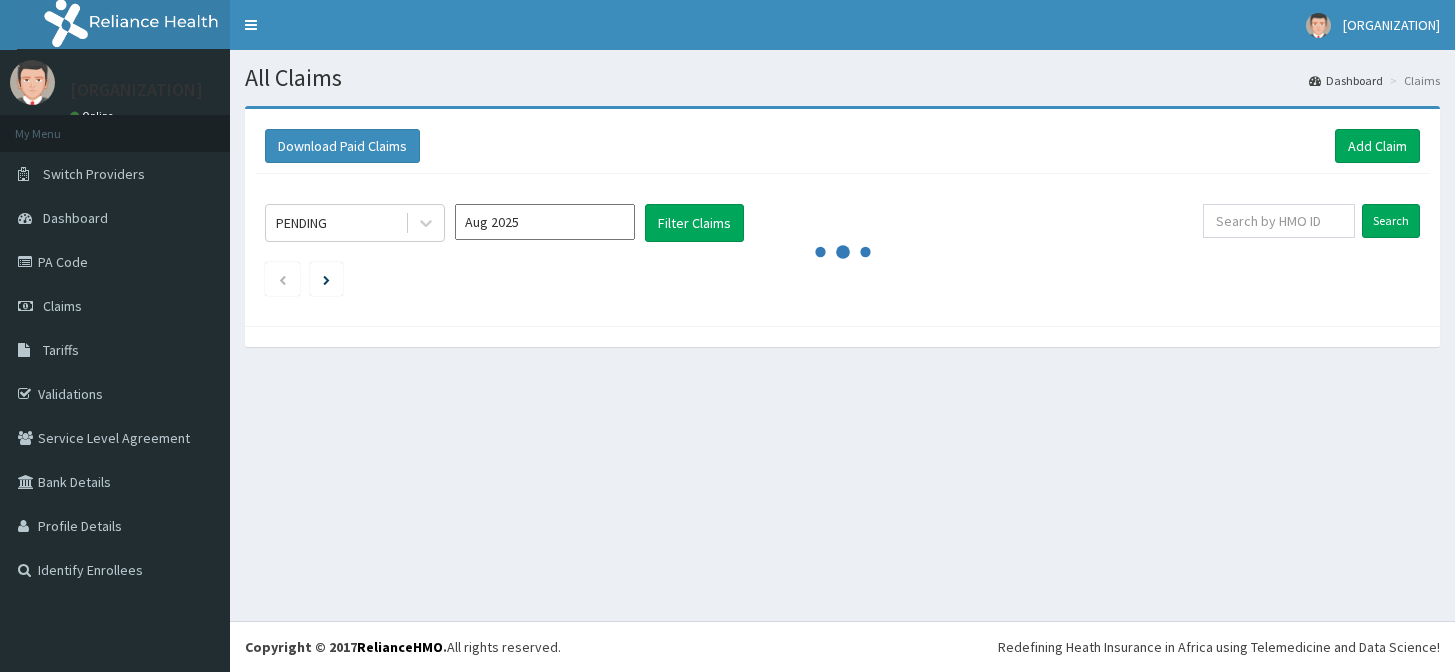 scroll, scrollTop: 0, scrollLeft: 0, axis: both 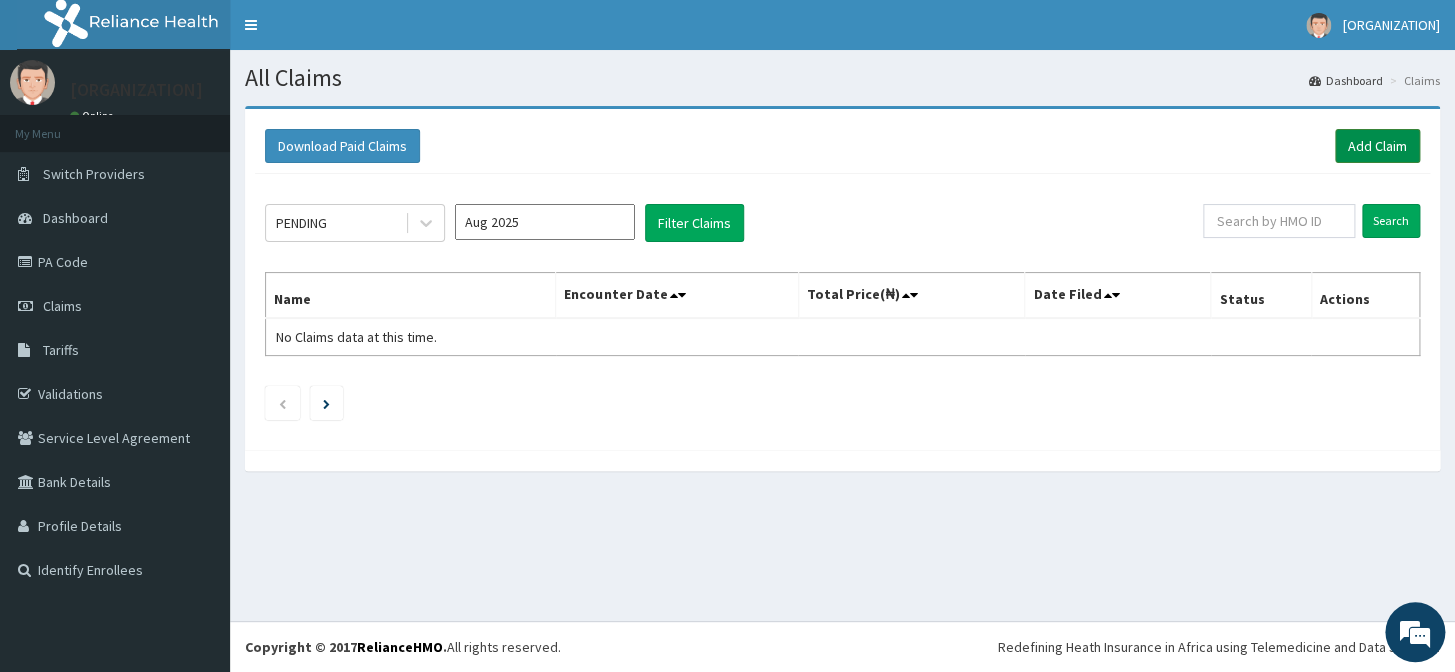 click on "Add Claim" at bounding box center (1377, 146) 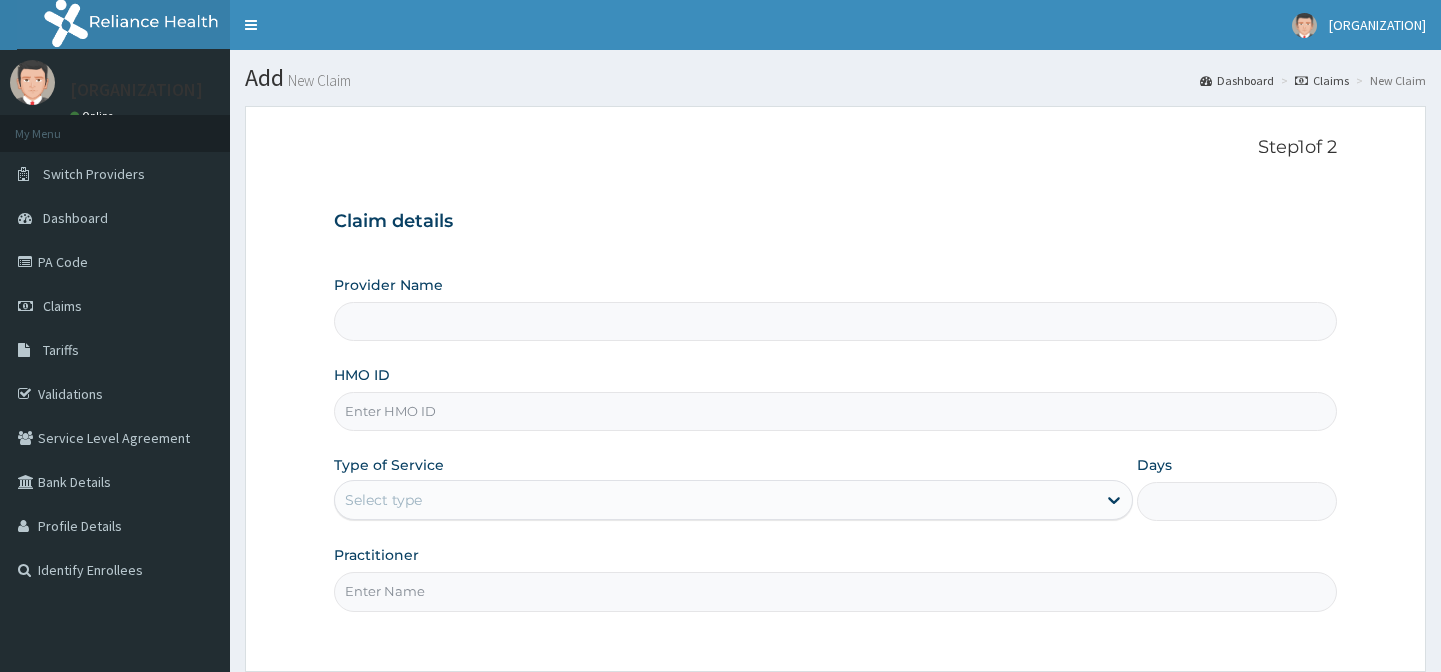 scroll, scrollTop: 0, scrollLeft: 0, axis: both 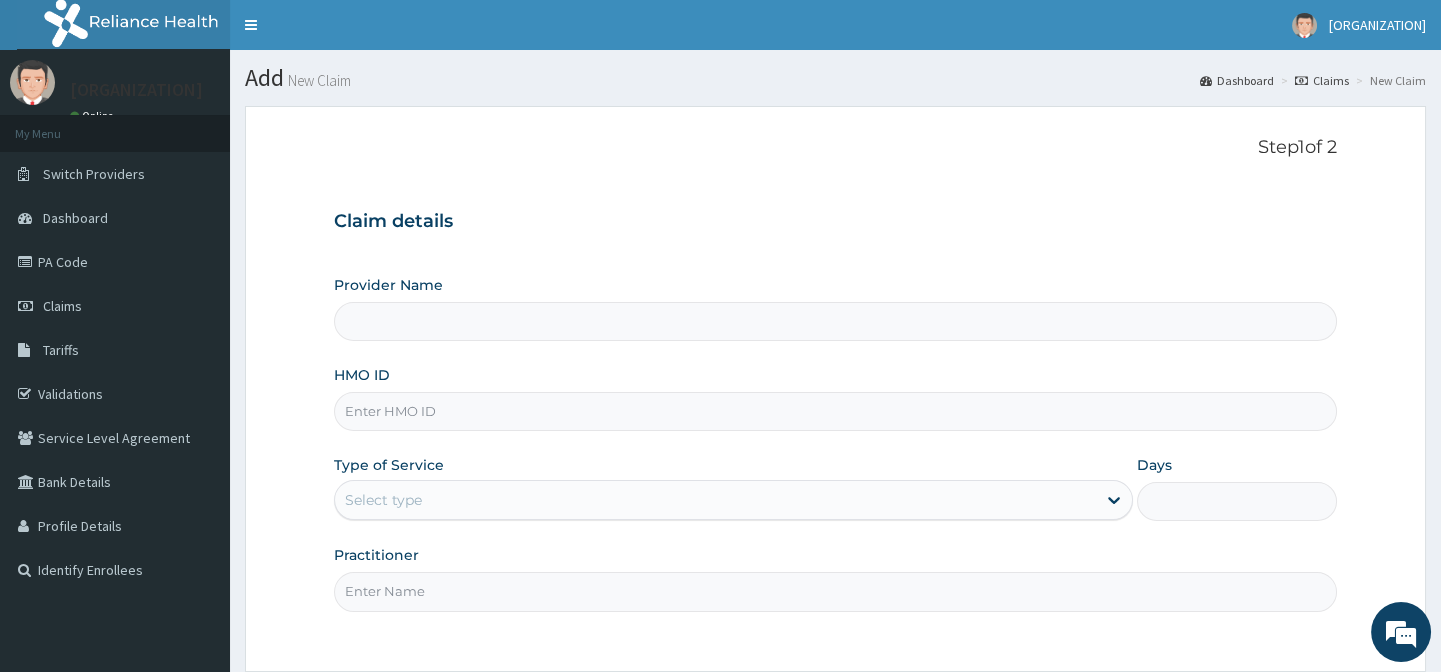 type on "EMMANUEL MEDICAL CENTRE" 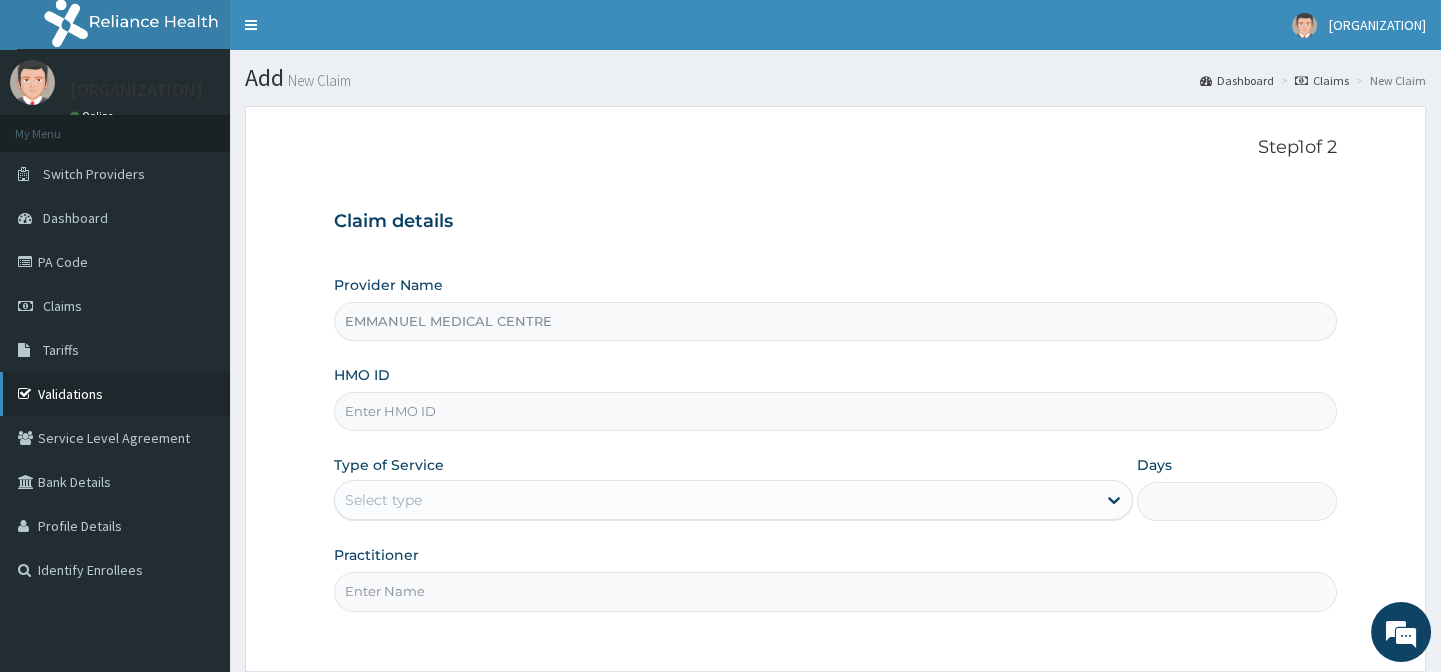 click on "Validations" at bounding box center (115, 394) 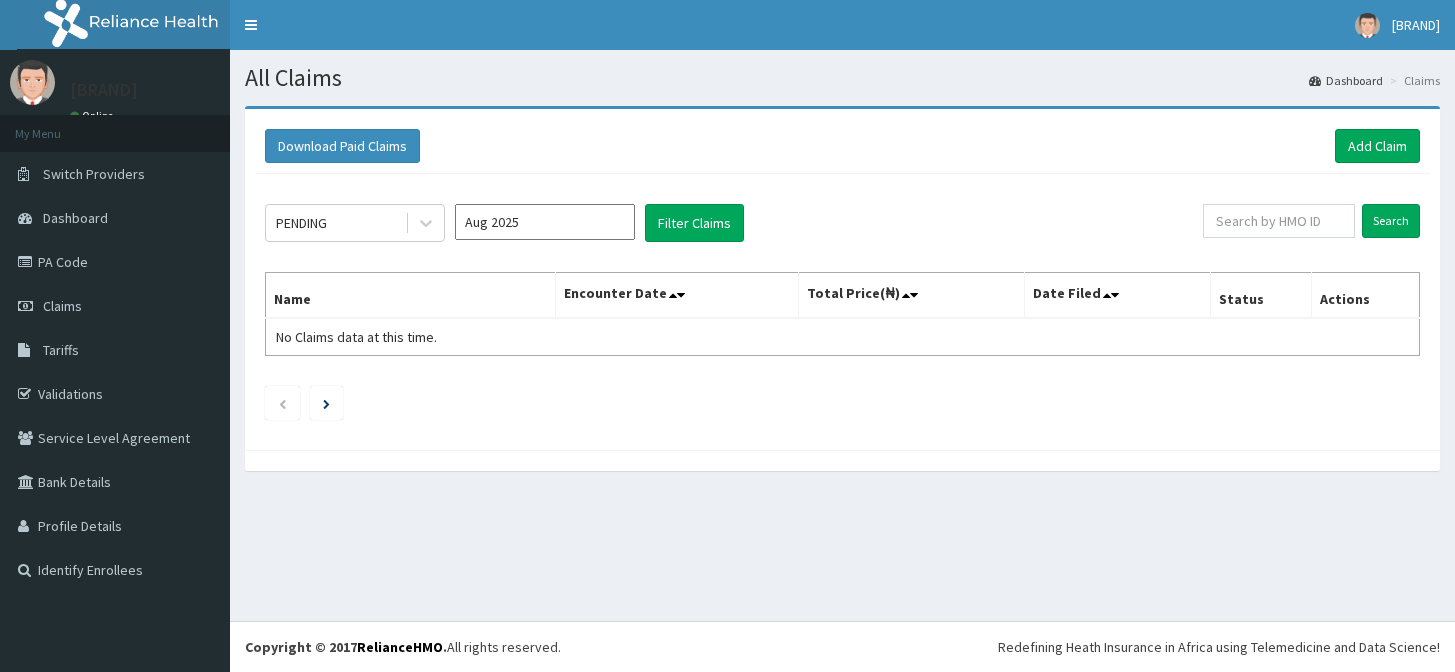 scroll, scrollTop: 0, scrollLeft: 0, axis: both 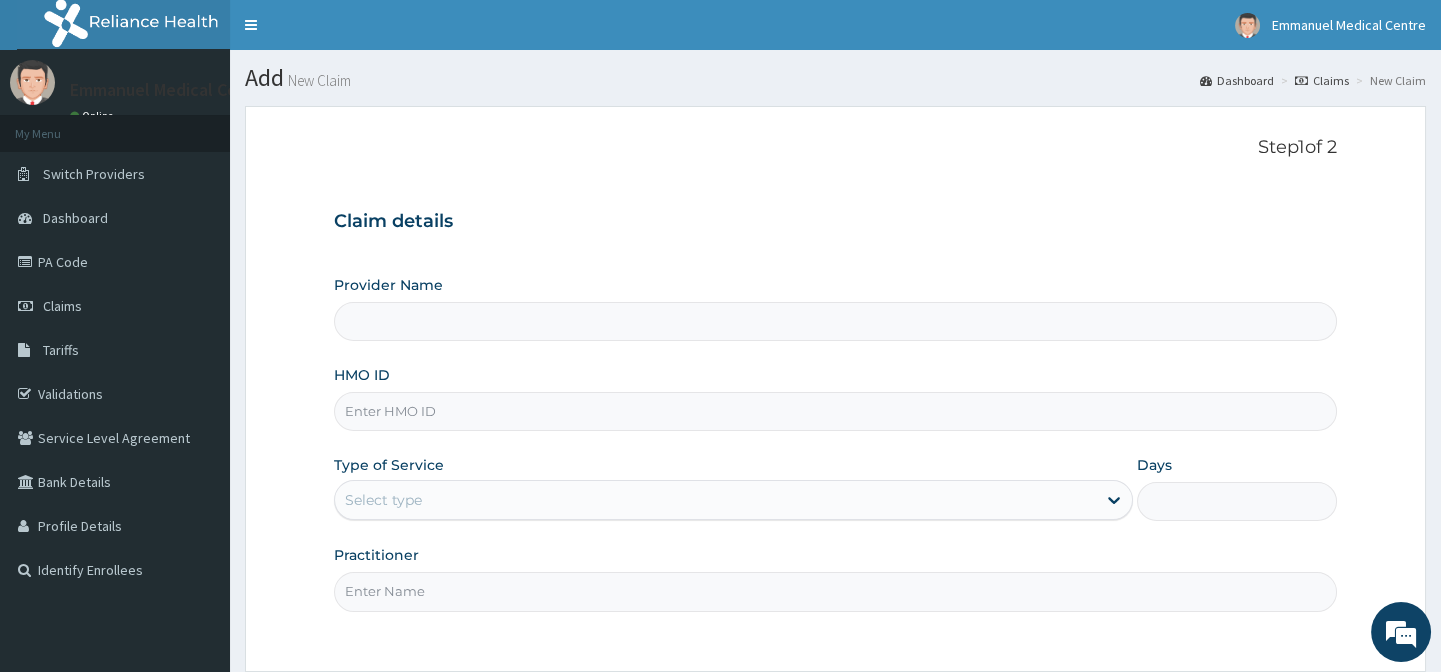 click on "Provider Name" at bounding box center [835, 321] 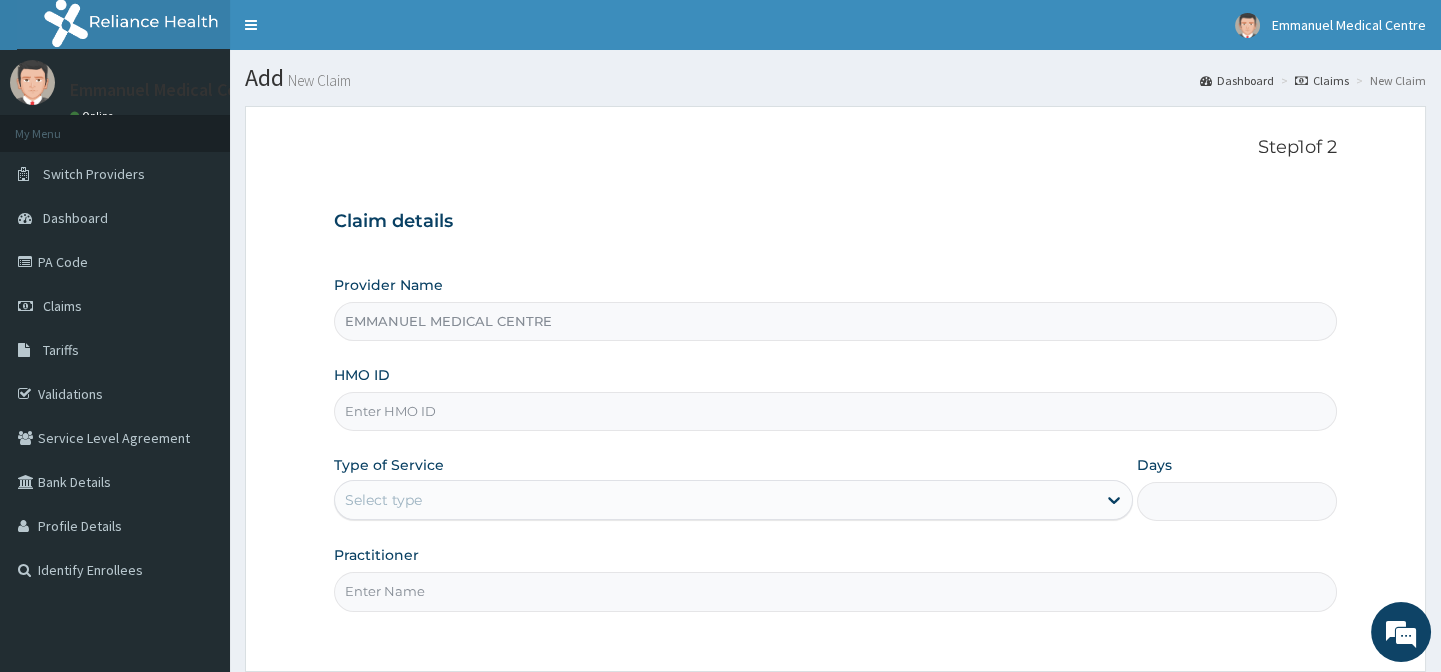 click on "HMO ID" at bounding box center (835, 411) 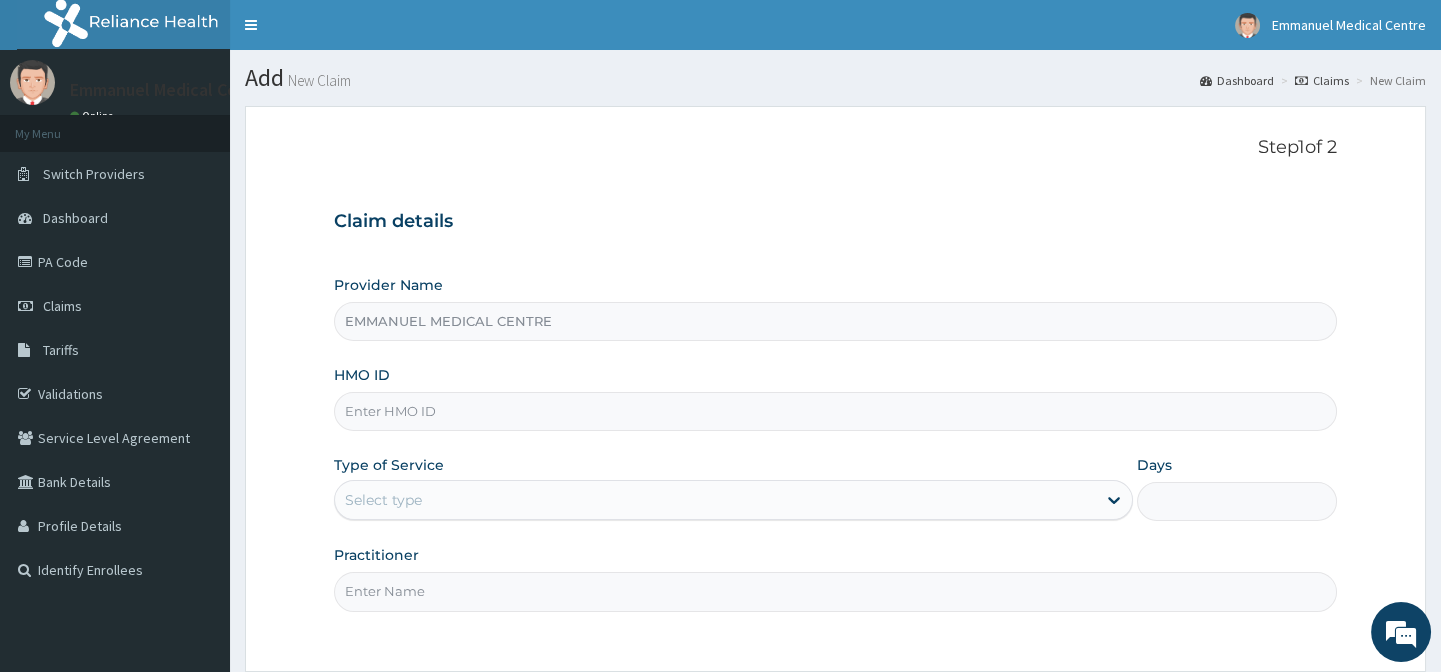 scroll, scrollTop: 0, scrollLeft: 0, axis: both 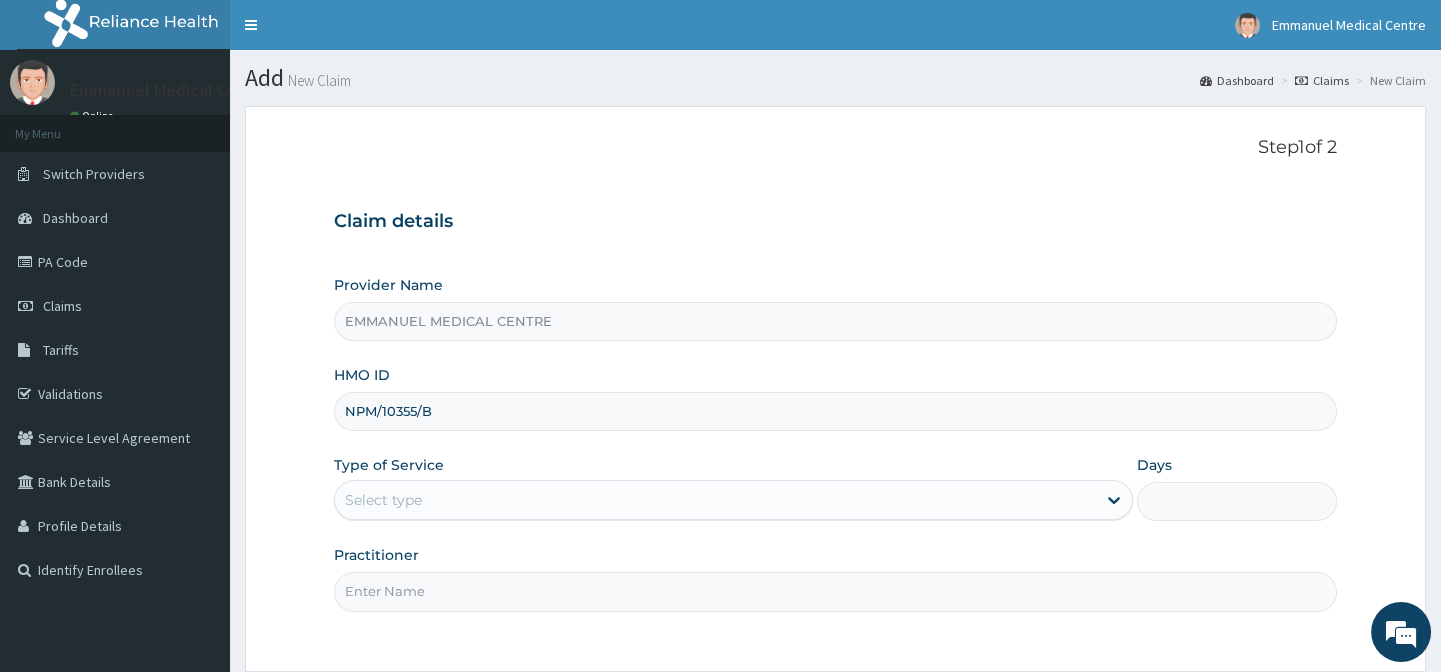 type on "NPM/10355/B" 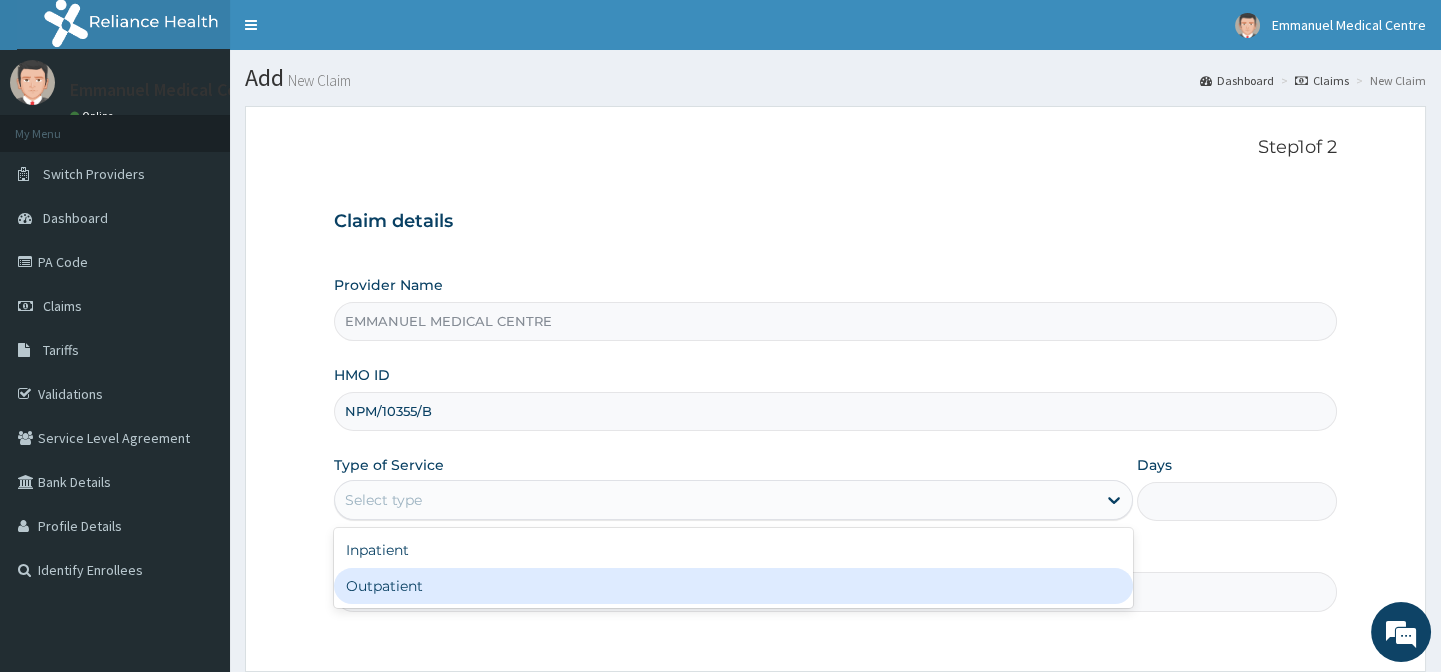 click on "Outpatient" at bounding box center [733, 586] 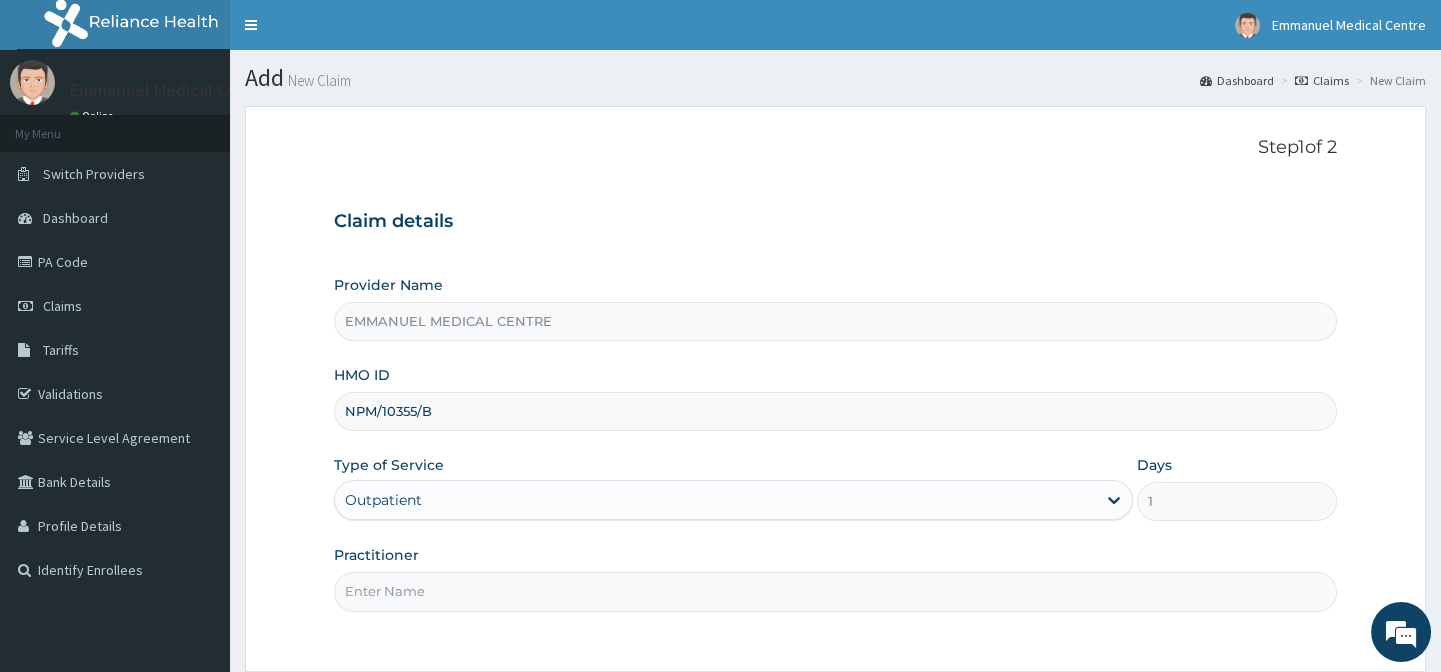 click on "Practitioner" at bounding box center (835, 591) 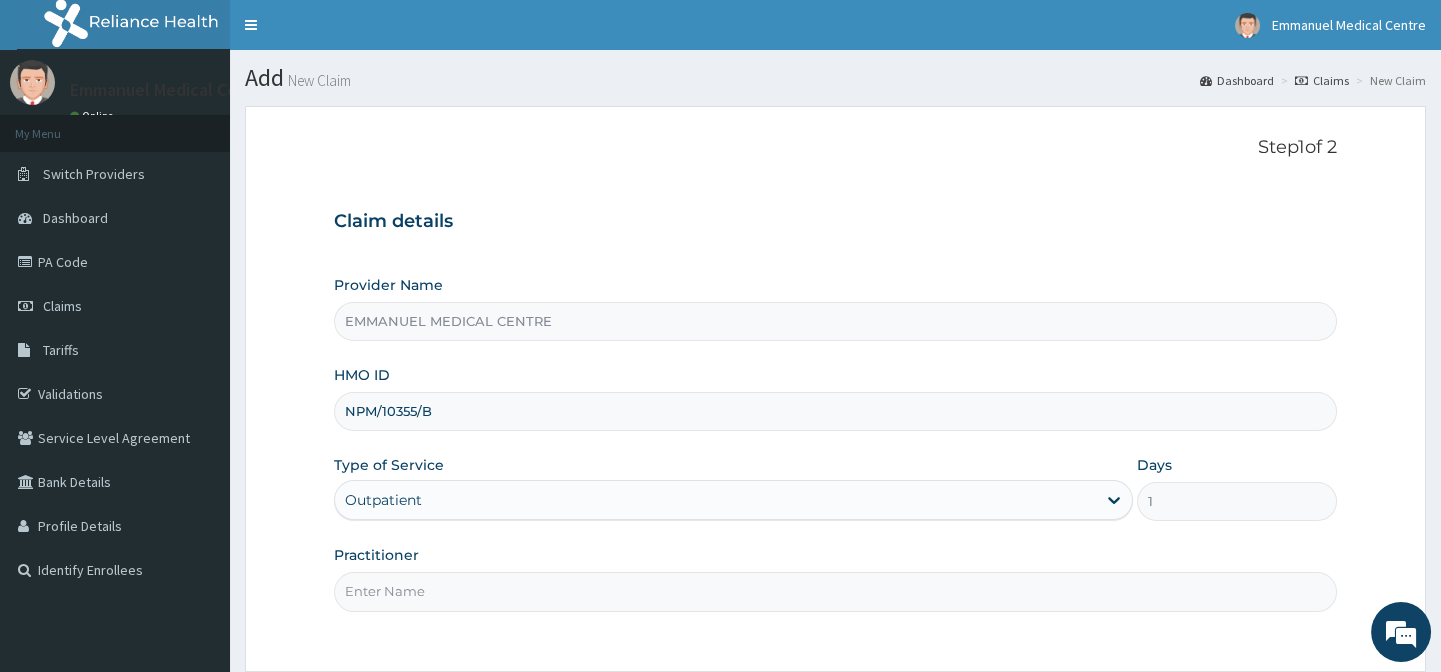 type on "DR AFOLABI B A" 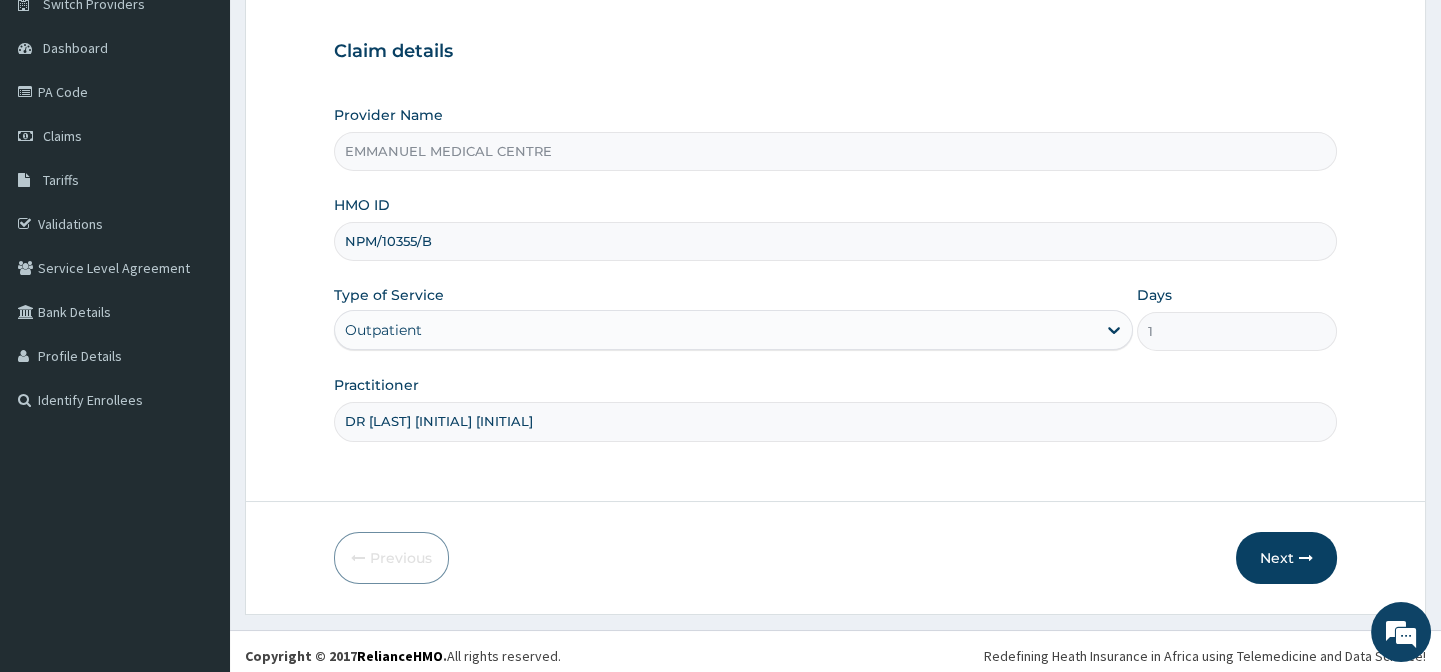 scroll, scrollTop: 179, scrollLeft: 0, axis: vertical 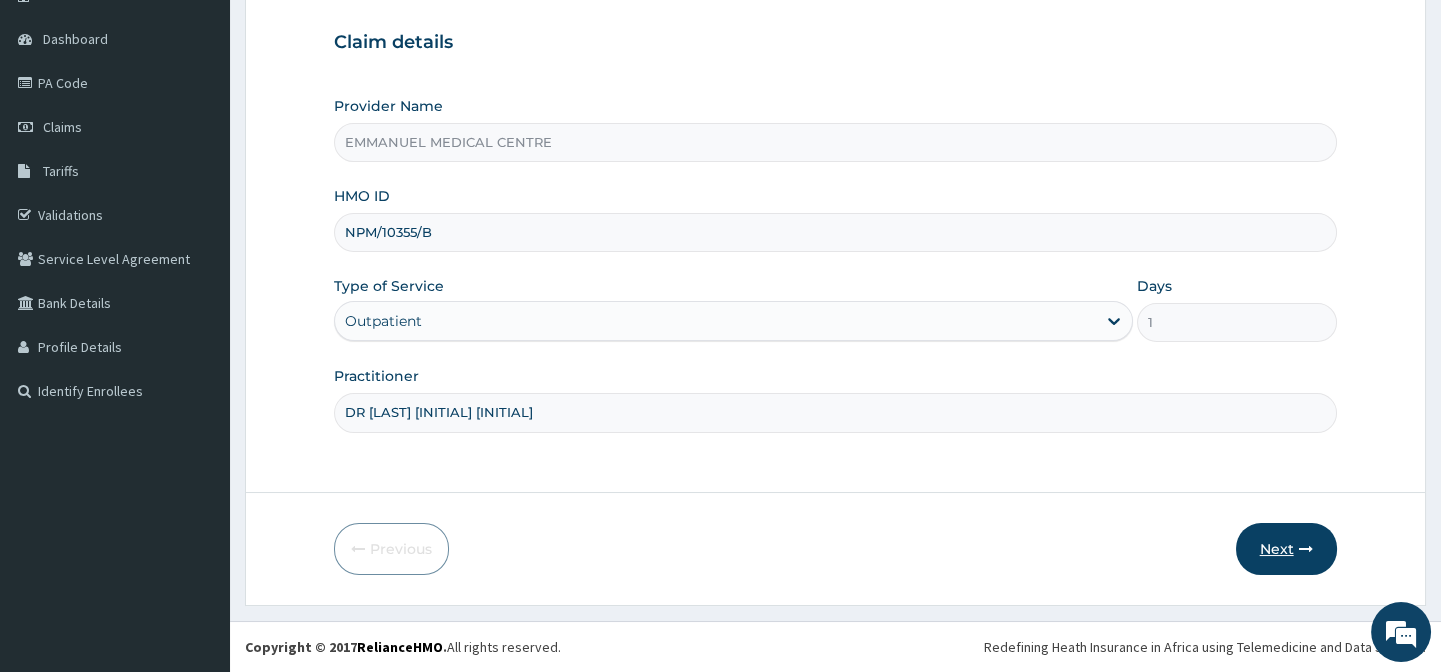 click on "Next" at bounding box center (1286, 549) 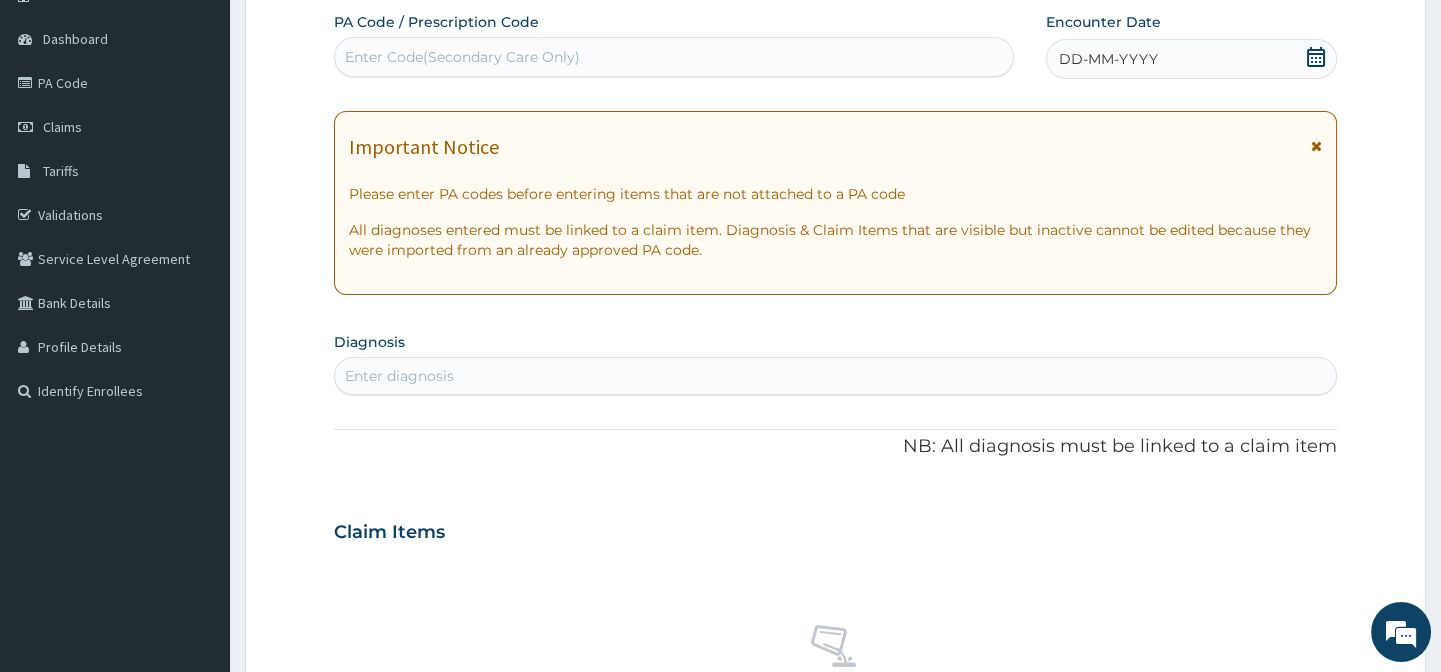 click 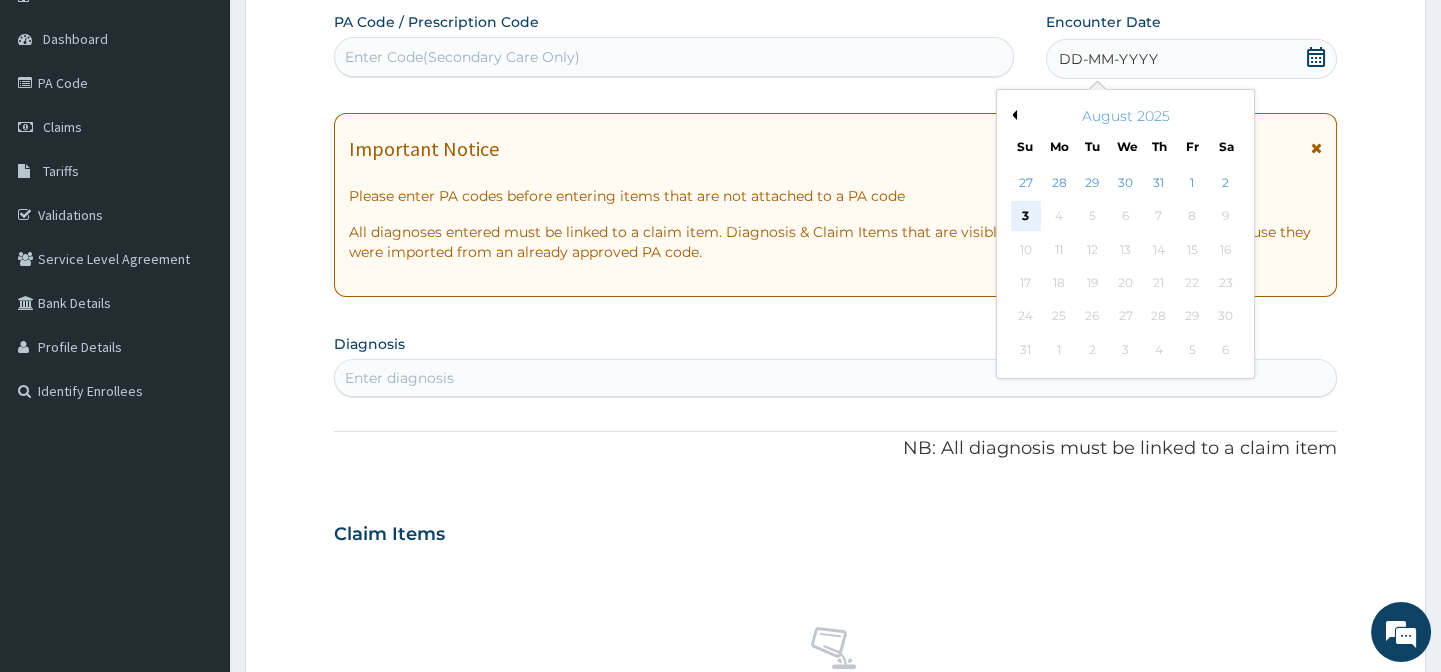 click on "3" at bounding box center (1025, 217) 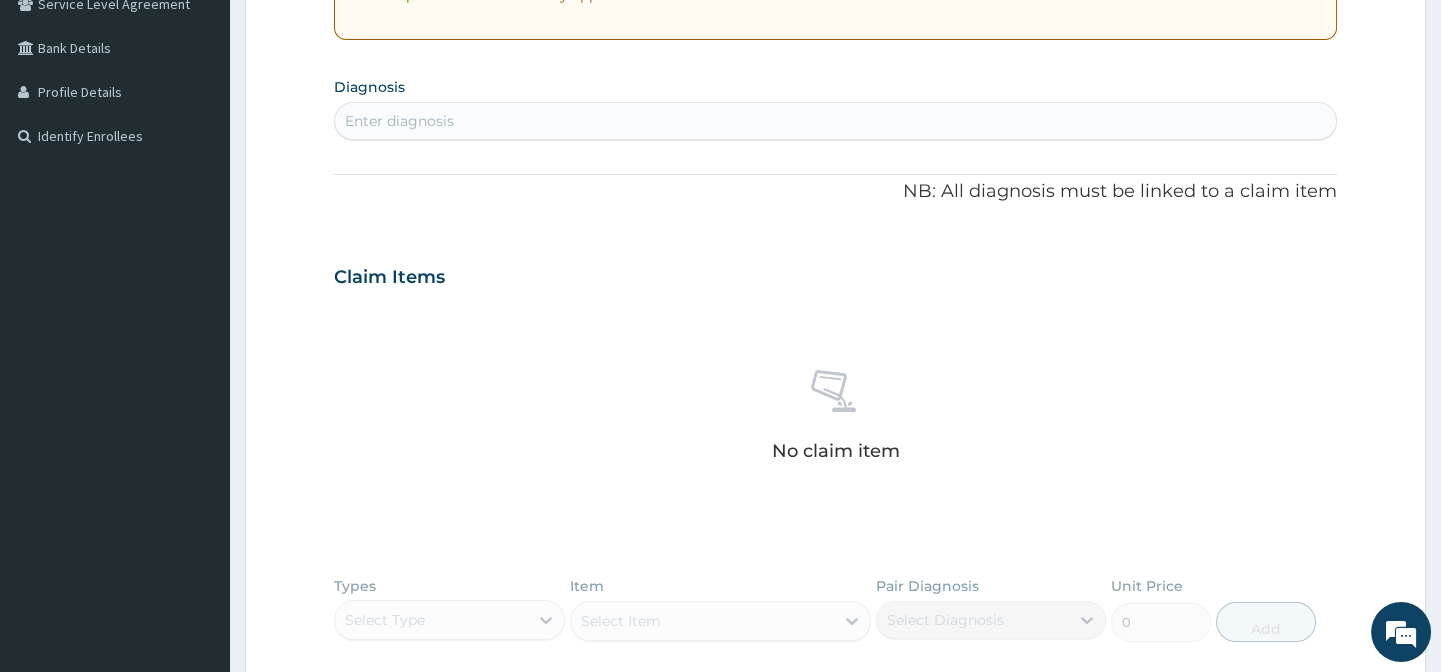 scroll, scrollTop: 454, scrollLeft: 0, axis: vertical 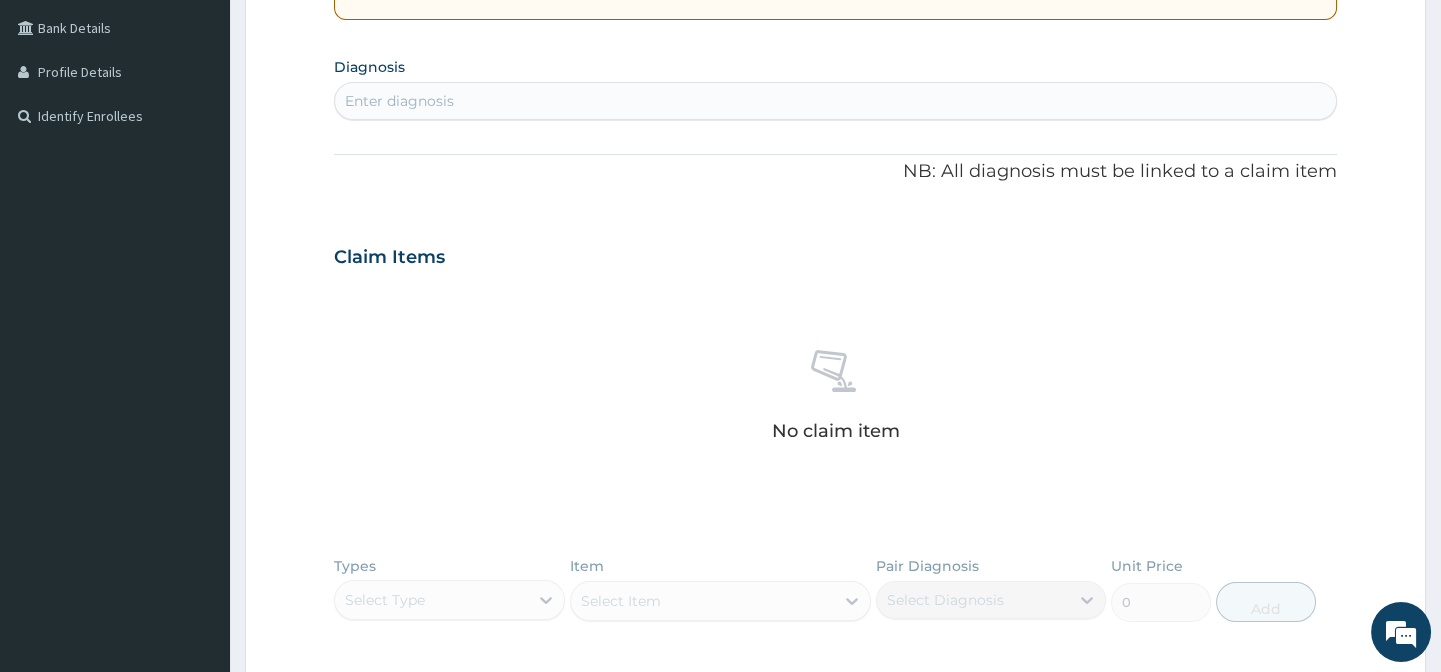 click on "Enter diagnosis" at bounding box center [835, 101] 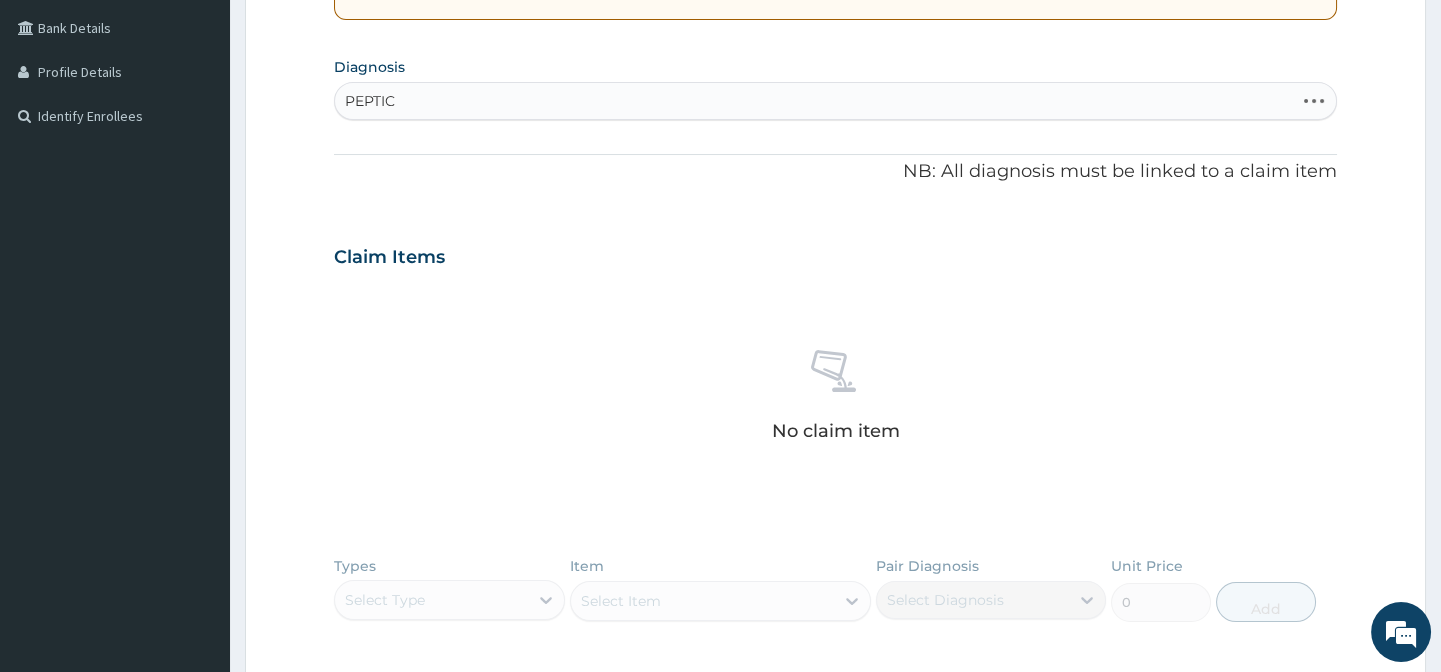 type on "PEPTIC" 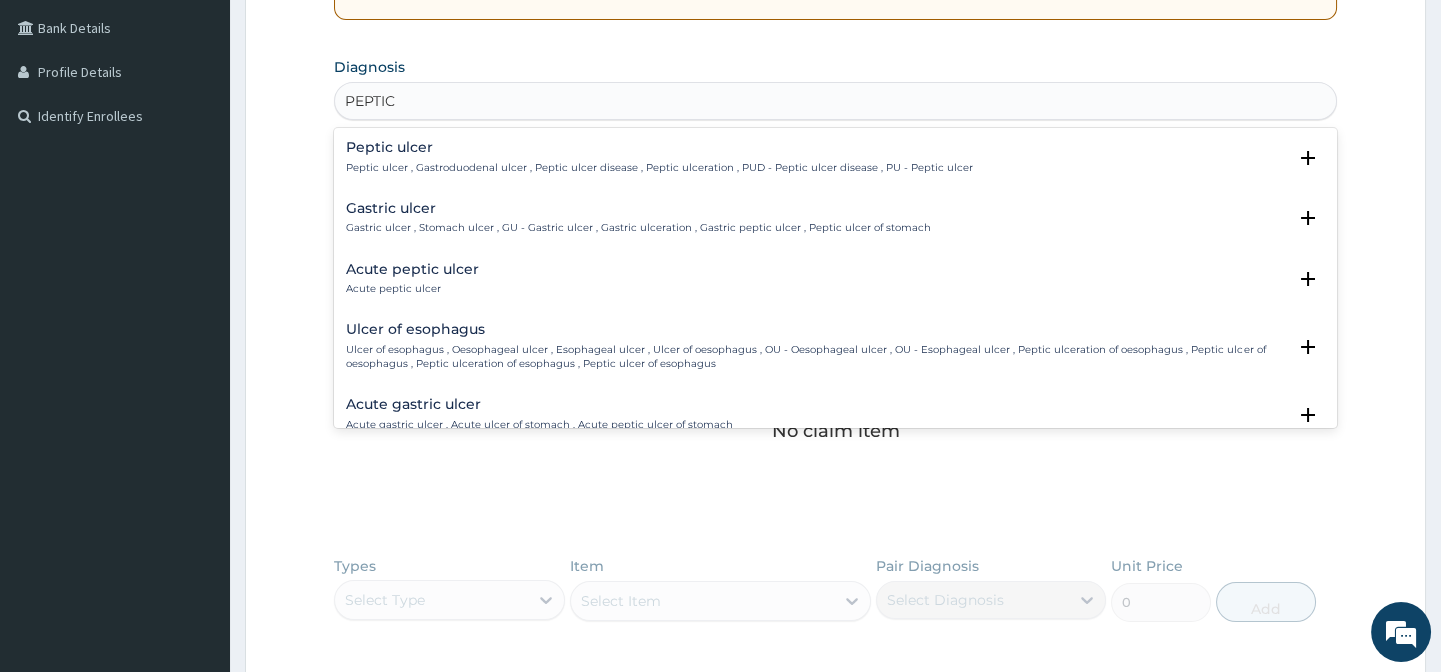 click on "Peptic ulcer" at bounding box center [659, 147] 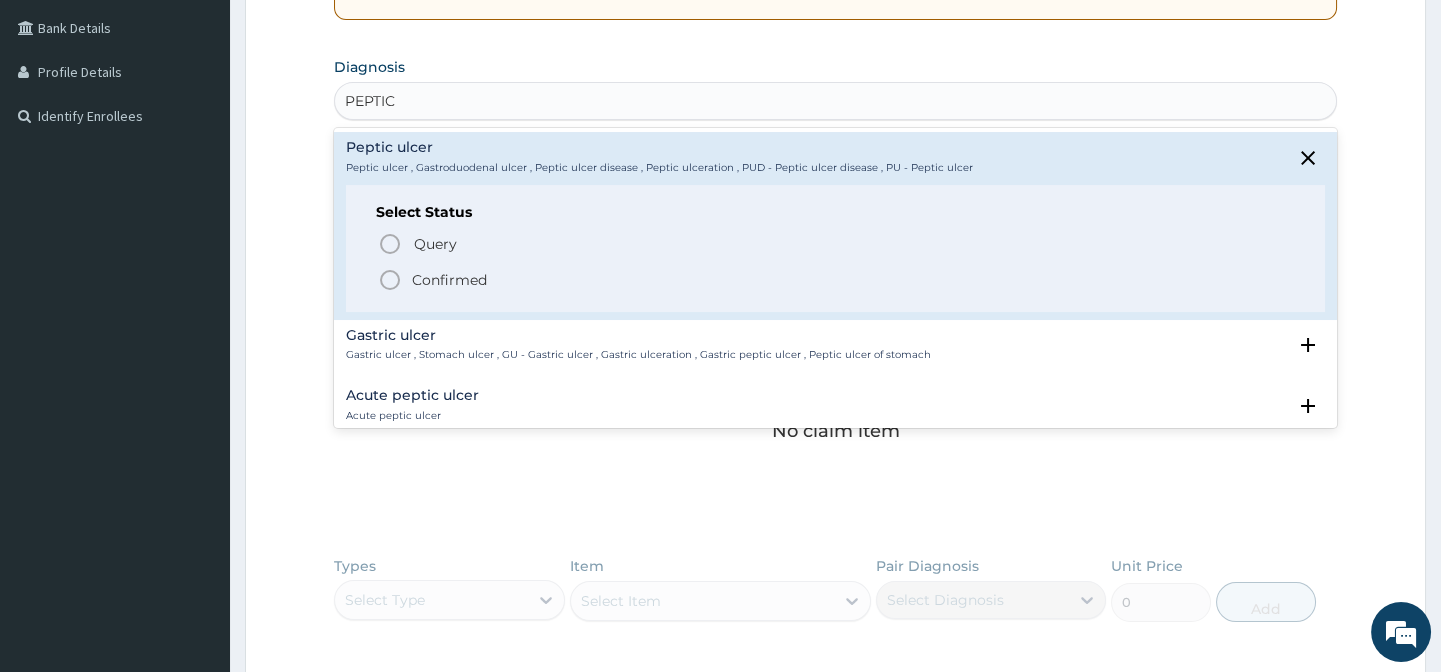 click 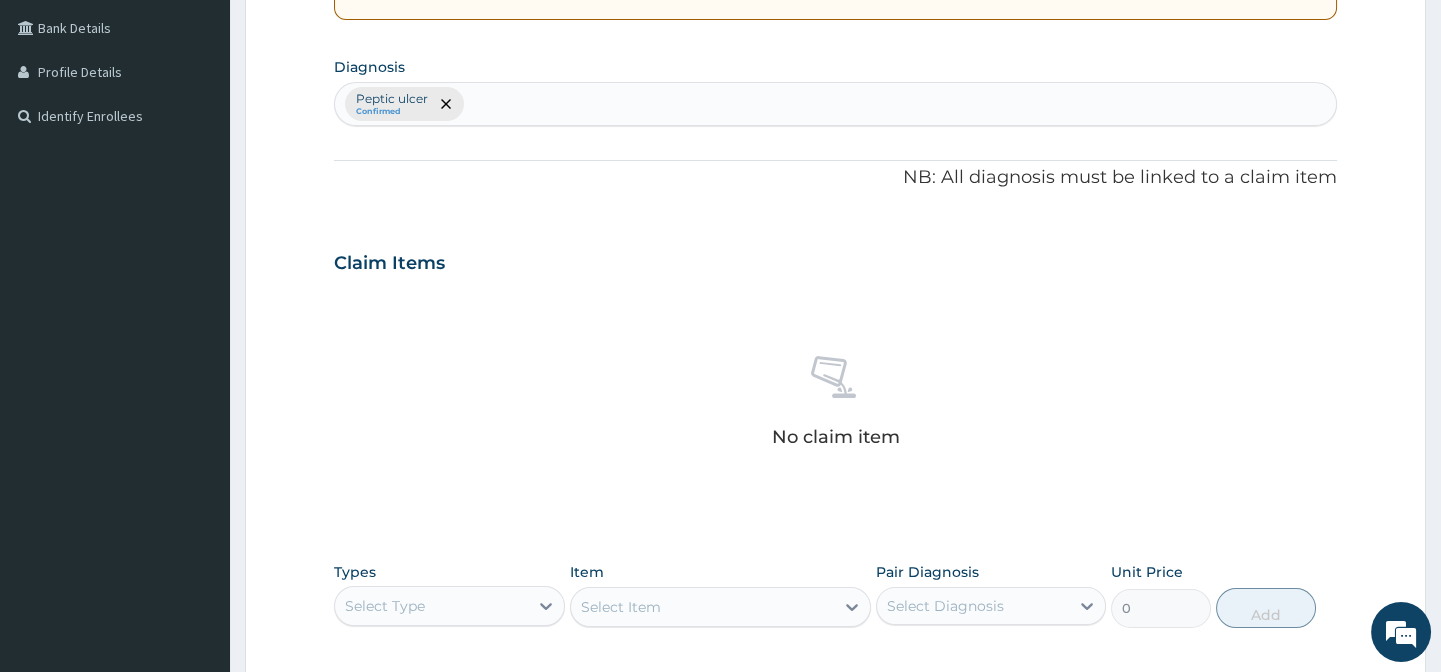 click on "Confirmed" at bounding box center (392, 112) 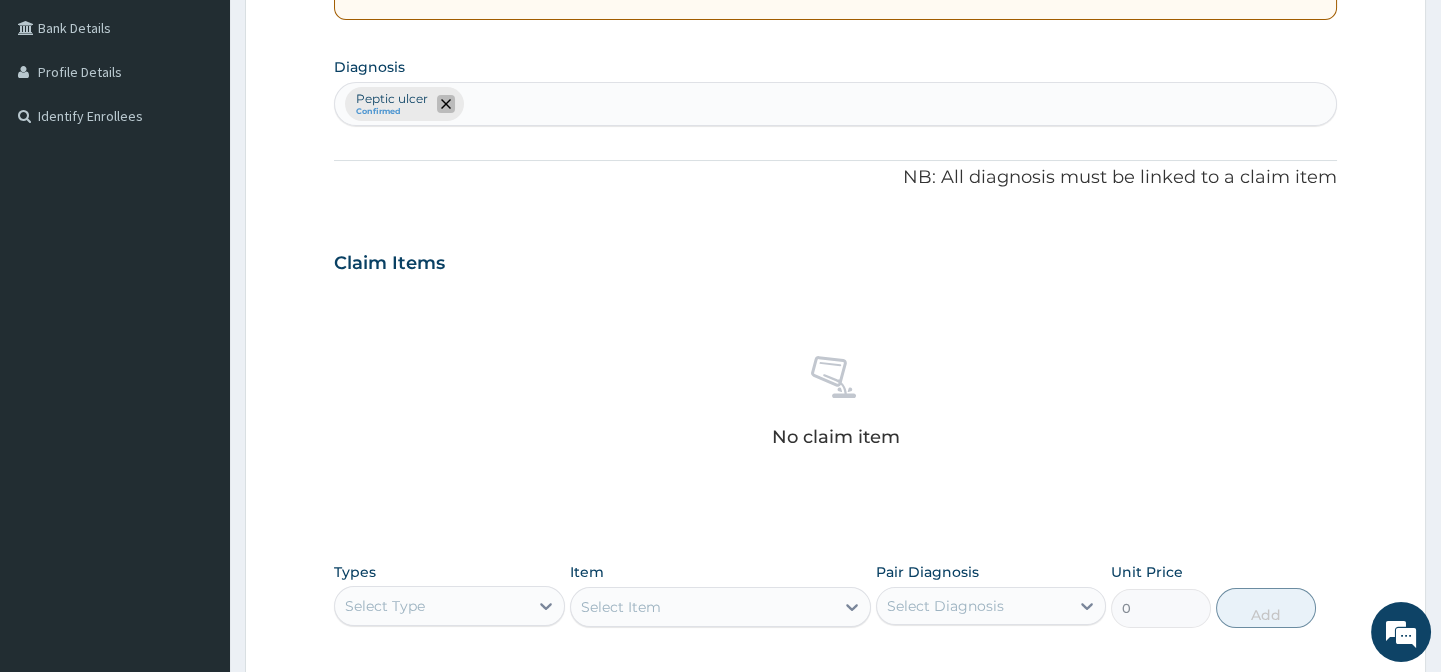 click at bounding box center [446, 104] 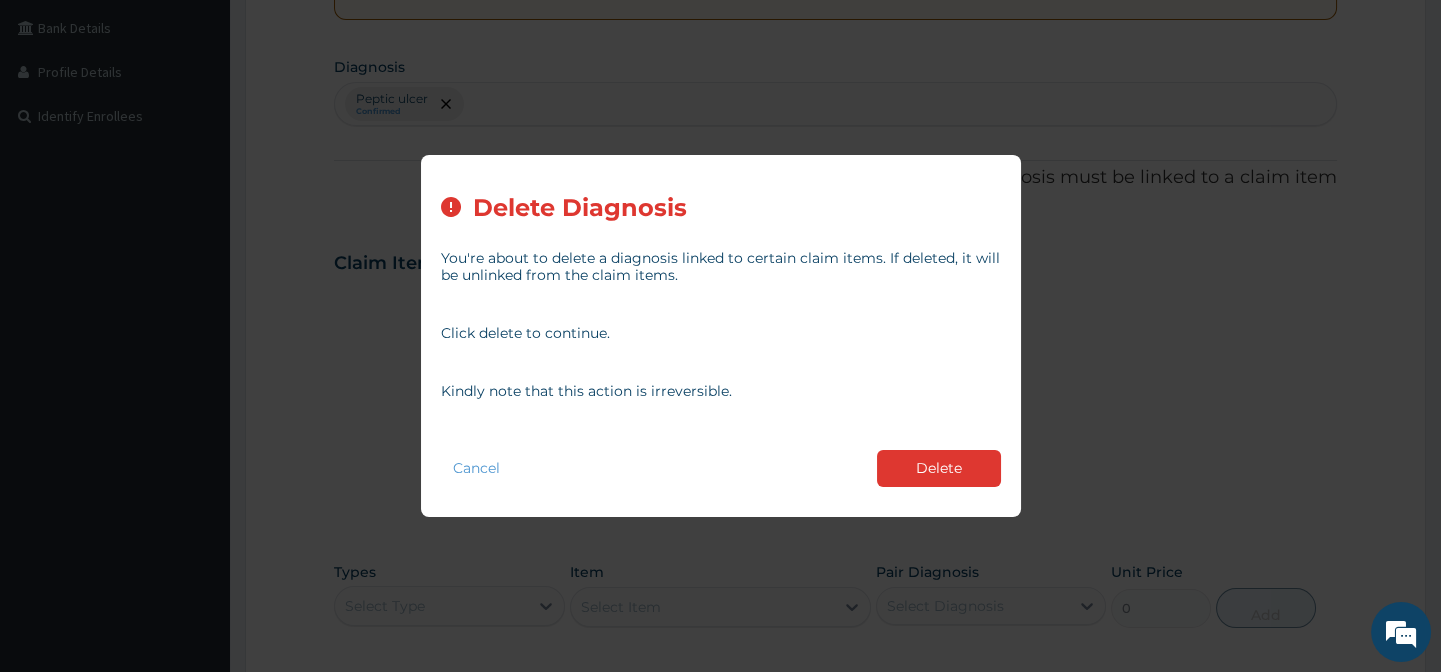 drag, startPoint x: 914, startPoint y: 484, endPoint x: 820, endPoint y: 407, distance: 121.511314 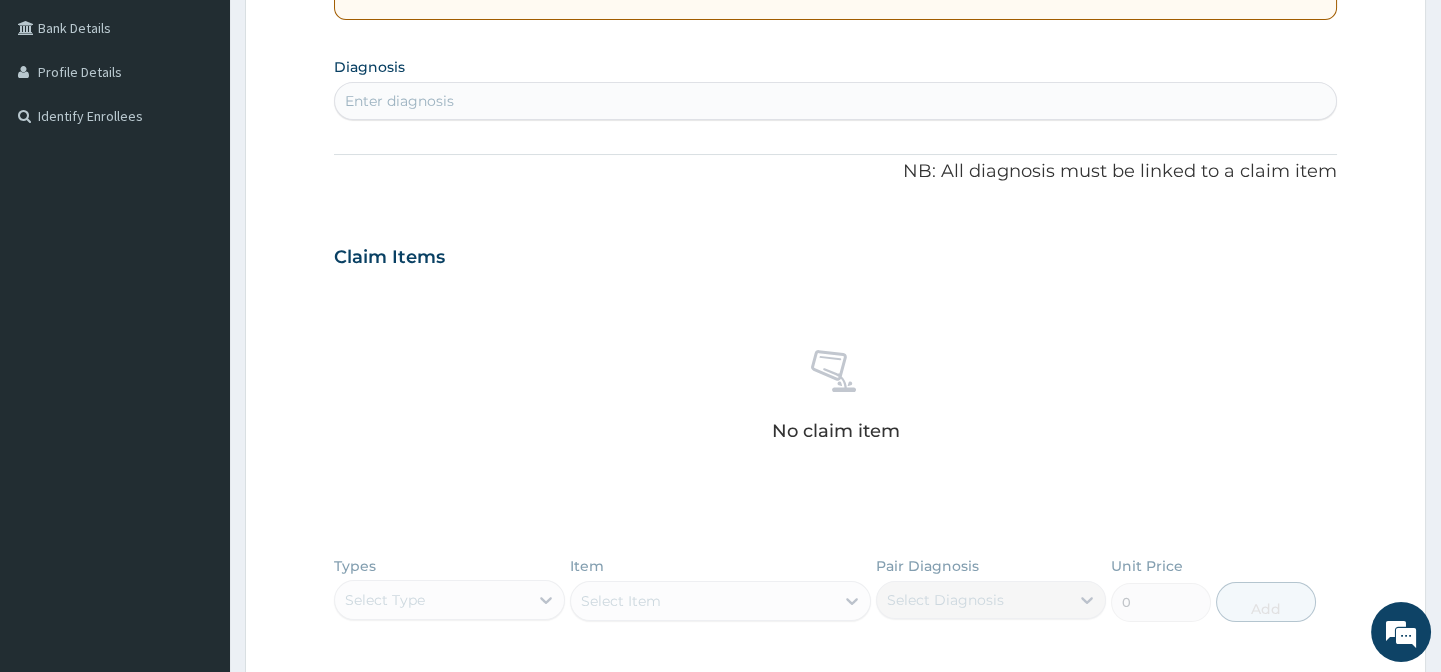click on "Enter diagnosis" at bounding box center [835, 101] 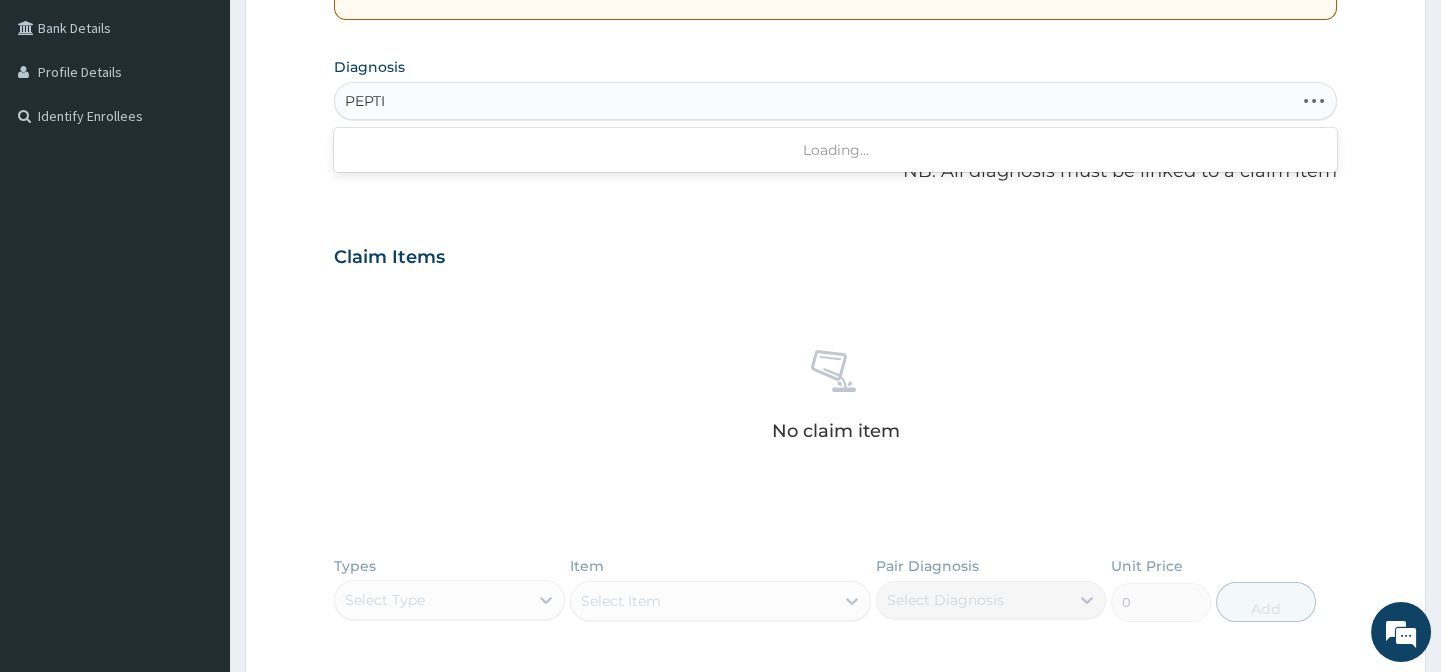 type on "PEPTIC" 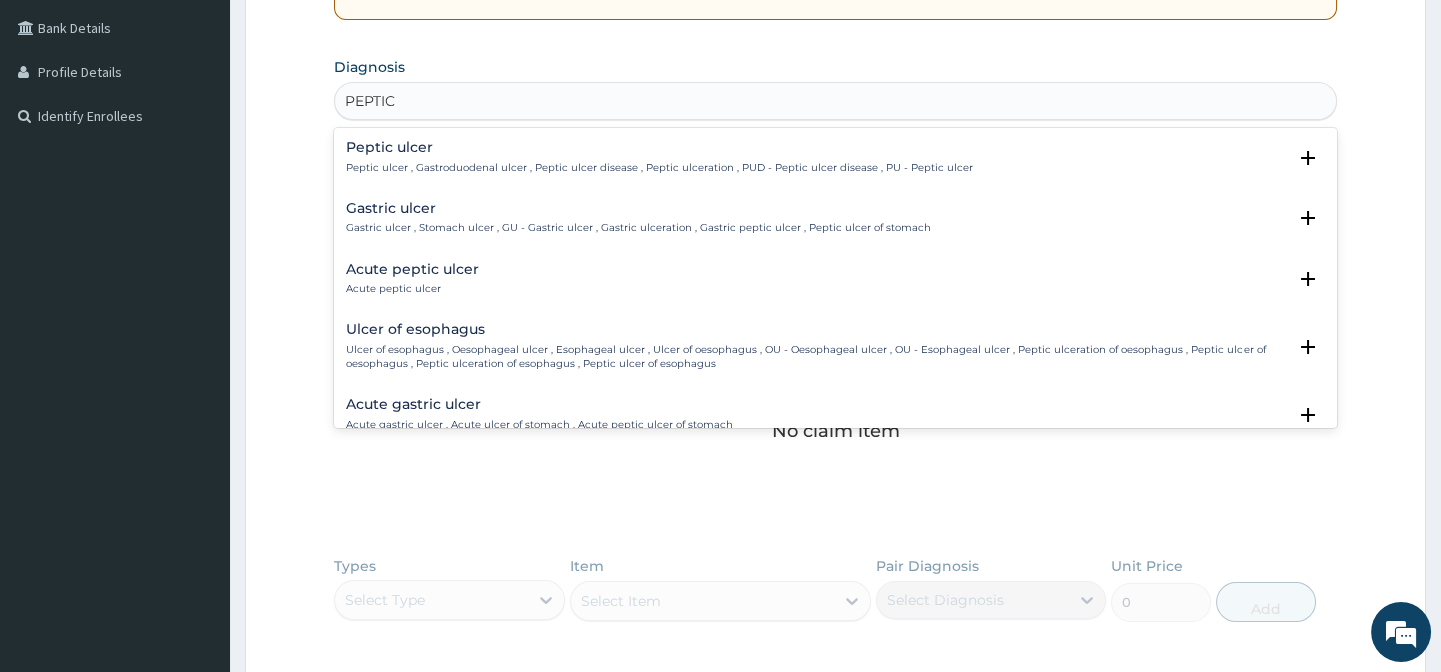 click on "Acute peptic ulcer Acute peptic ulcer" at bounding box center (412, 279) 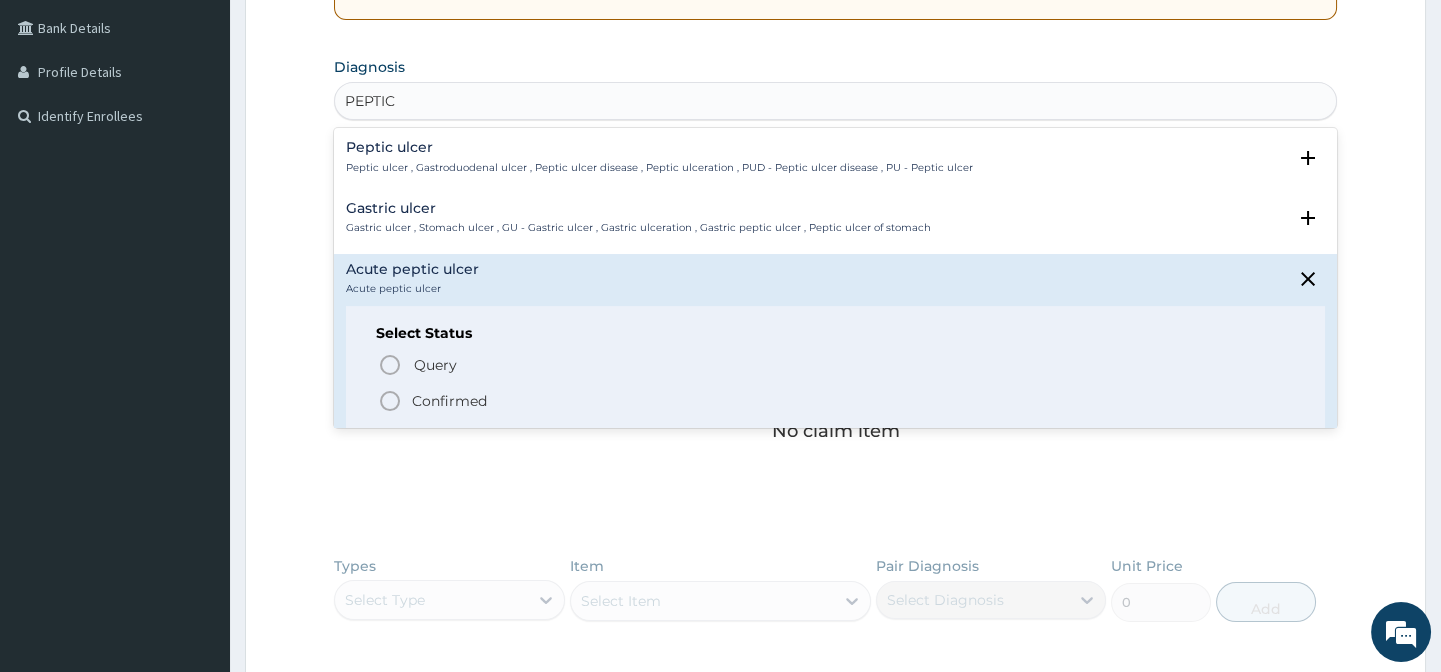 click 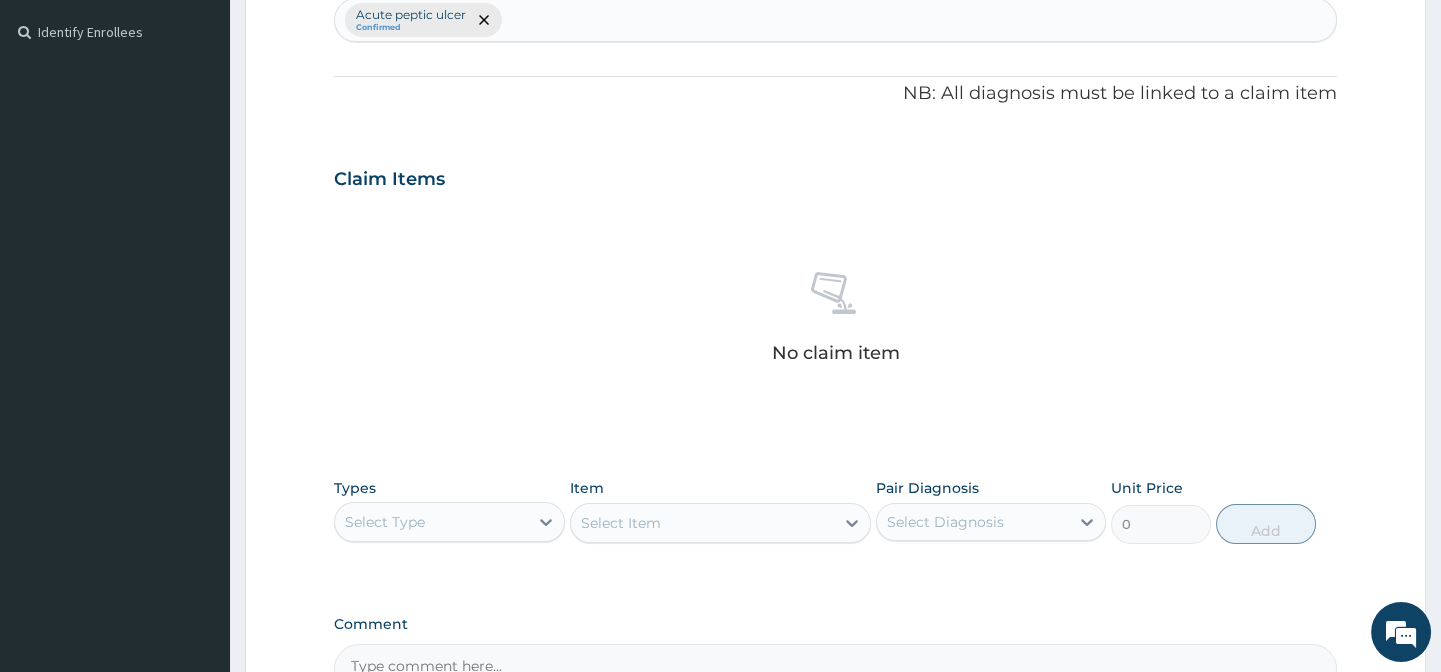 scroll, scrollTop: 454, scrollLeft: 0, axis: vertical 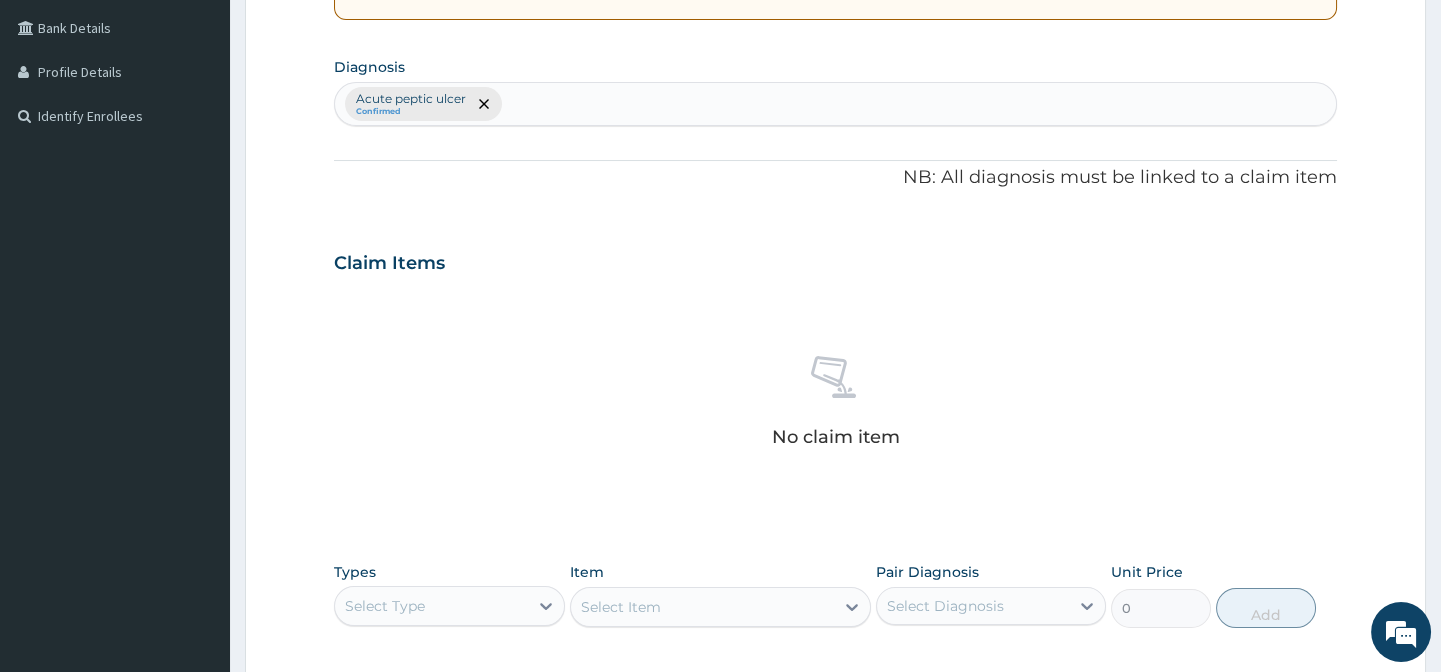 click on "Acute peptic ulcer Confirmed" at bounding box center [835, 104] 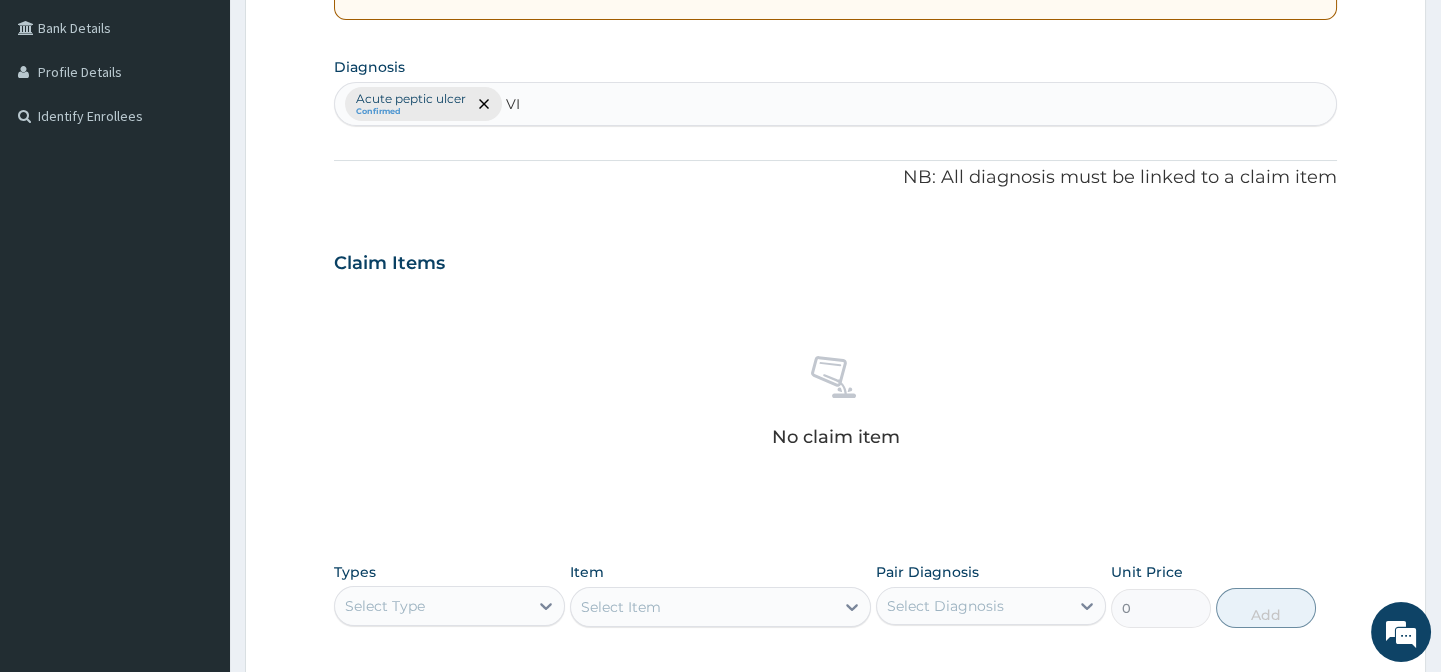 type on "V" 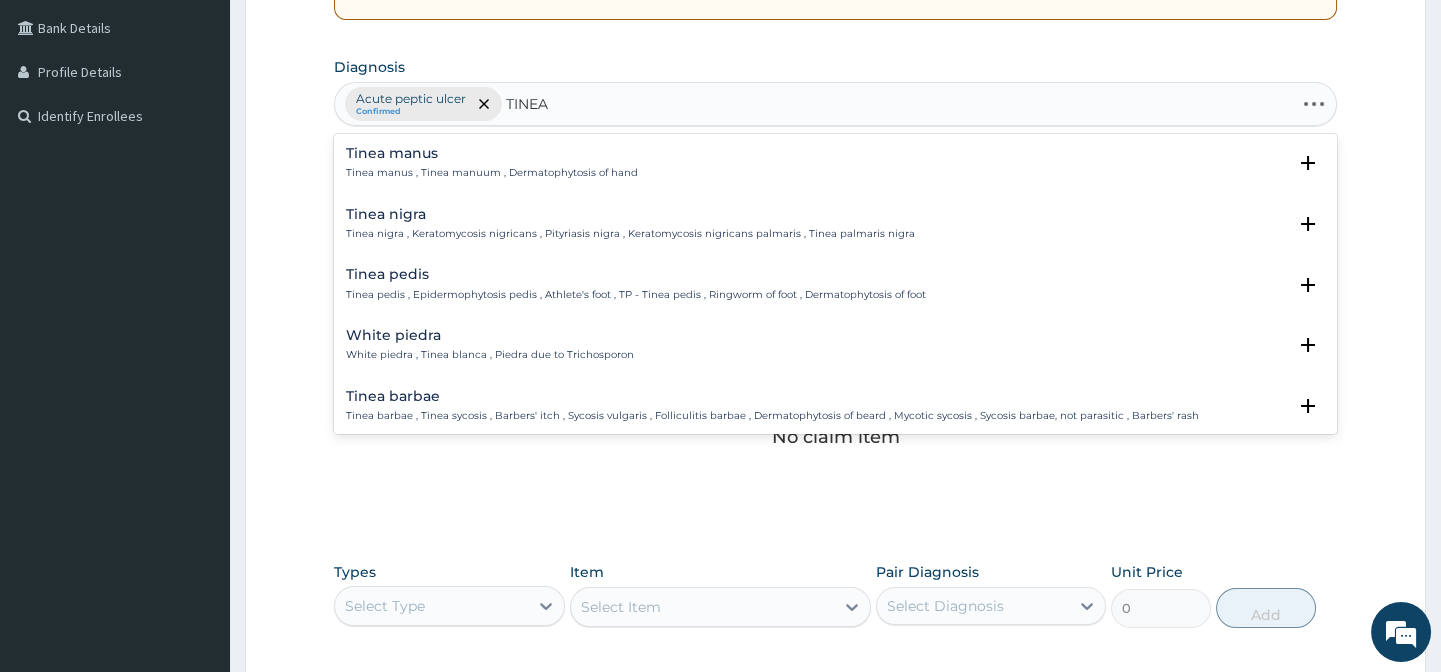 type on "TINEA V" 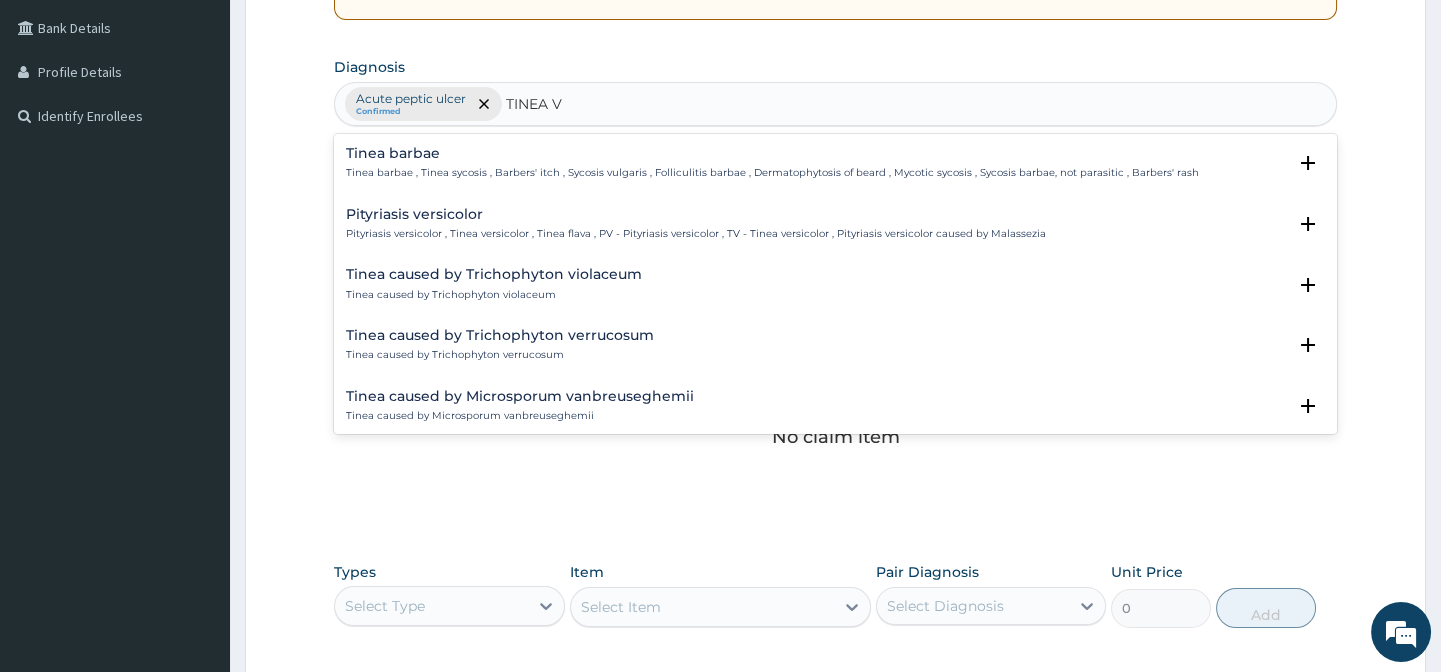 click on "Pityriasis versicolor Pityriasis versicolor , Tinea versicolor , Tinea flava , PV - Pityriasis versicolor , TV - Tinea versicolor , Pityriasis versicolor caused by Malassezia" at bounding box center (696, 224) 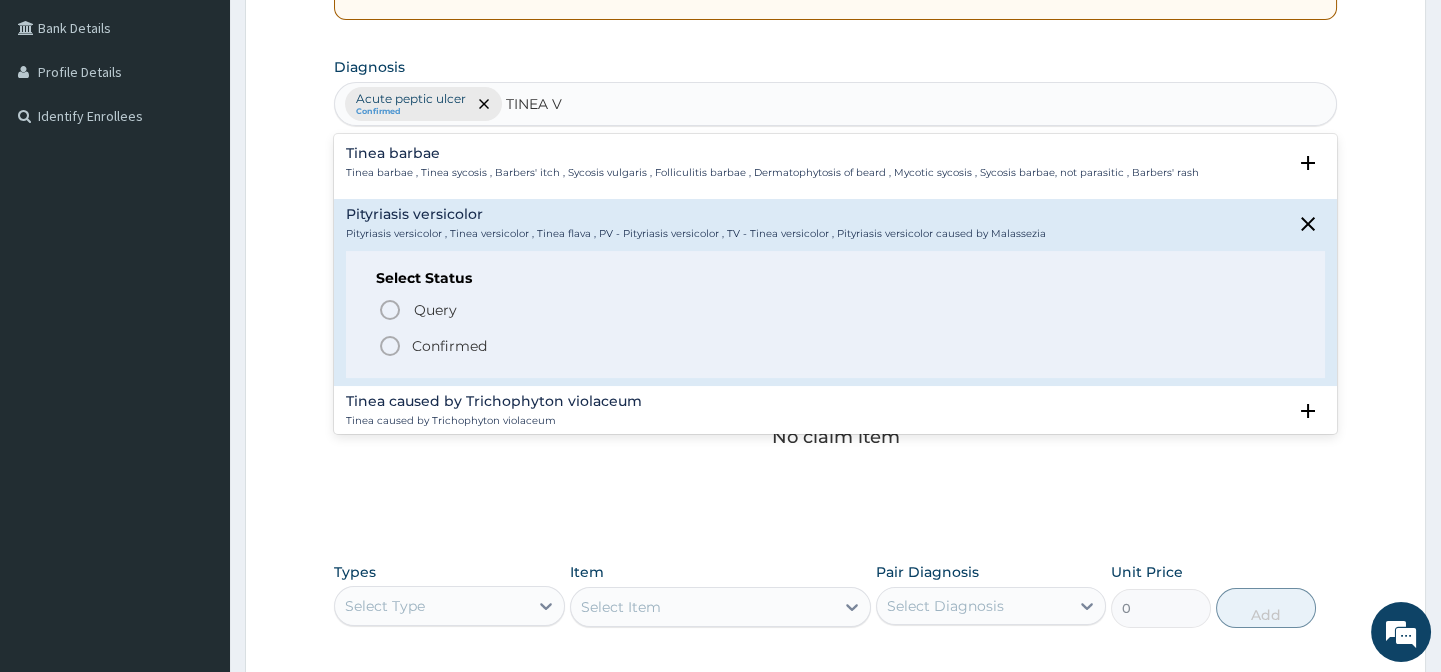 click 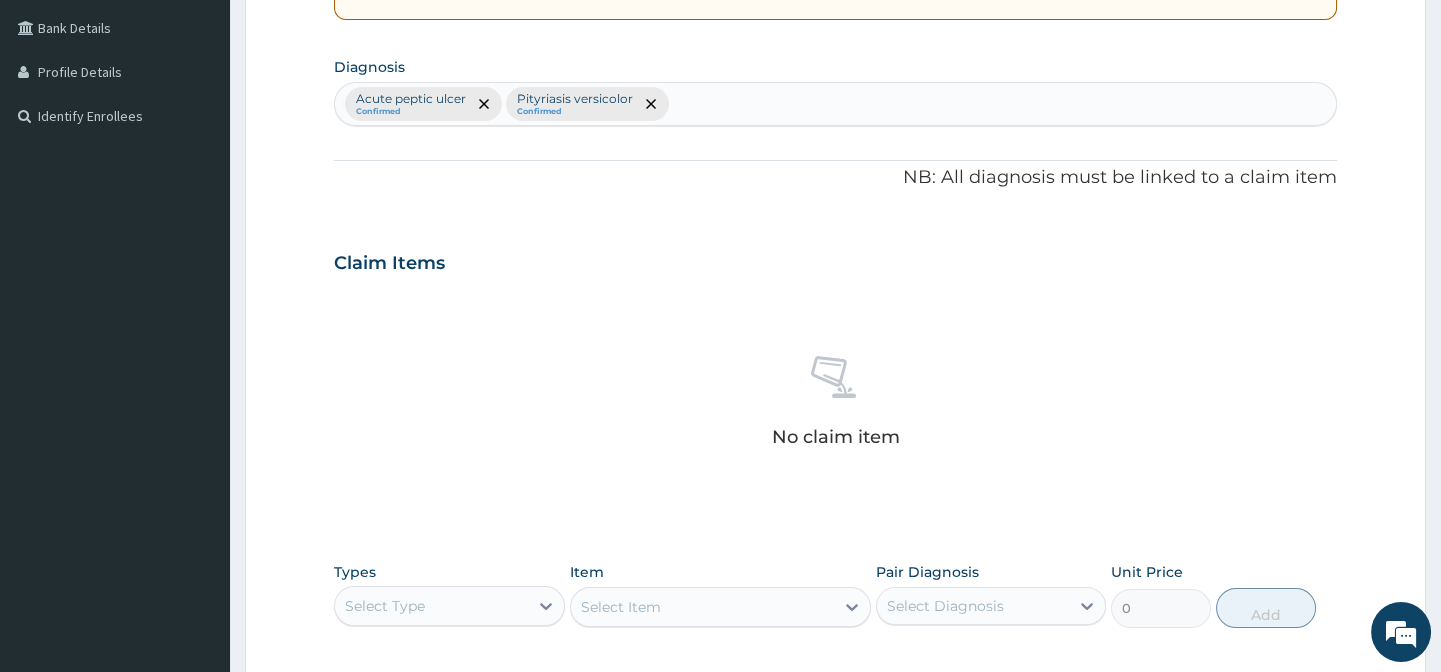 click on "Acute peptic ulcer Confirmed Pityriasis versicolor Confirmed" at bounding box center [835, 104] 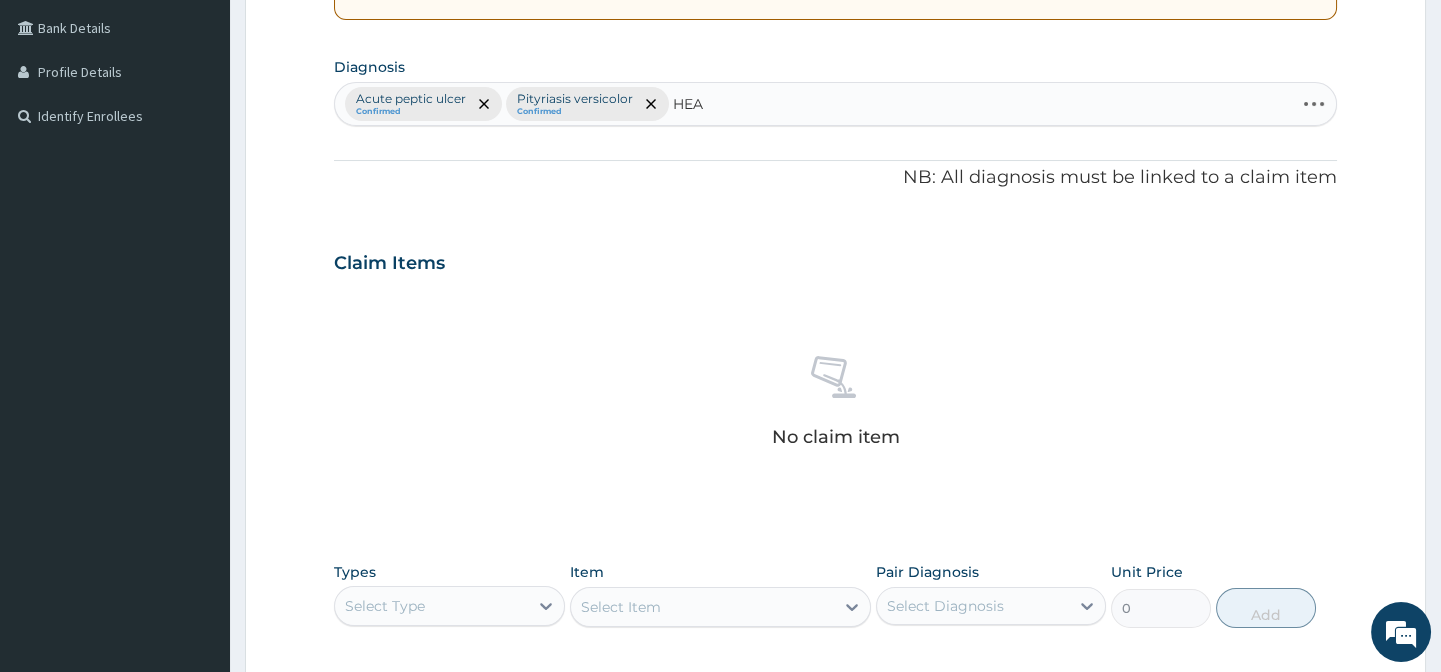 type on "HEAD" 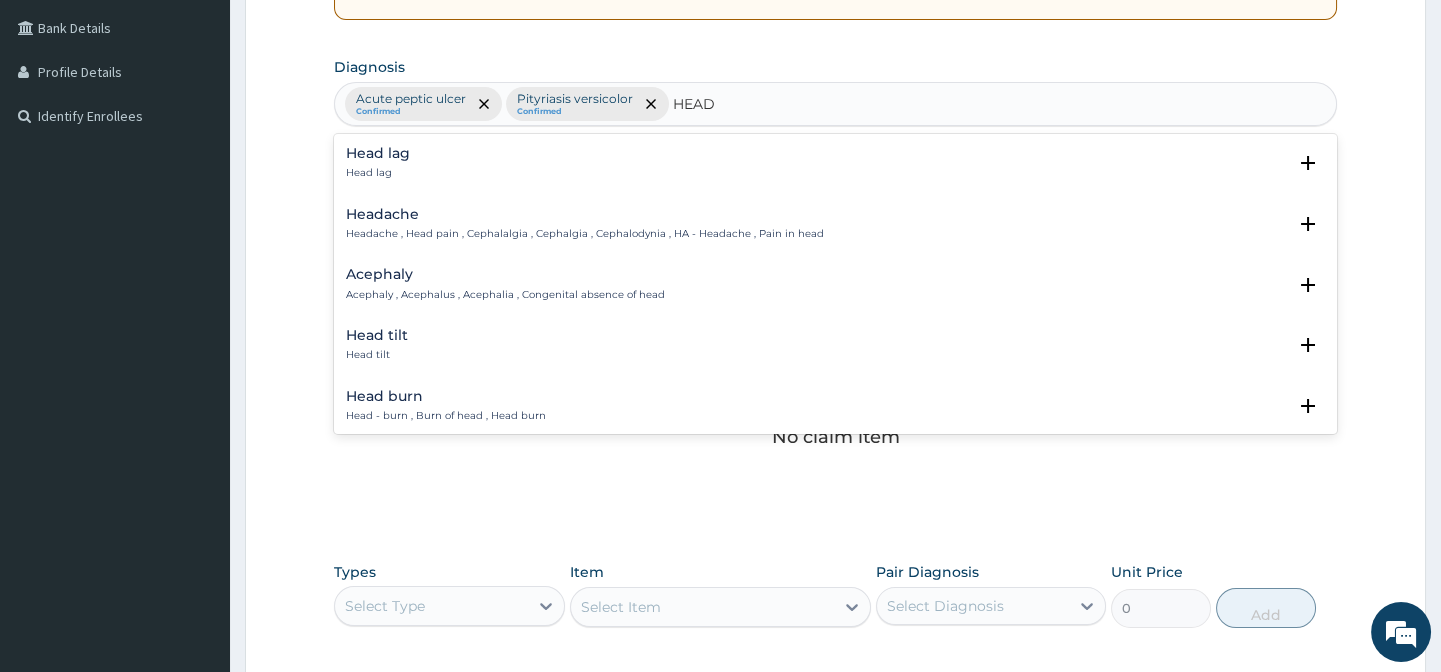 click on "Headache" at bounding box center (585, 214) 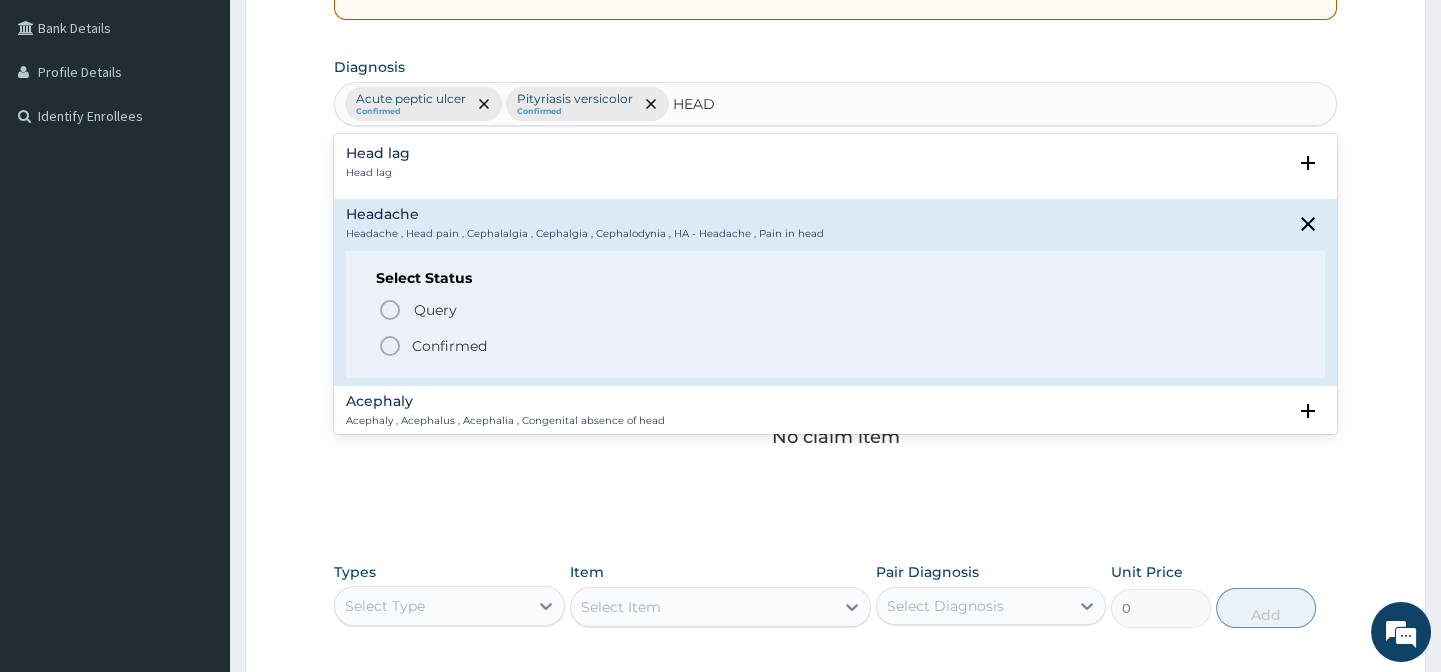 click 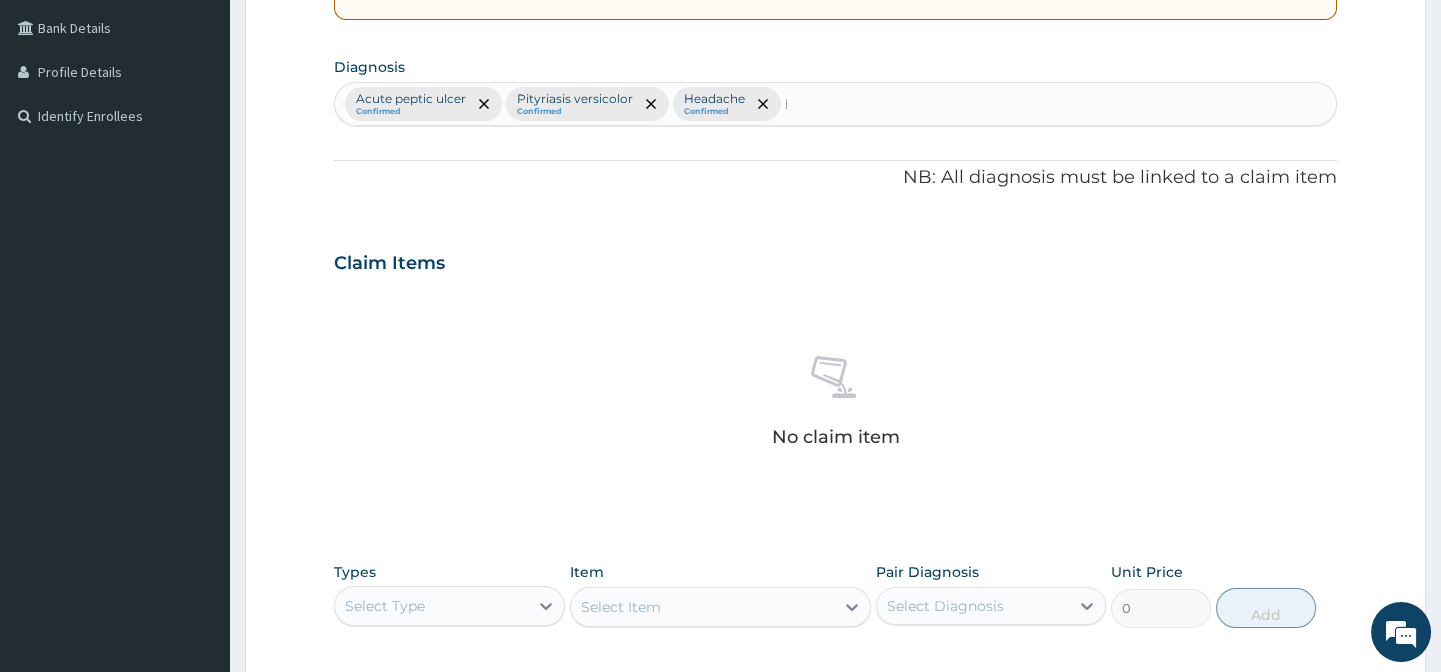 type 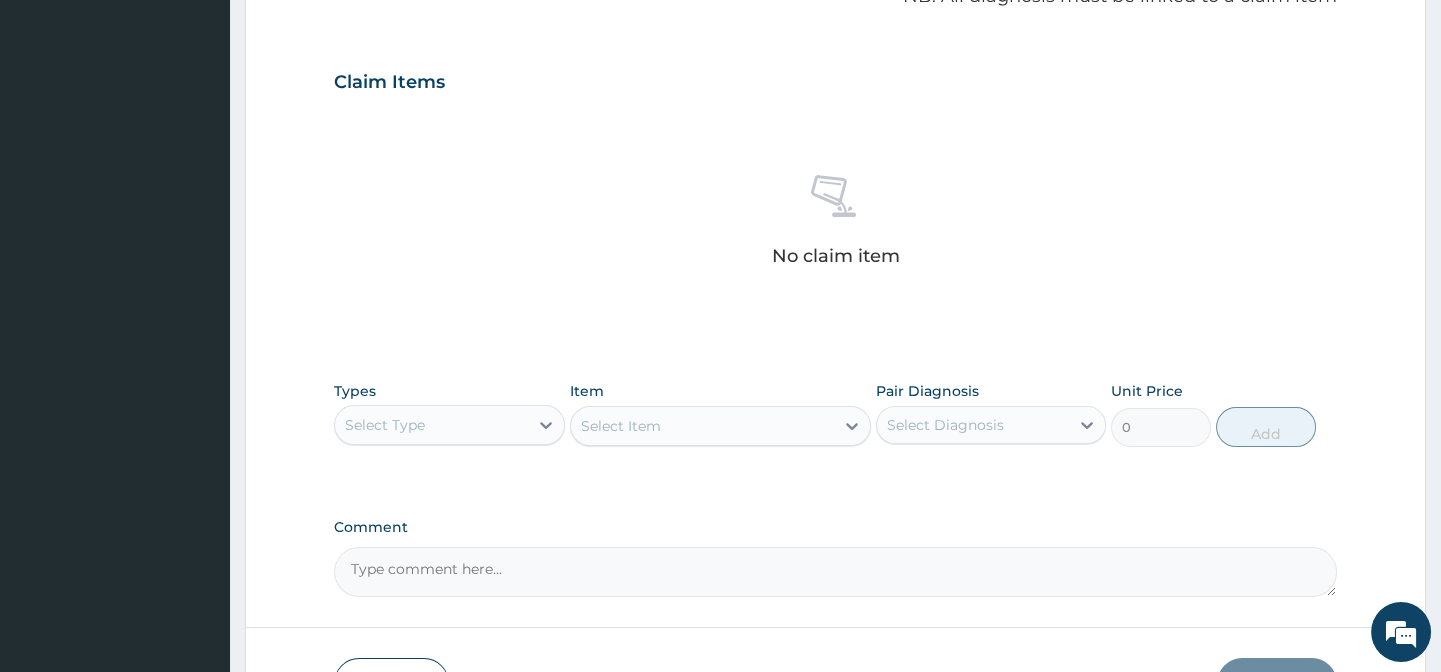 scroll, scrollTop: 727, scrollLeft: 0, axis: vertical 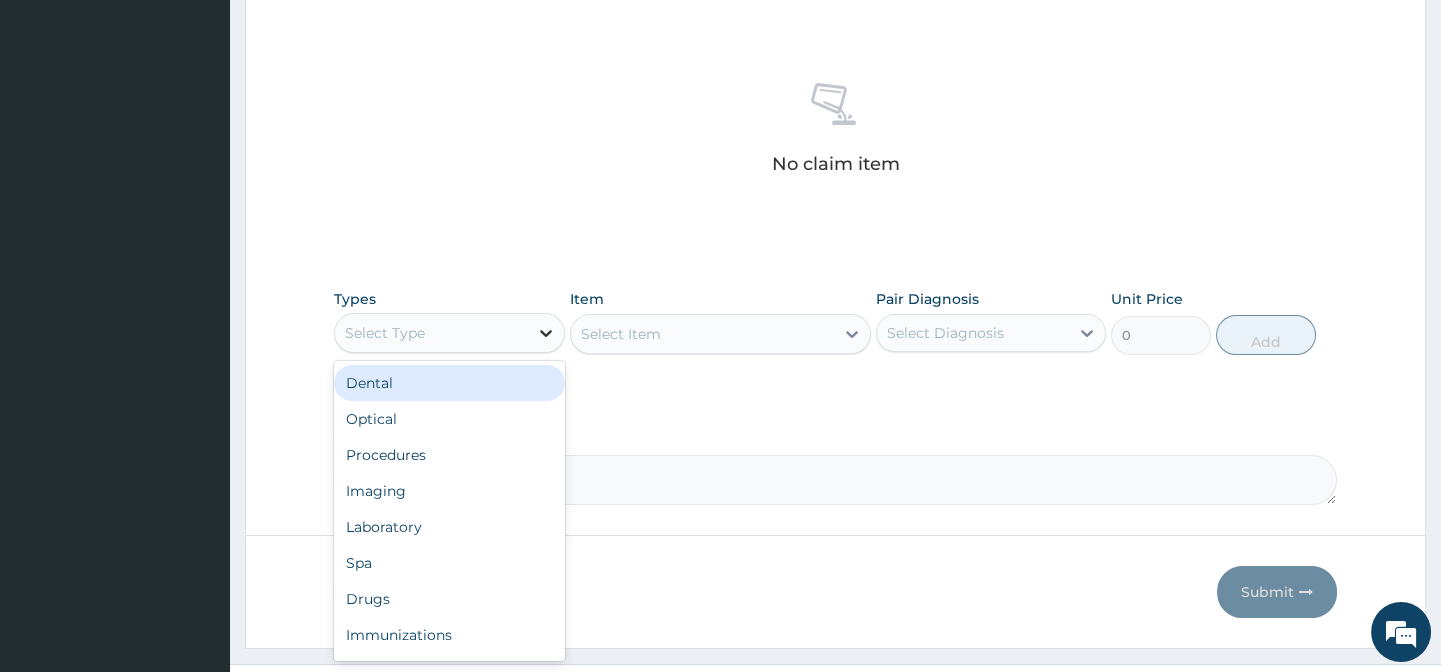 click at bounding box center [546, 333] 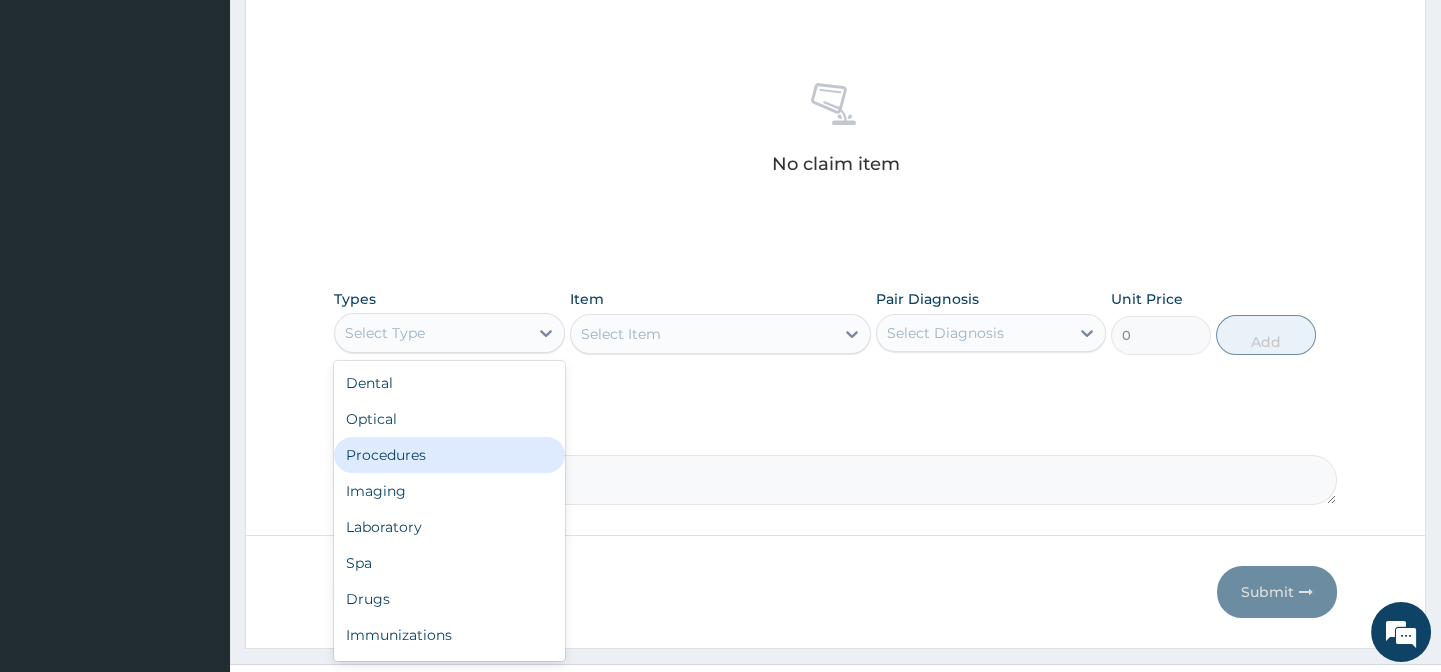 drag, startPoint x: 392, startPoint y: 453, endPoint x: 670, endPoint y: 357, distance: 294.10883 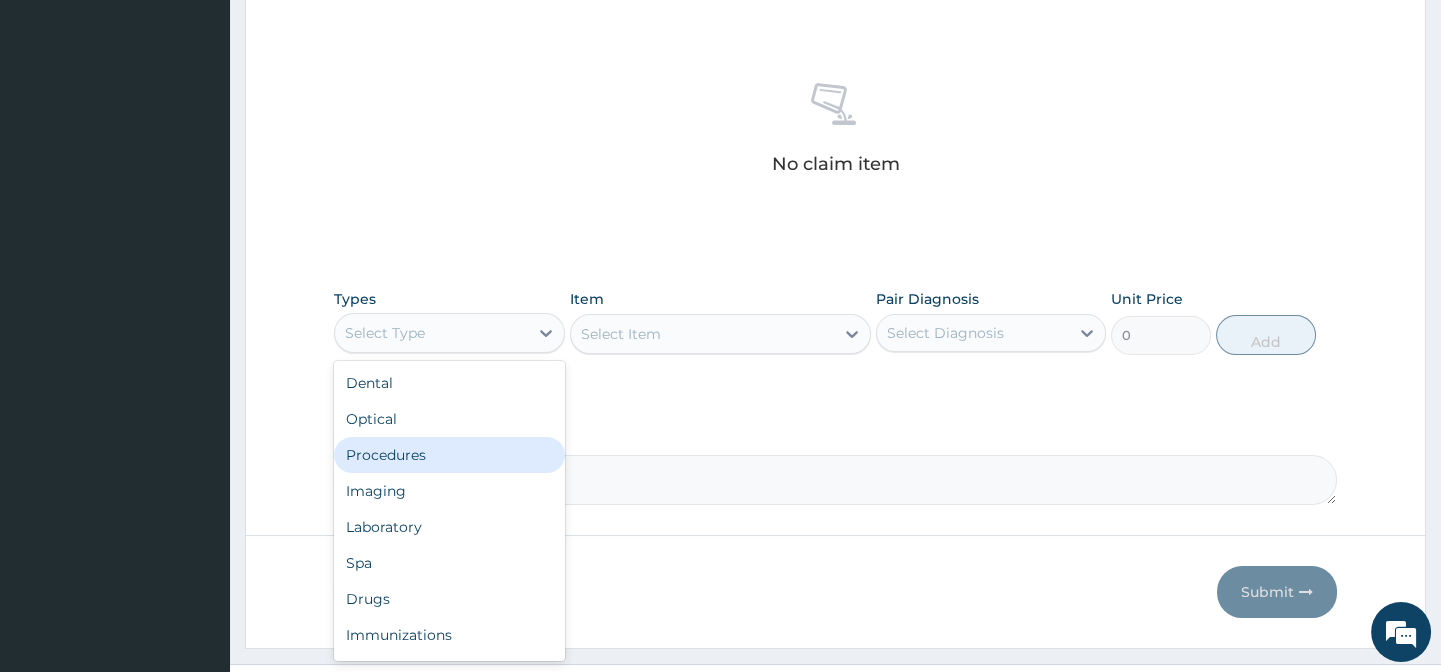click on "Procedures" at bounding box center [449, 455] 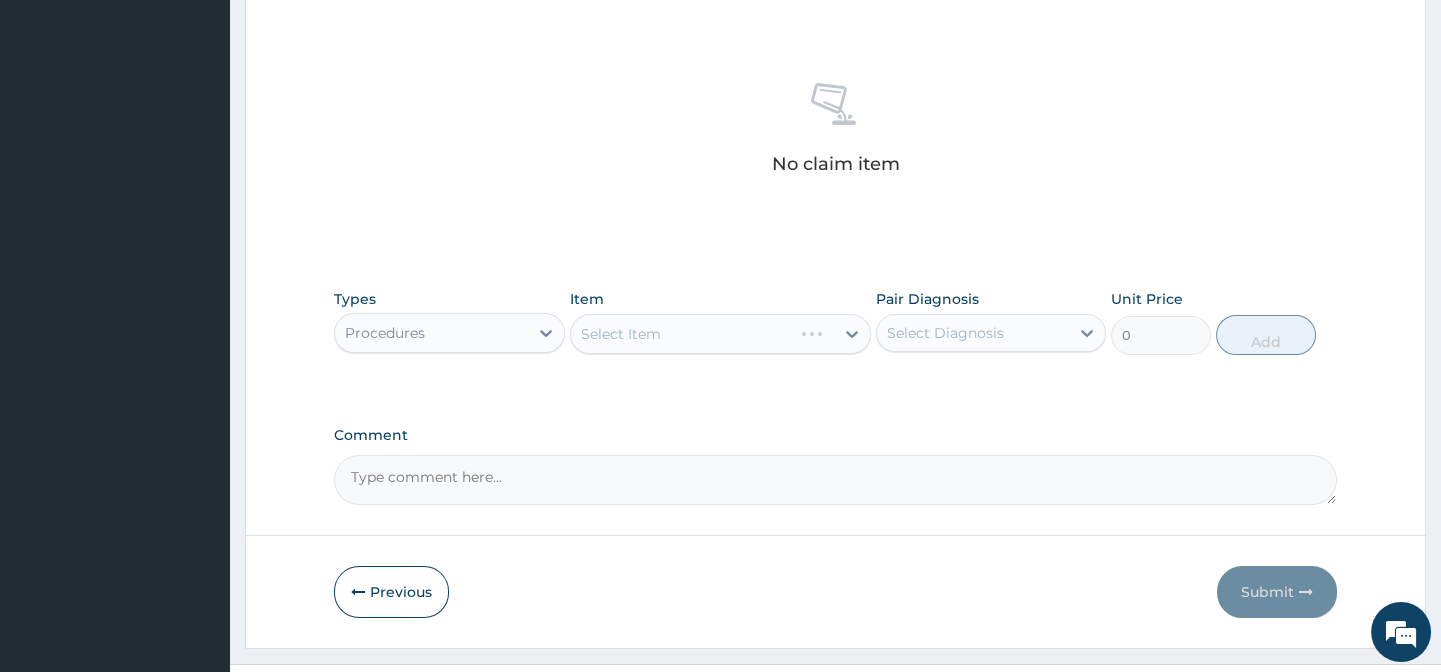 click on "Select Item" at bounding box center [720, 334] 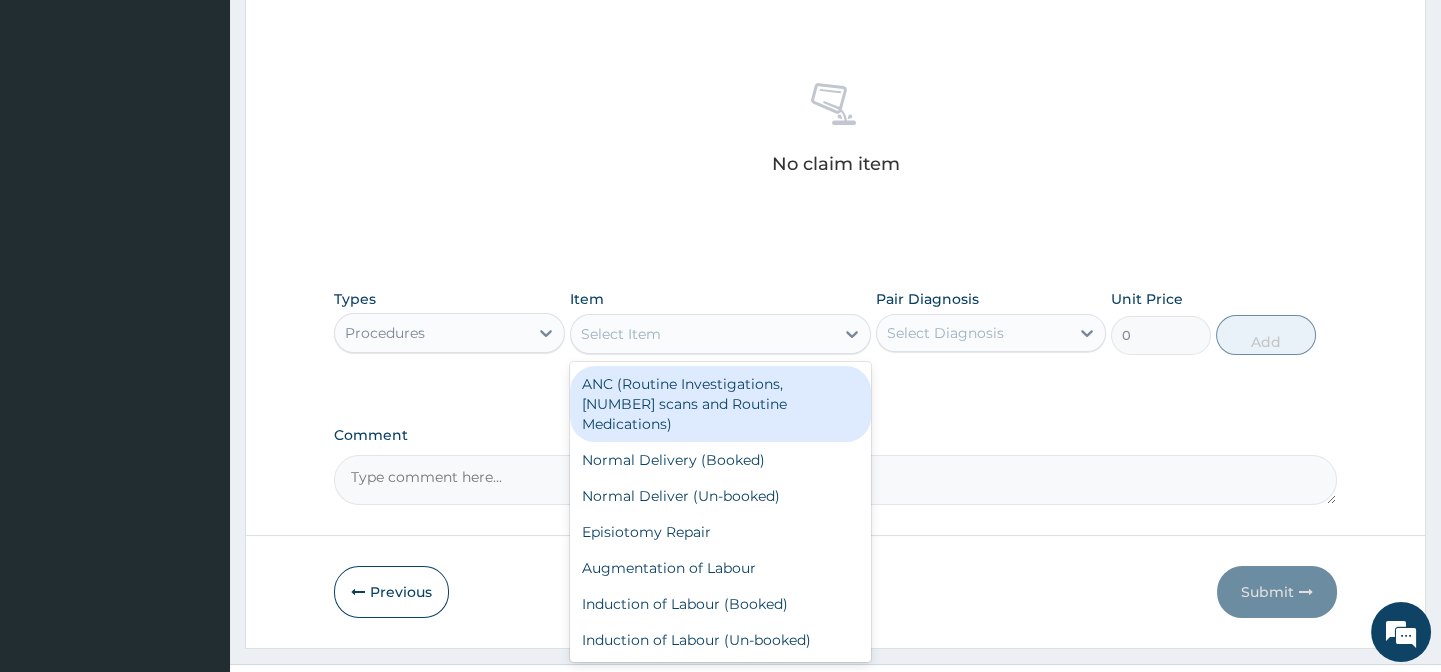 click on "Select Item" at bounding box center [702, 334] 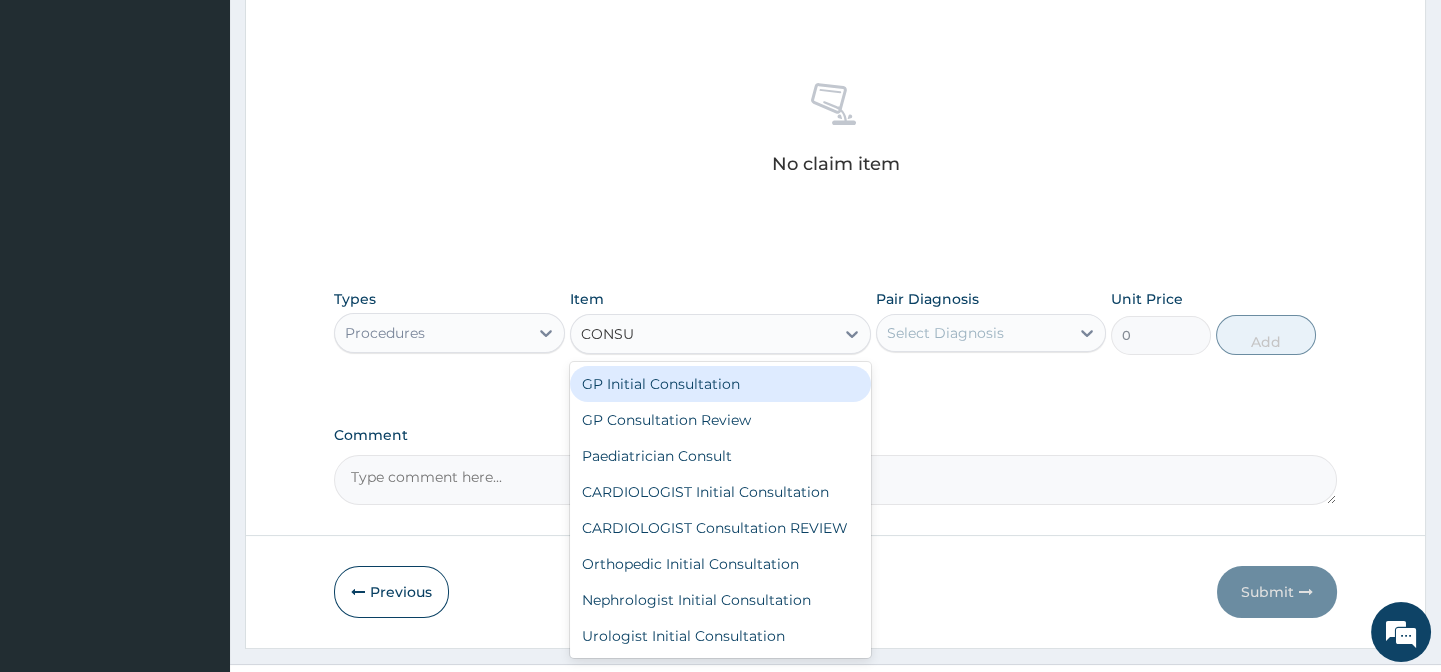 type on "CONSUL" 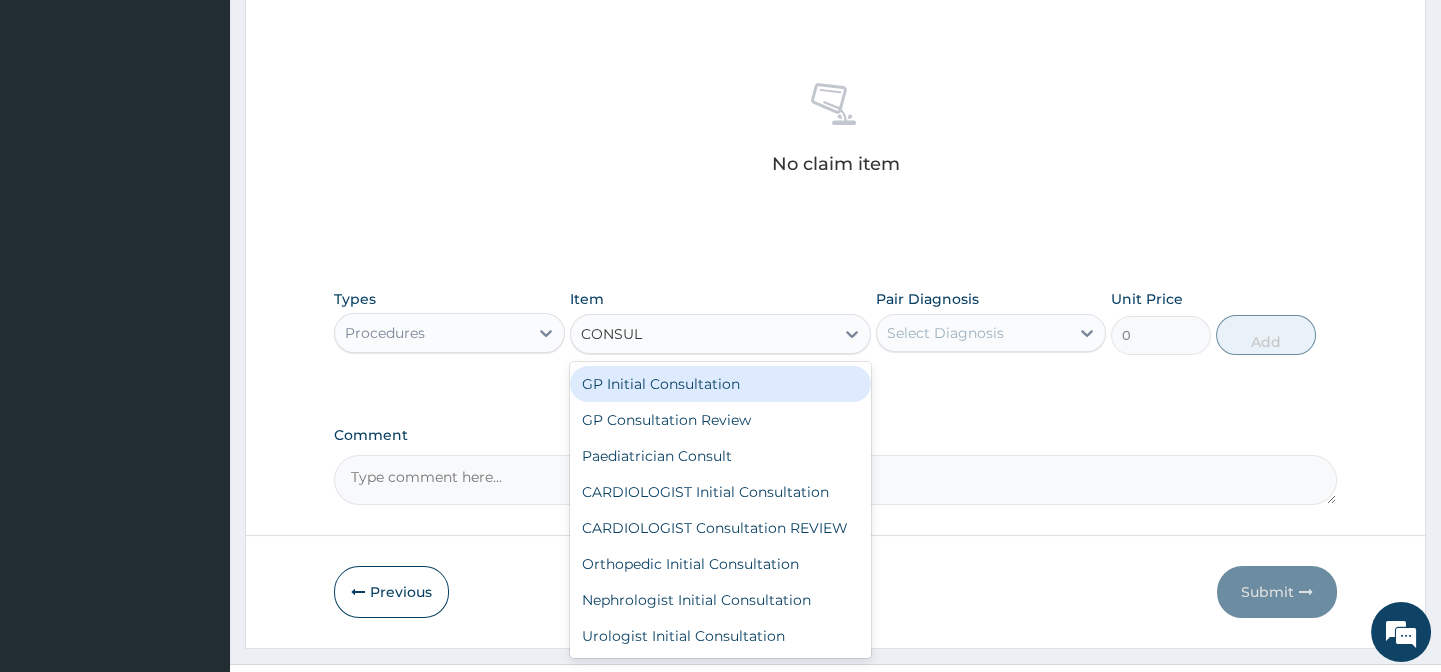 click on "GP Initial Consultation" at bounding box center (720, 384) 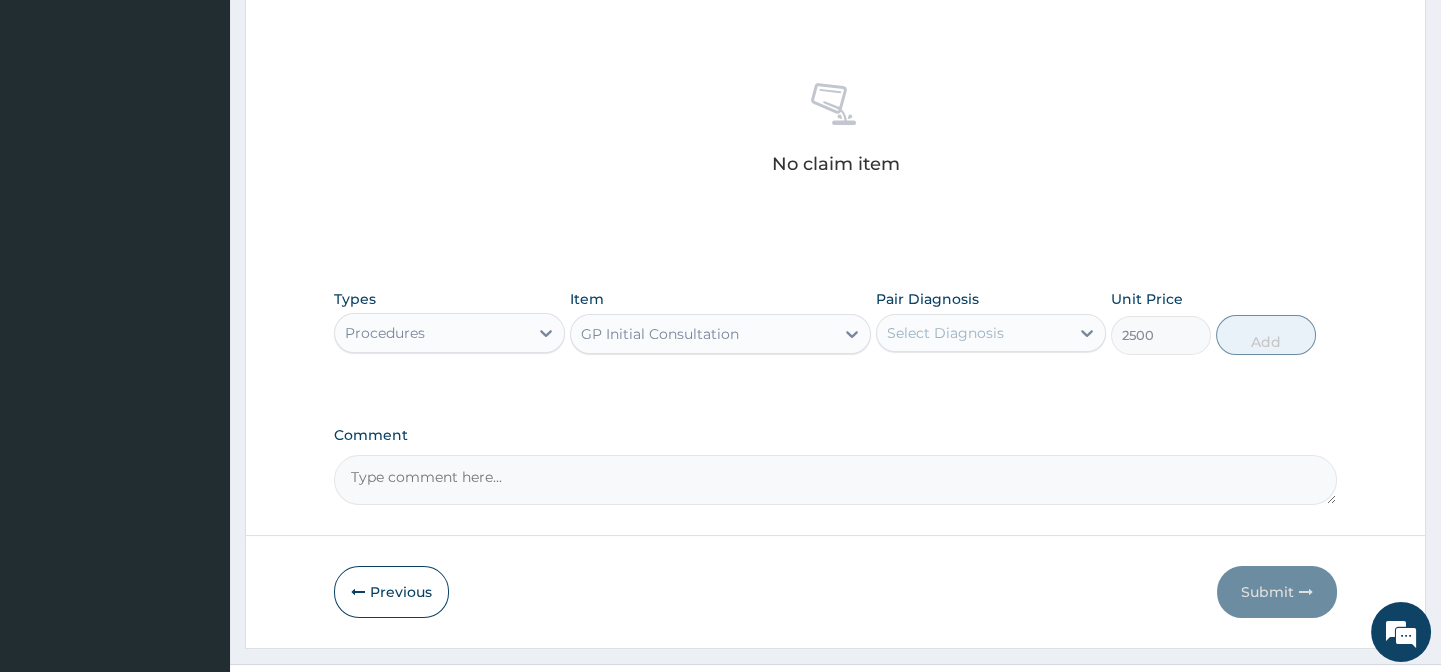 click on "Select Diagnosis" at bounding box center (973, 333) 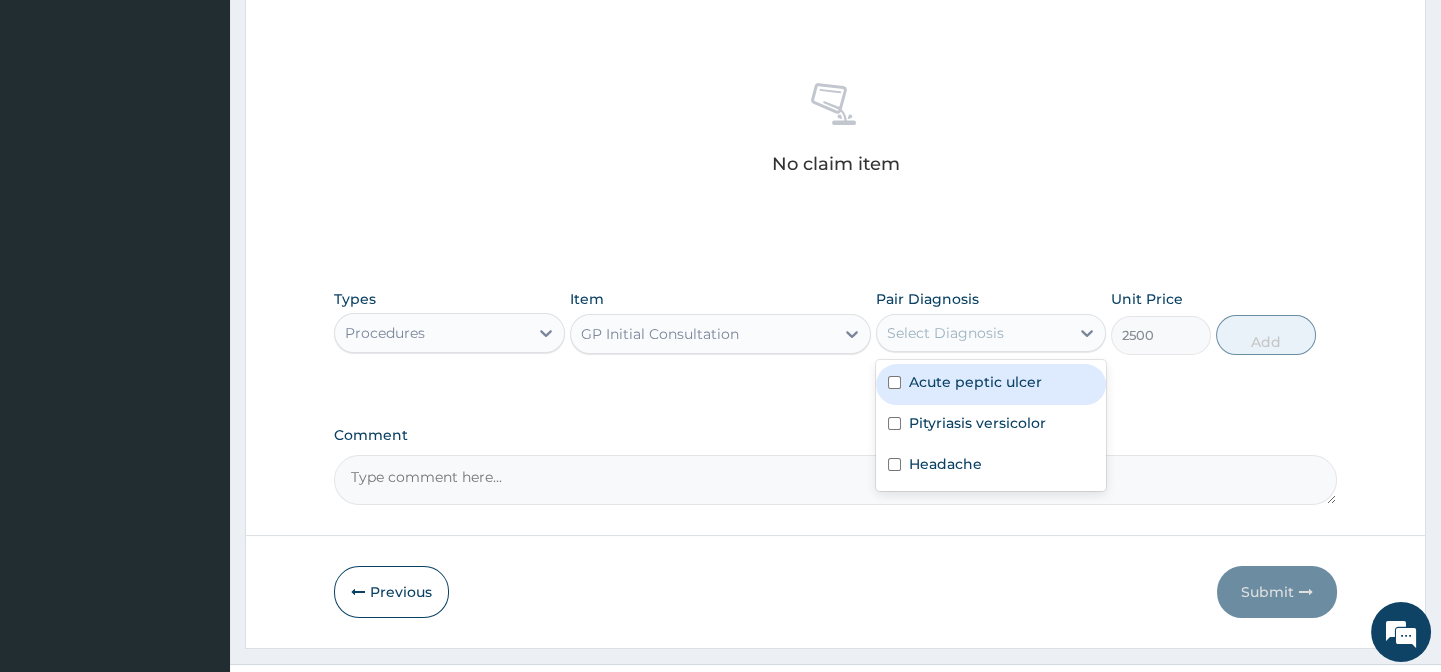 click on "Acute peptic ulcer" at bounding box center (975, 382) 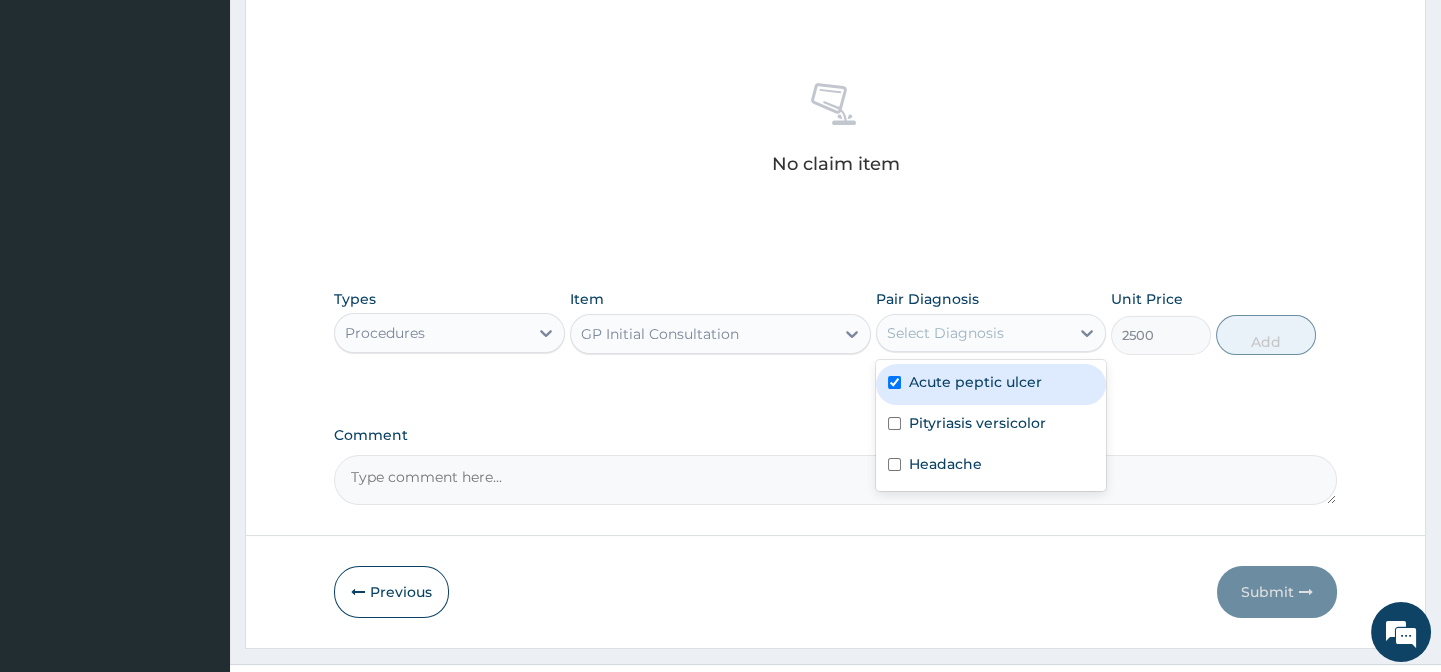 checkbox on "true" 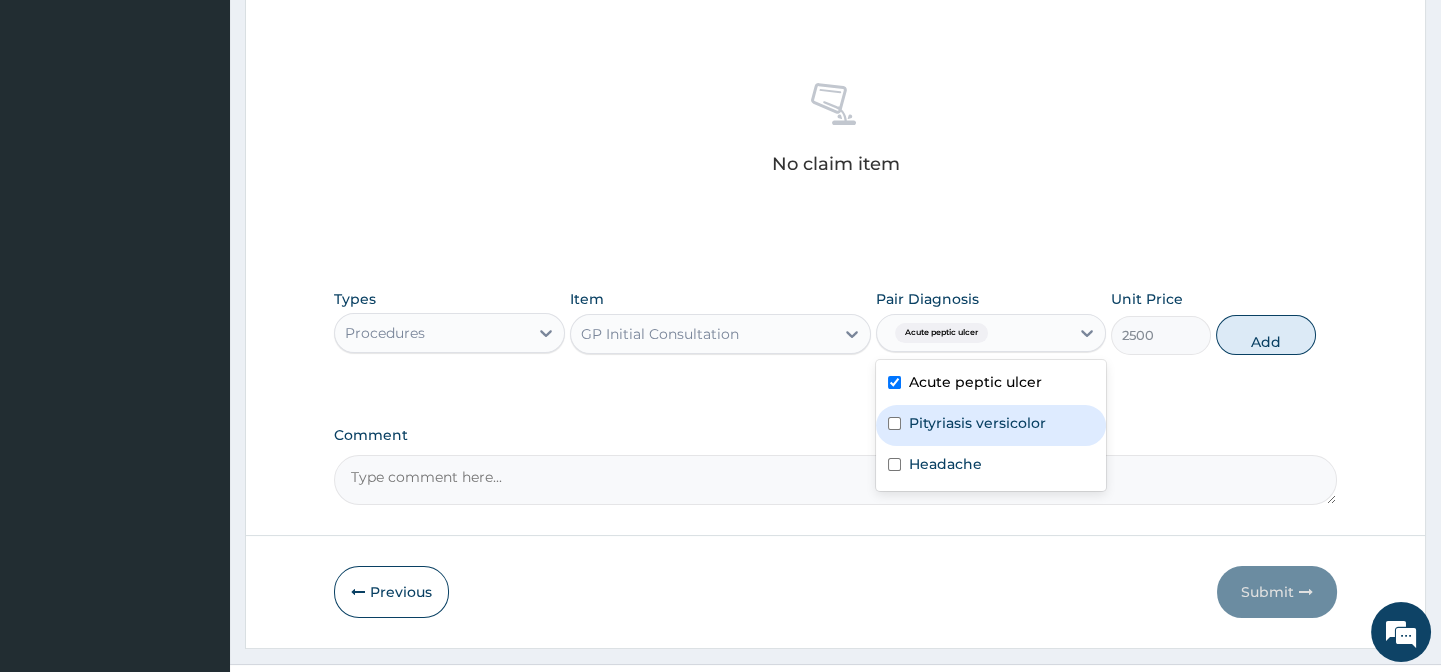 click on "Pityriasis versicolor" at bounding box center (977, 423) 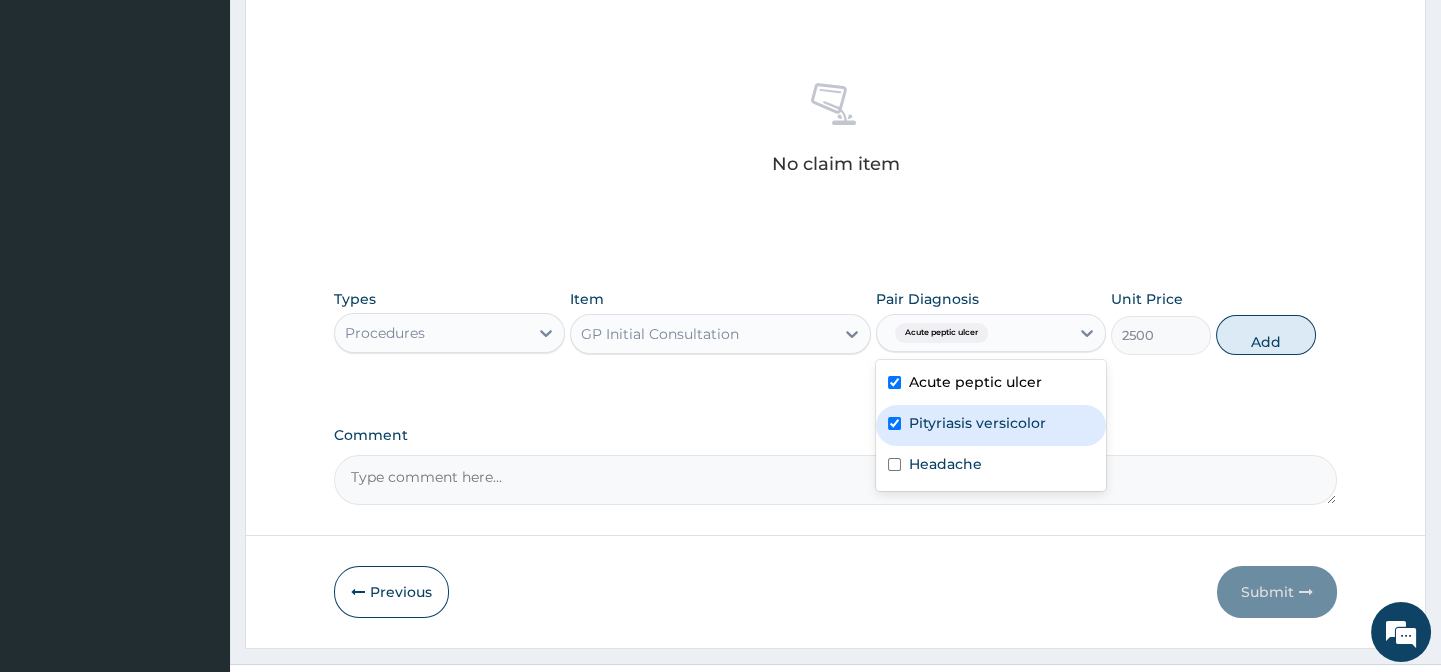 checkbox on "true" 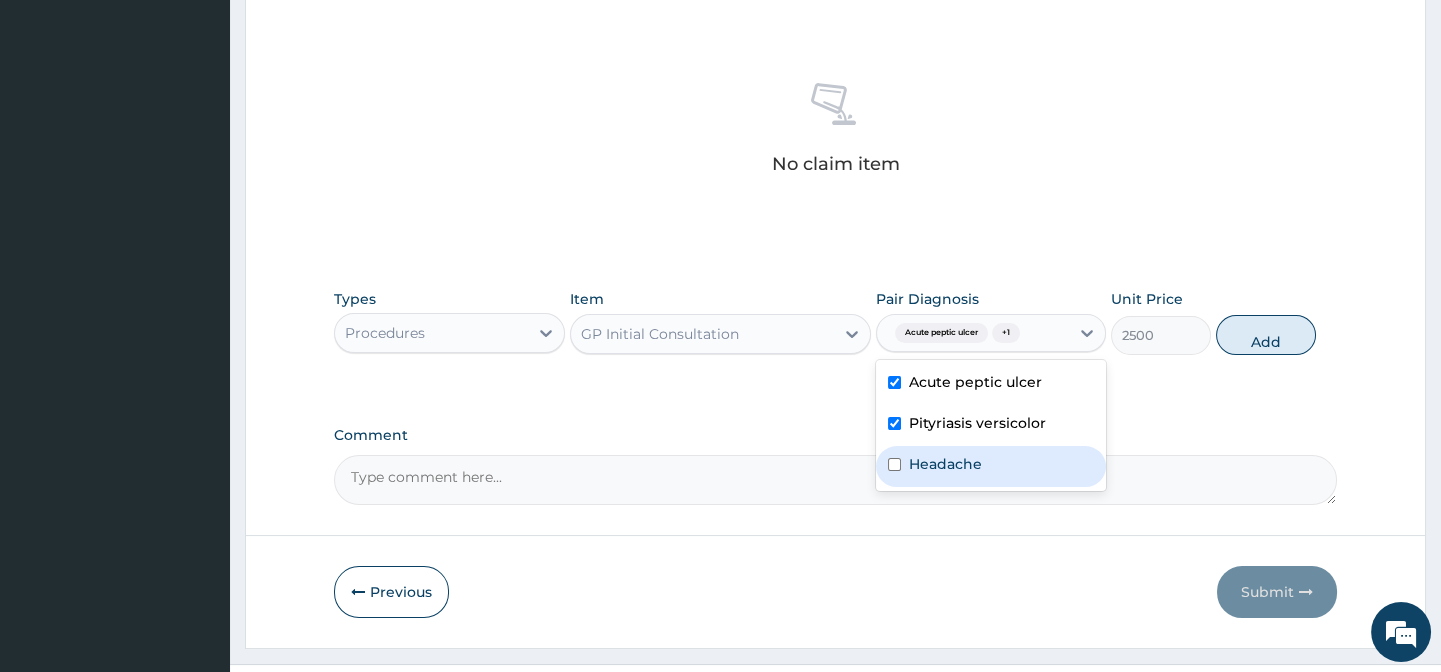 click on "Headache" at bounding box center [945, 464] 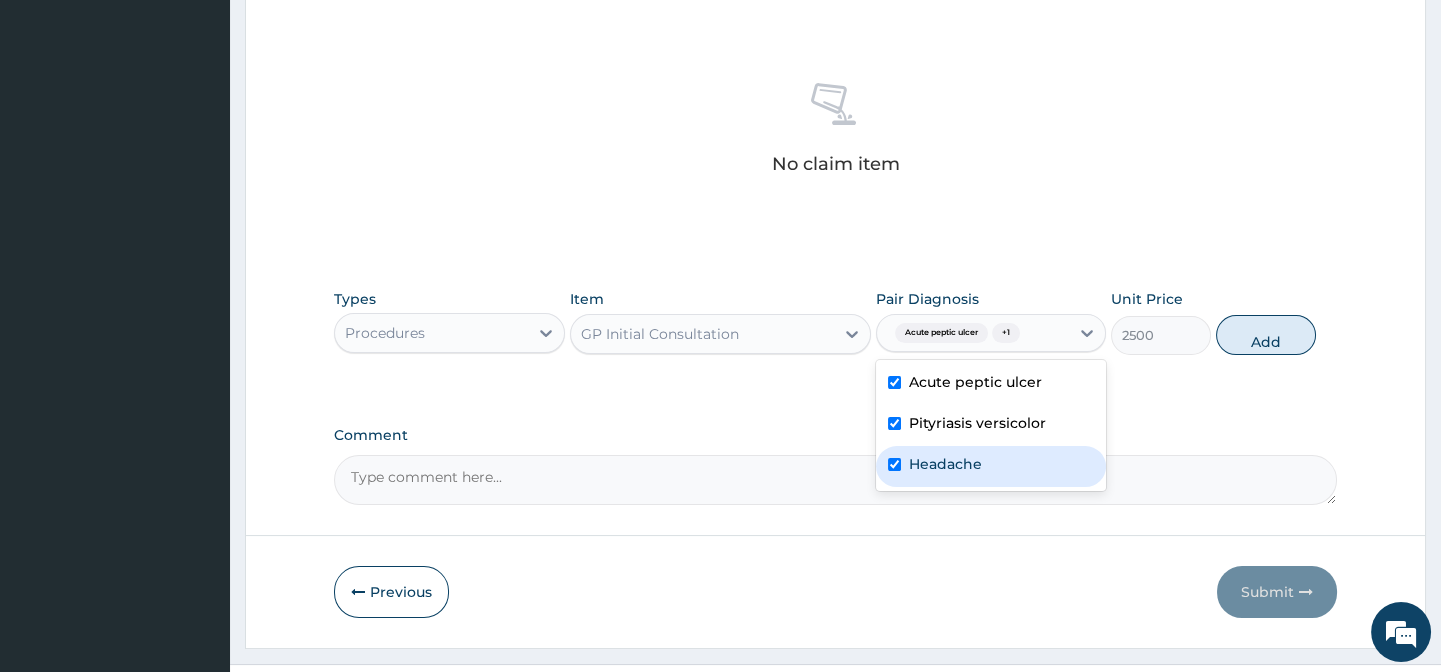 checkbox on "true" 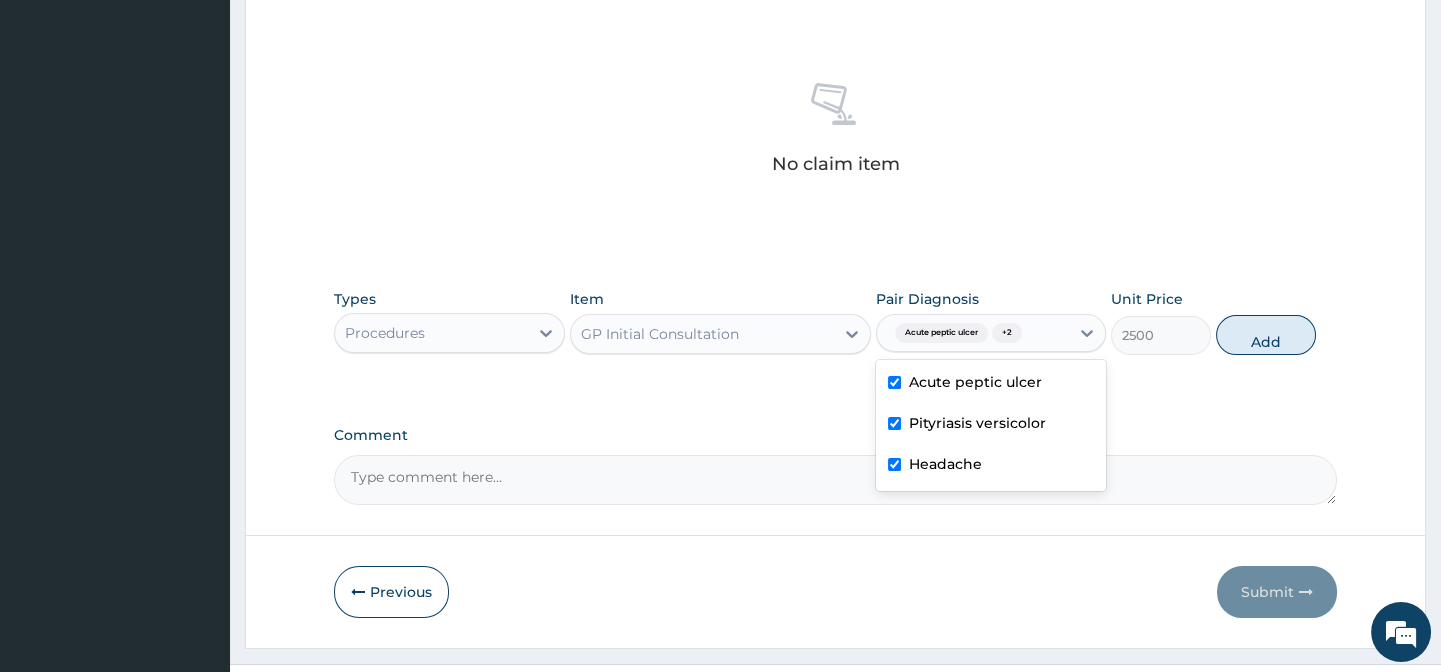 drag, startPoint x: 1259, startPoint y: 325, endPoint x: 1170, endPoint y: 326, distance: 89.005615 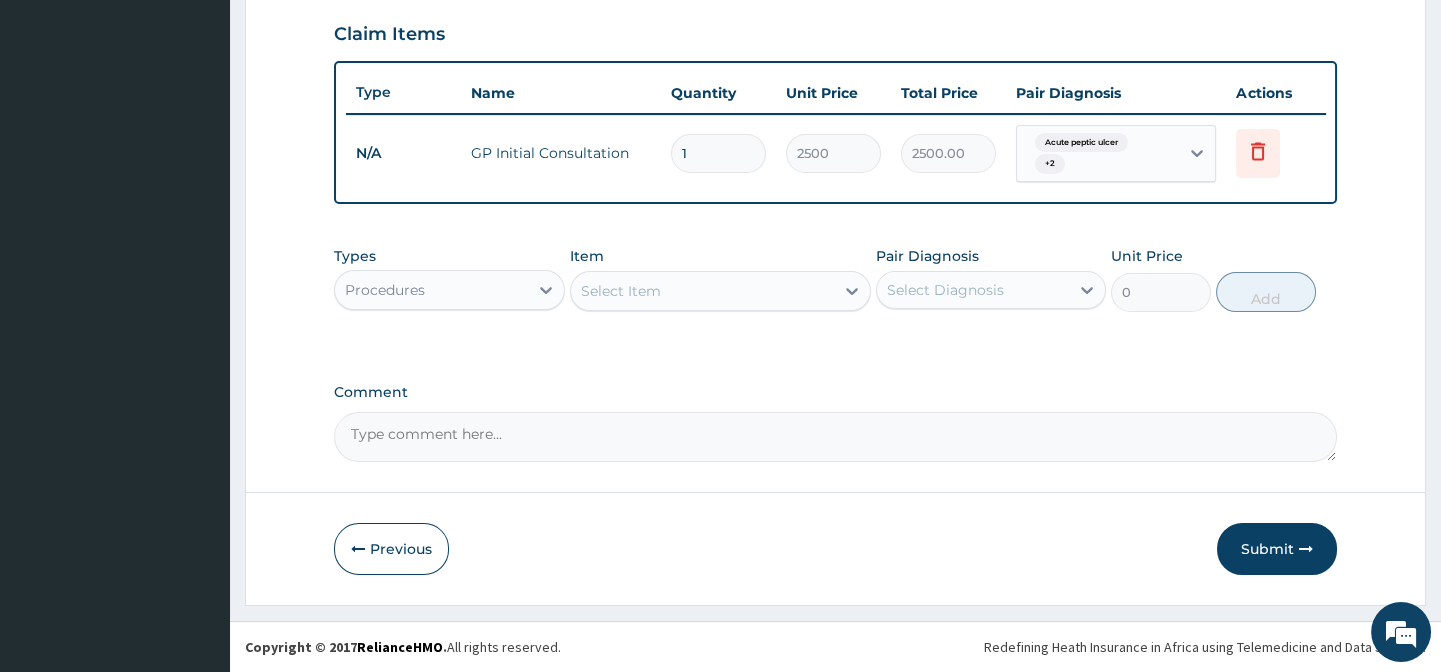 scroll, scrollTop: 695, scrollLeft: 0, axis: vertical 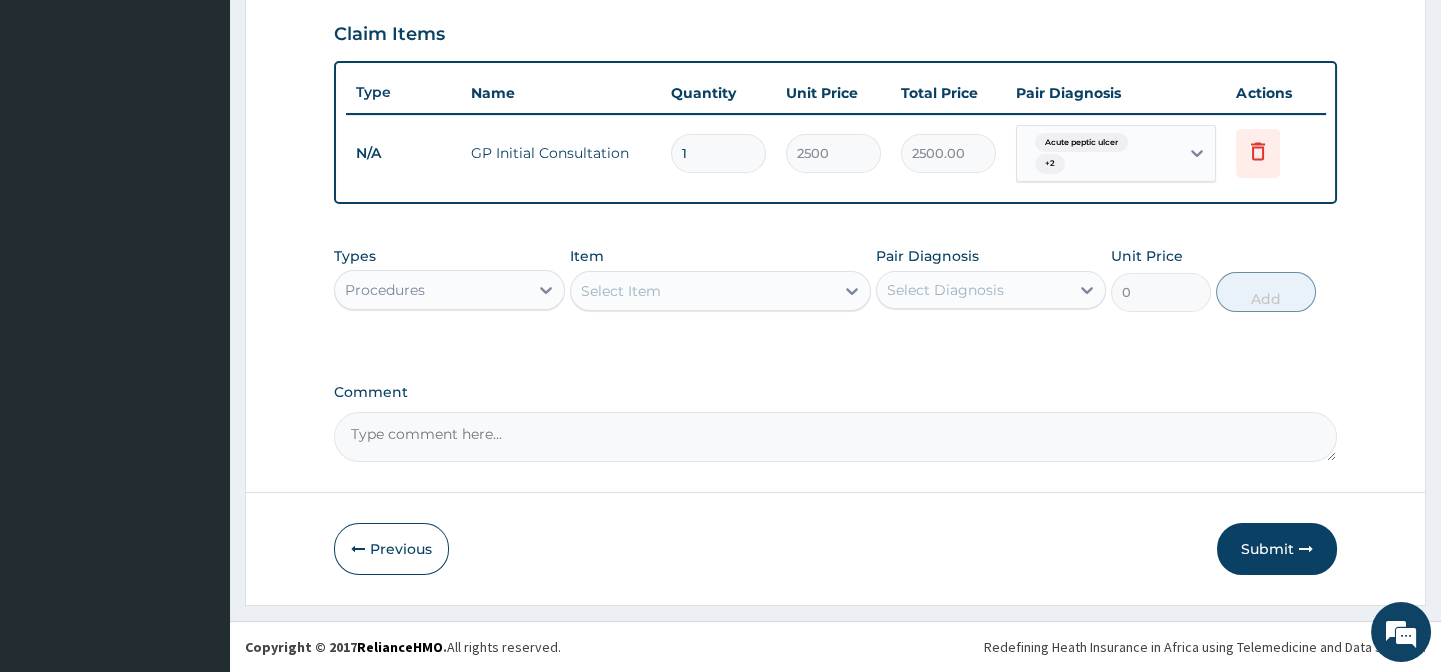 click on "Procedures" at bounding box center [431, 290] 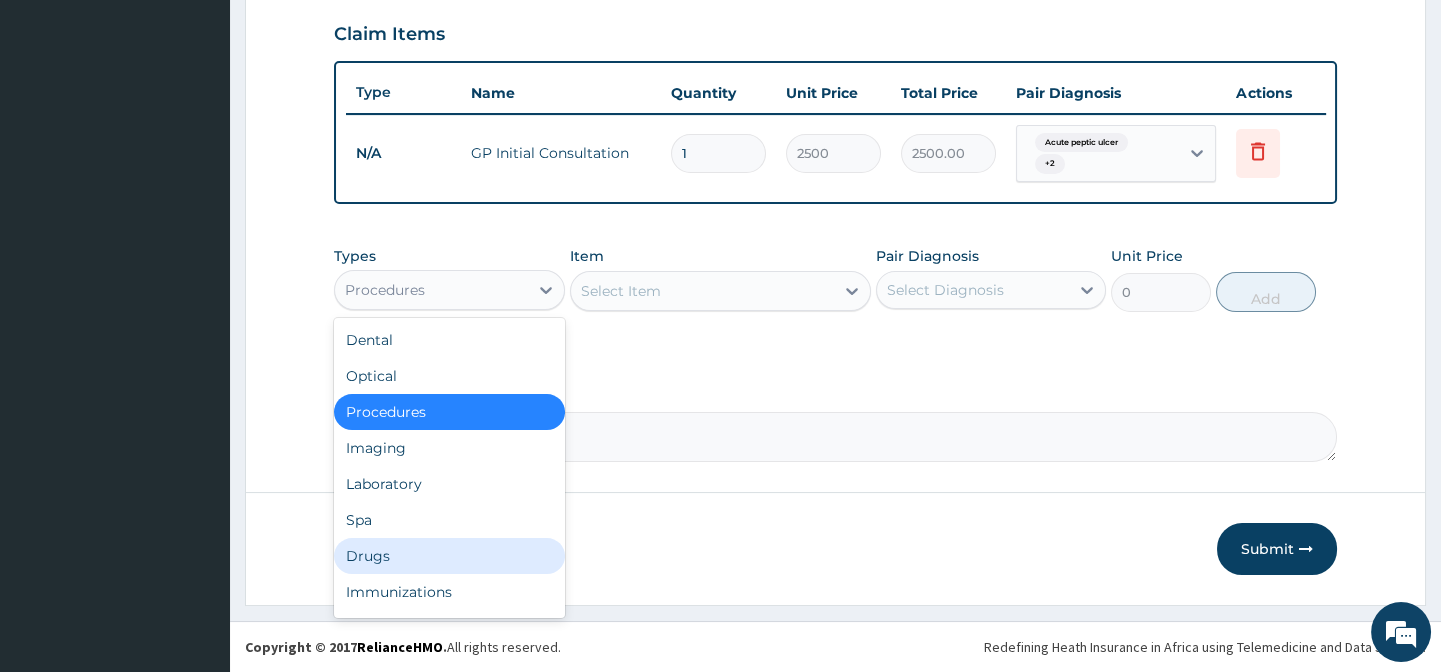 click on "Drugs" at bounding box center [449, 556] 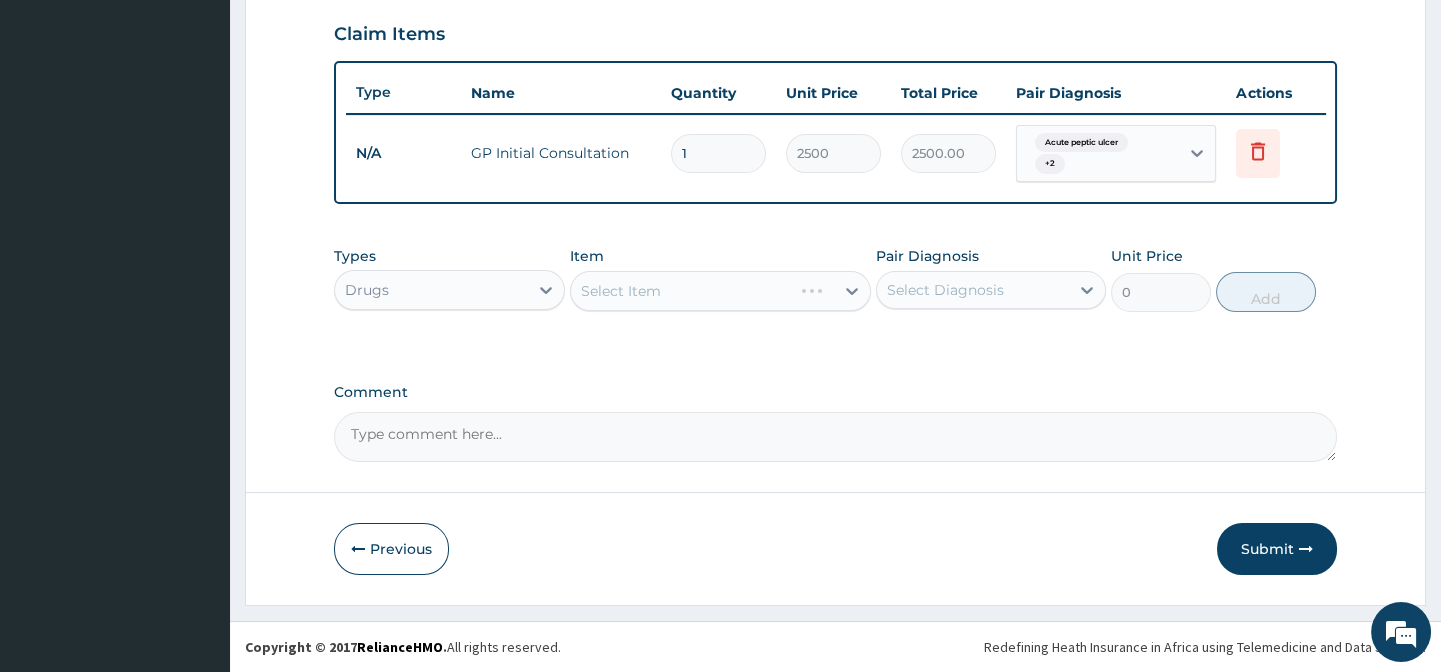 click on "Select Item" at bounding box center [720, 291] 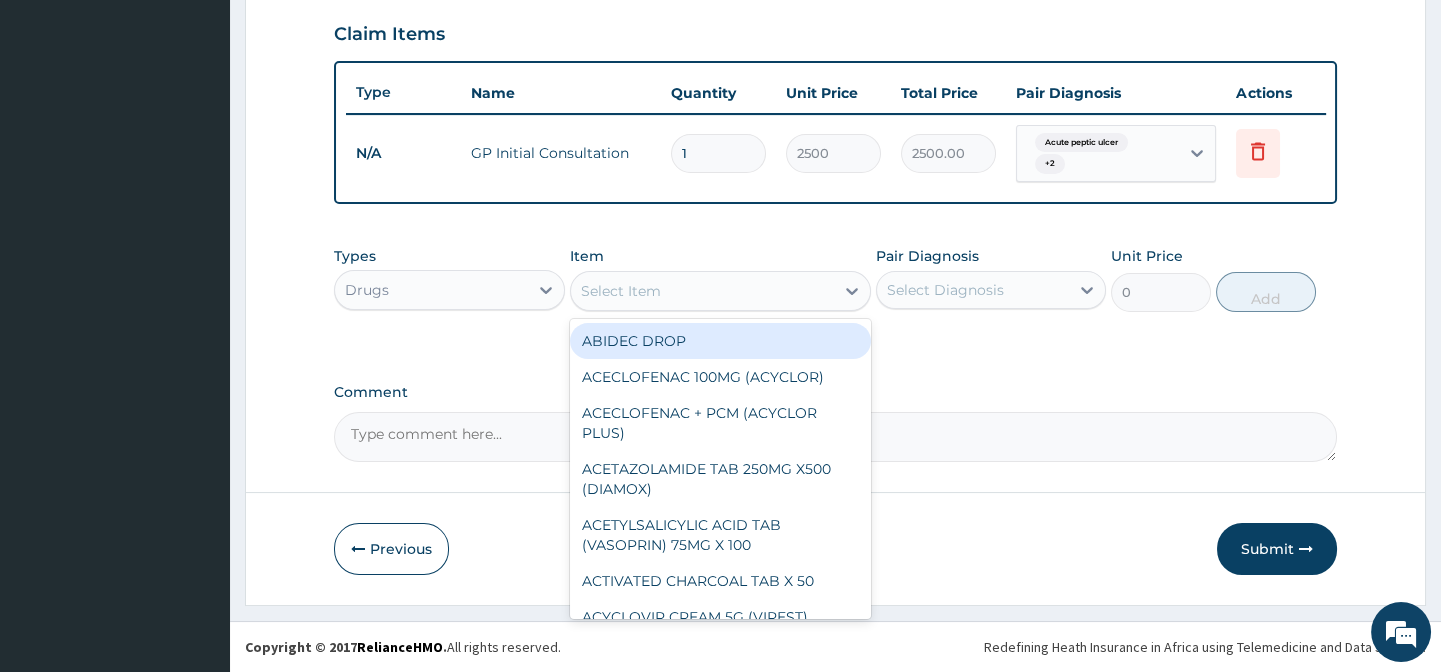click on "Select Item" at bounding box center [702, 291] 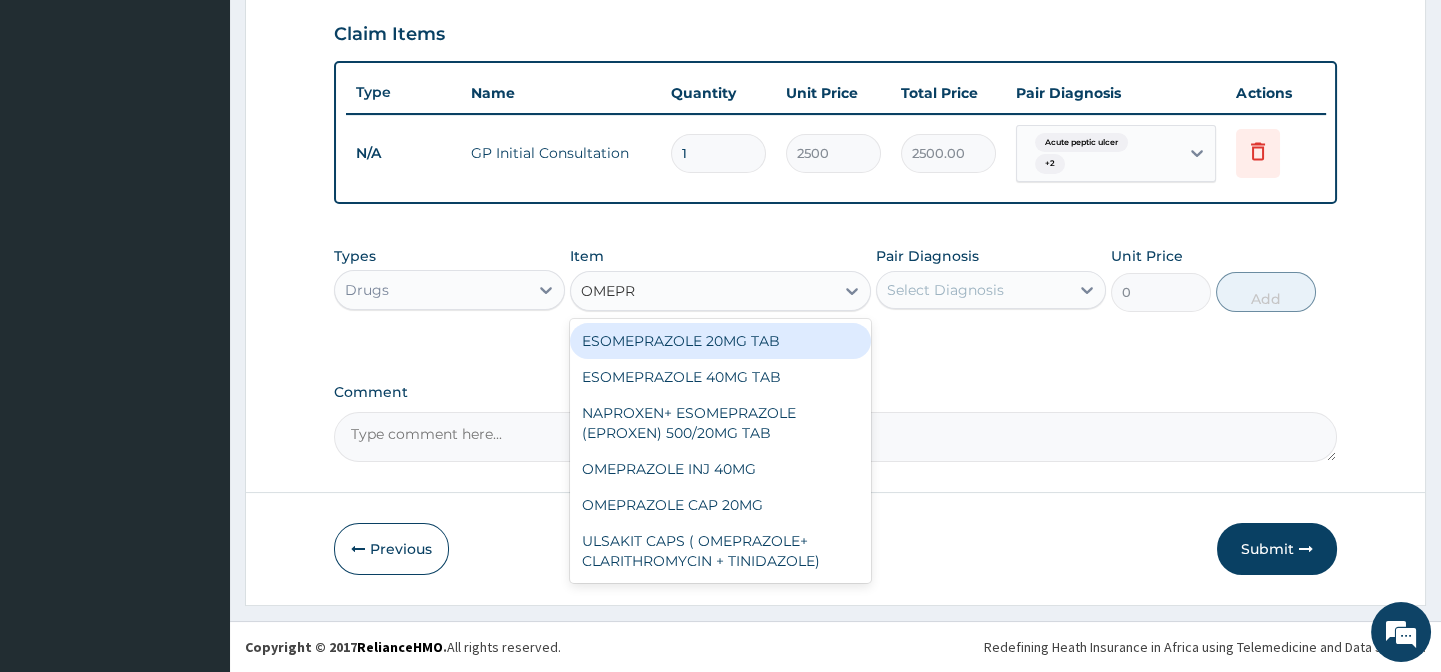 type on "OMEPRA" 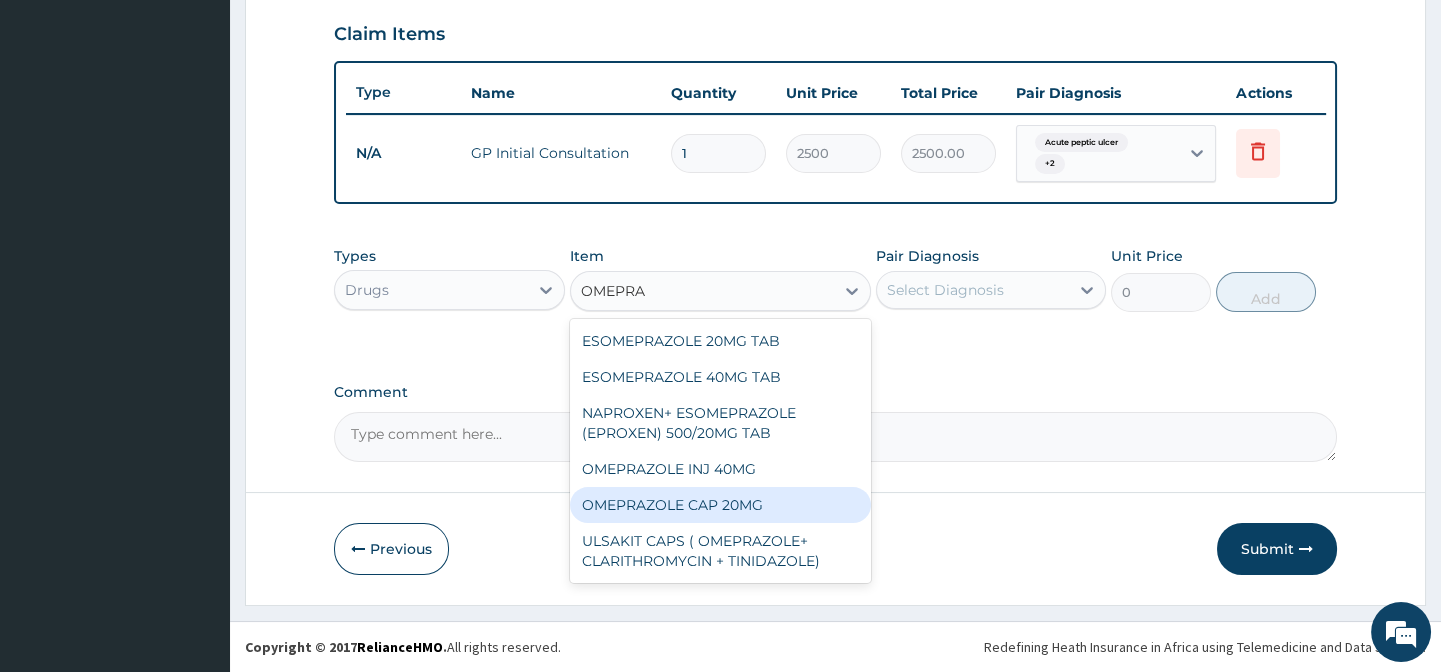click on "OMEPRAZOLE CAP 20MG" at bounding box center [720, 505] 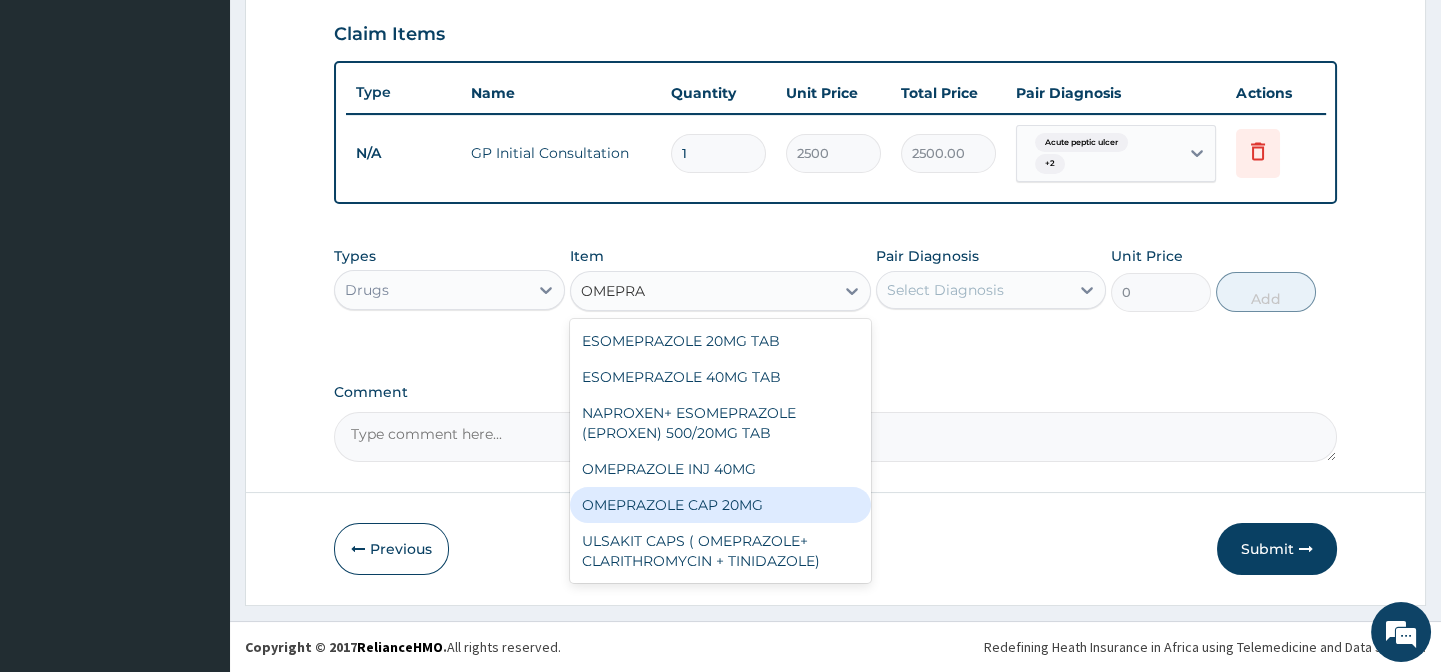 type 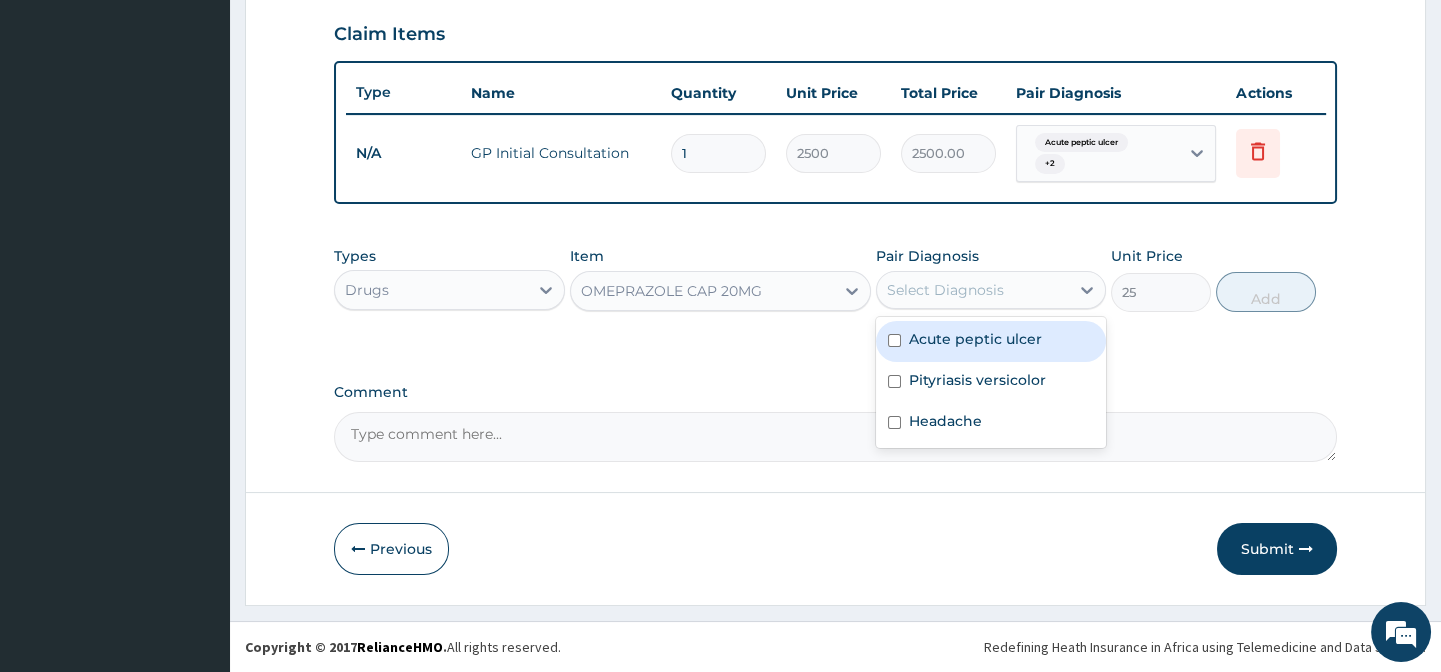 click on "Select Diagnosis" at bounding box center [945, 290] 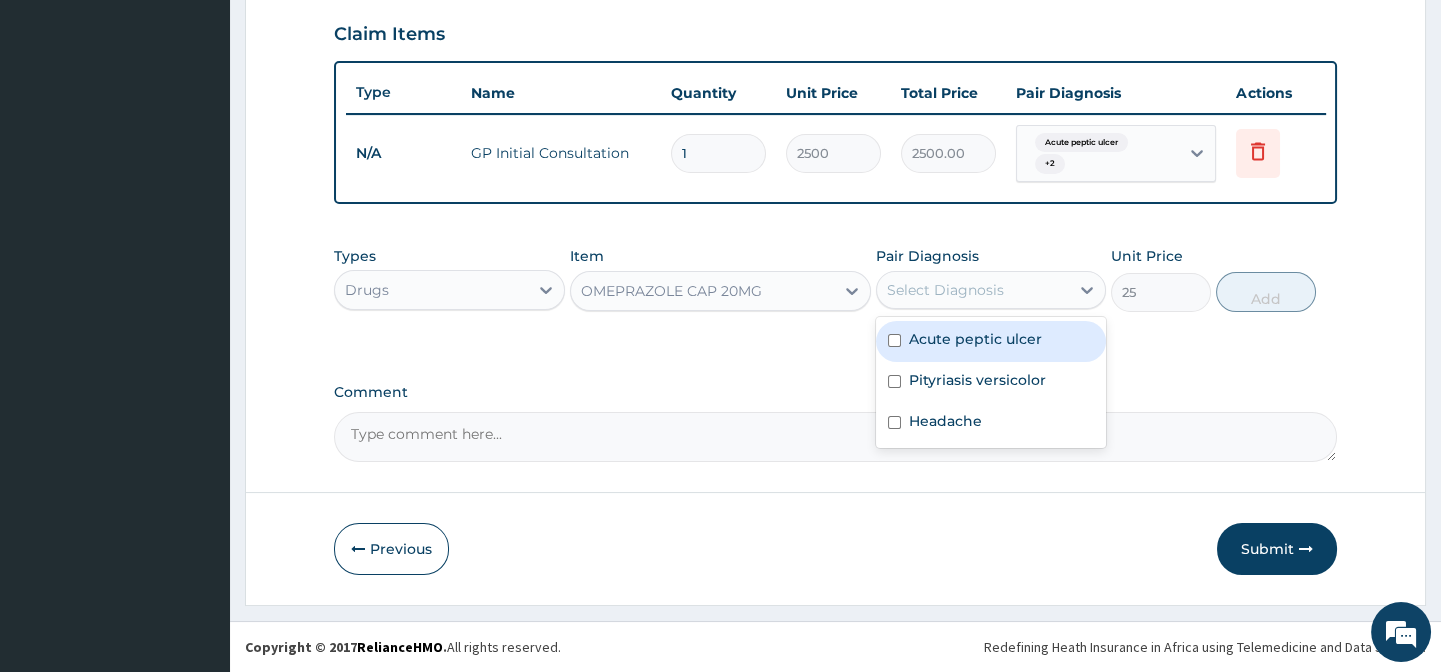 click on "Acute peptic ulcer" at bounding box center (975, 339) 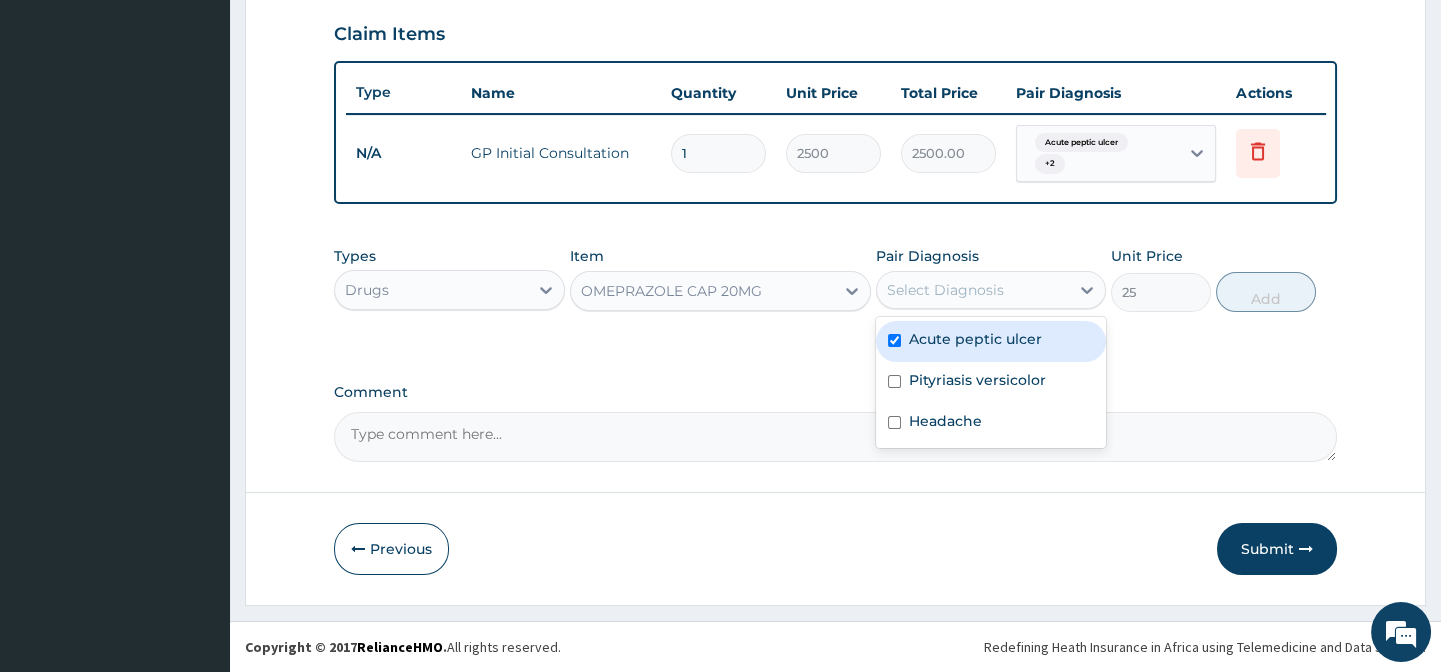 checkbox on "true" 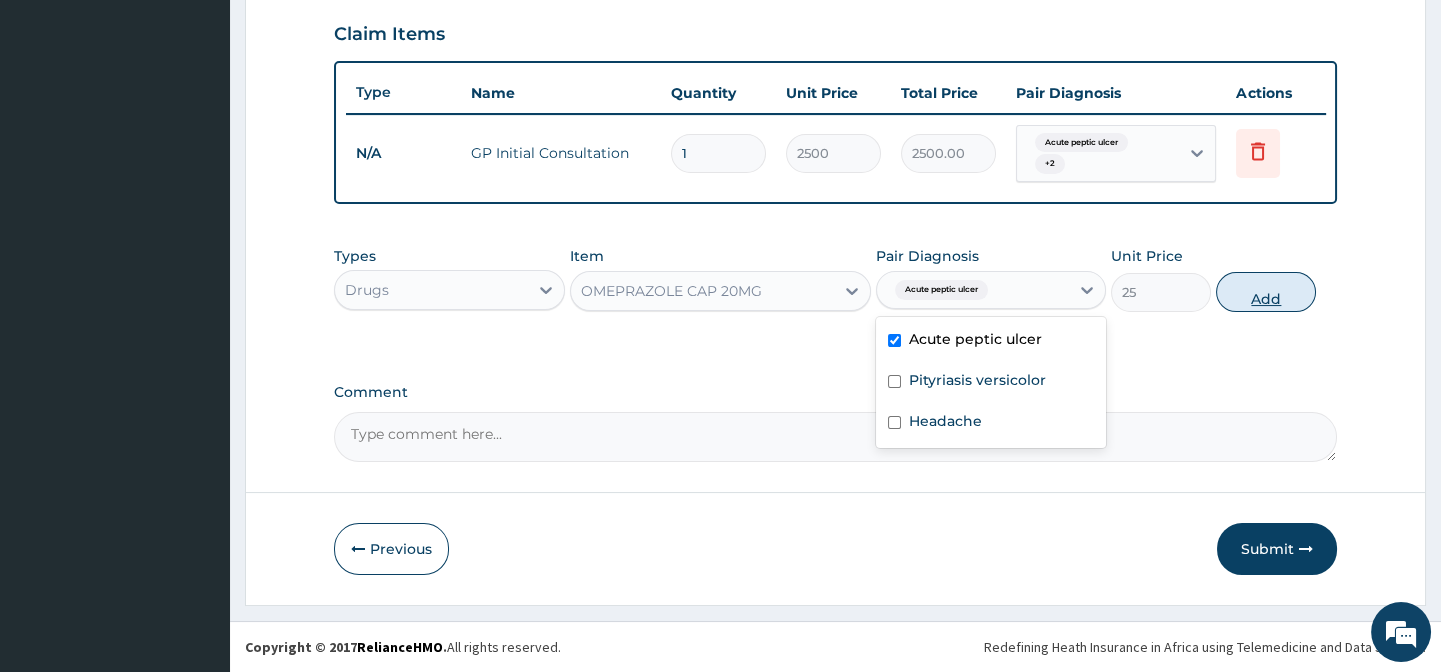 click on "Add" at bounding box center [1266, 292] 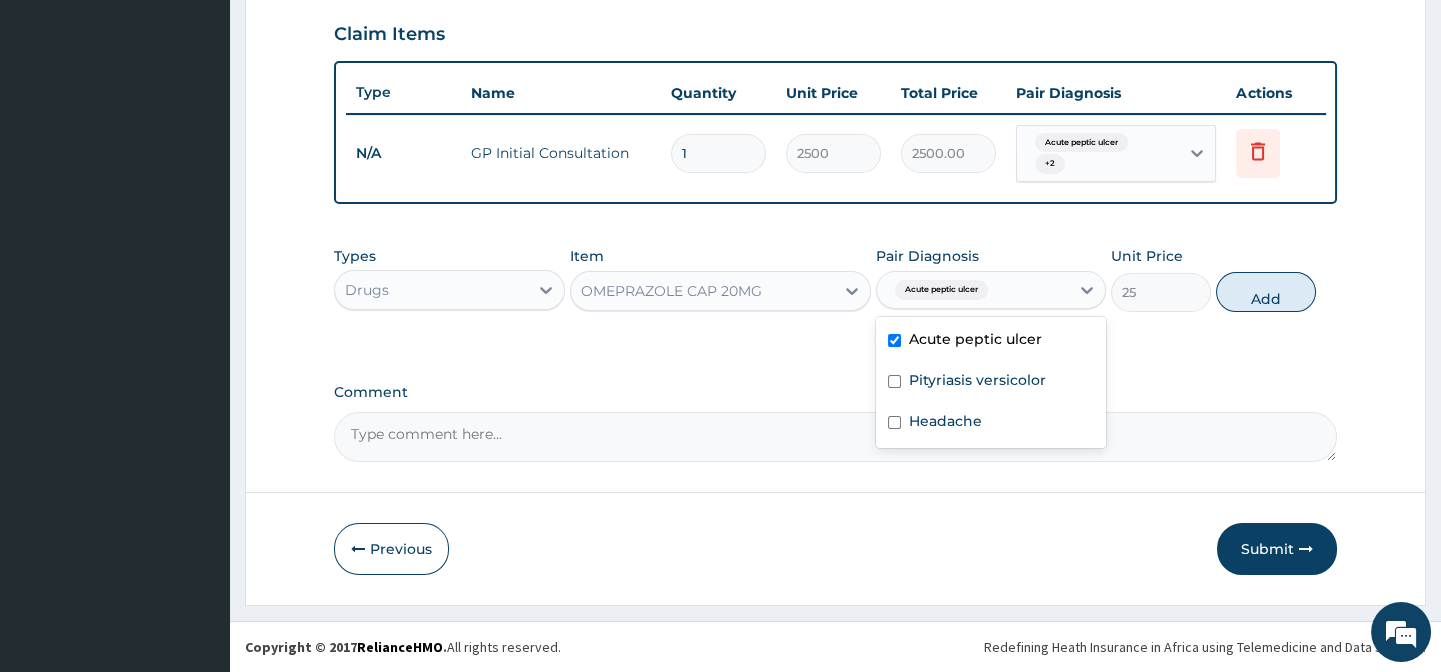 type on "0" 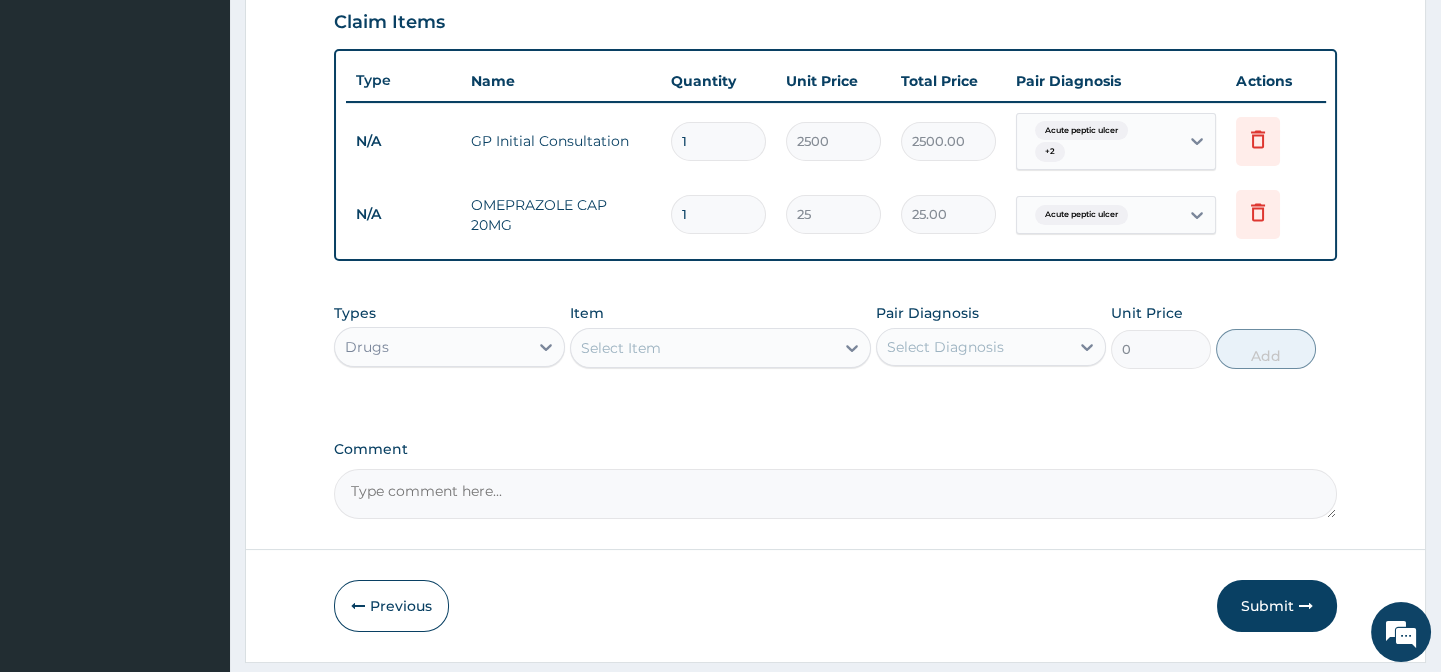 click on "1" at bounding box center [718, 214] 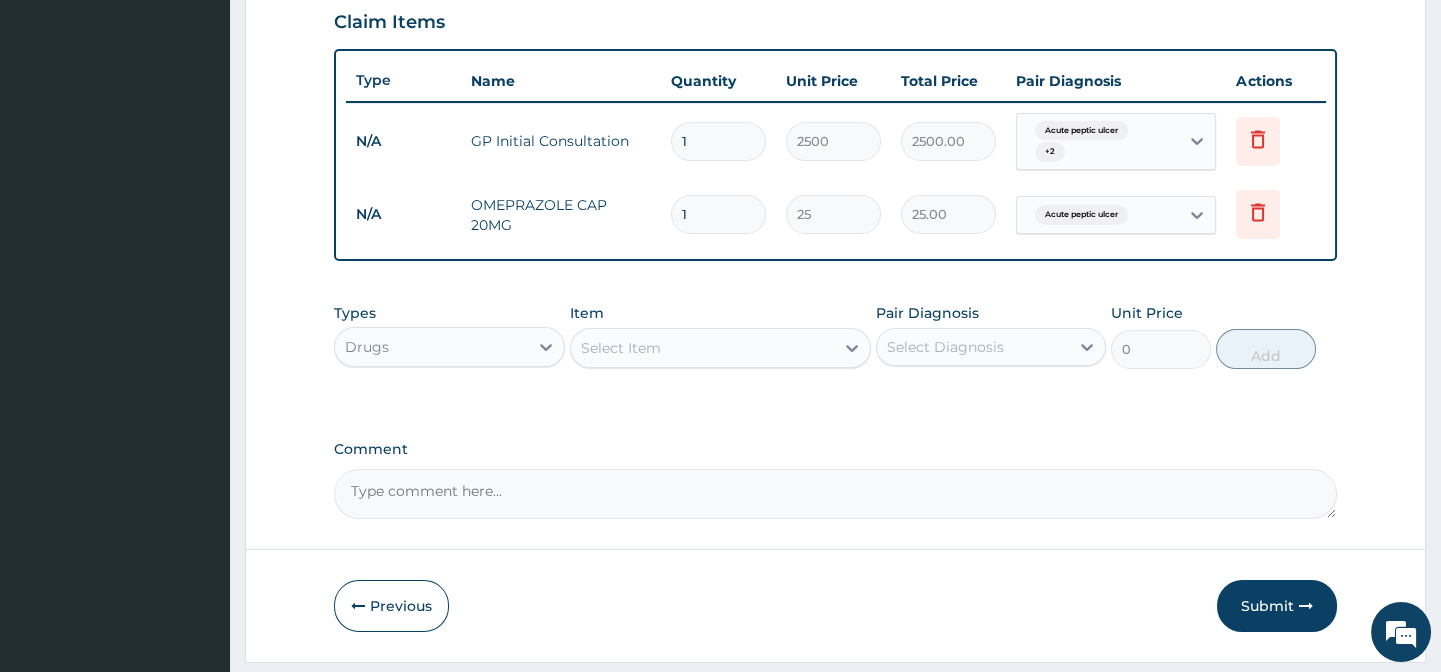 type on "250.00" 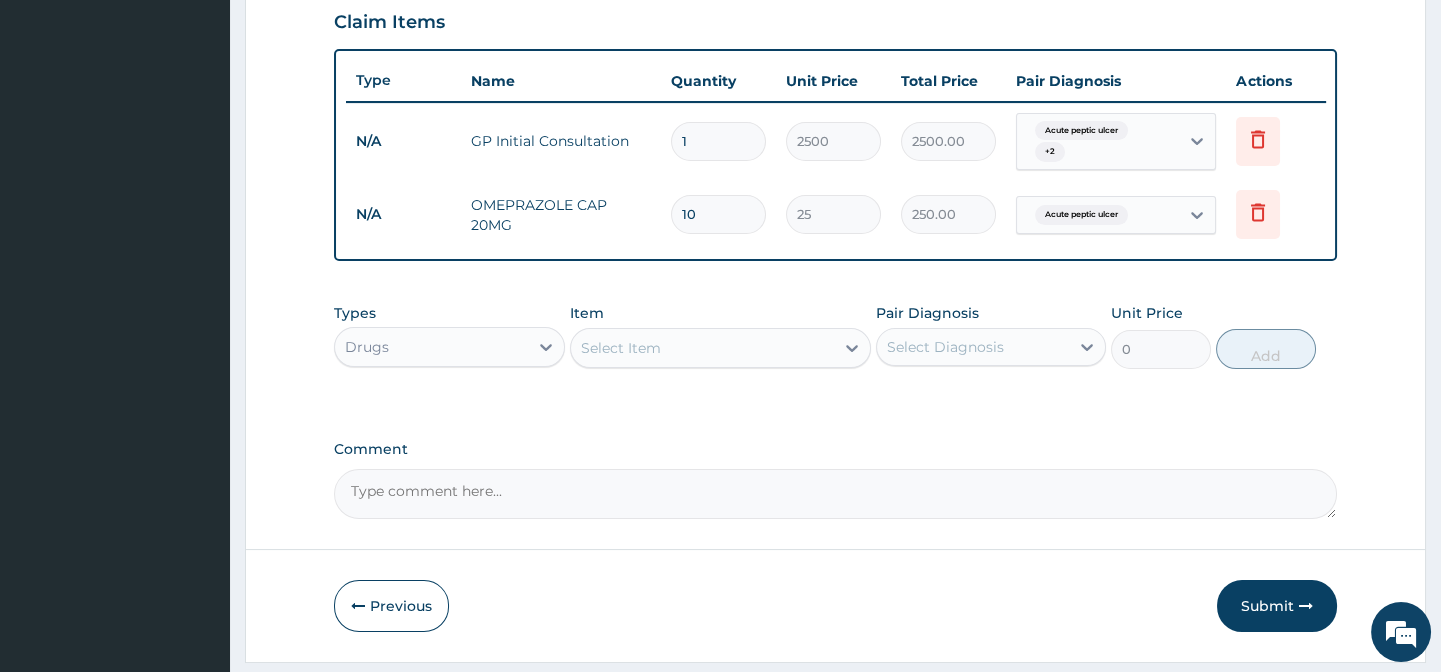 type on "10" 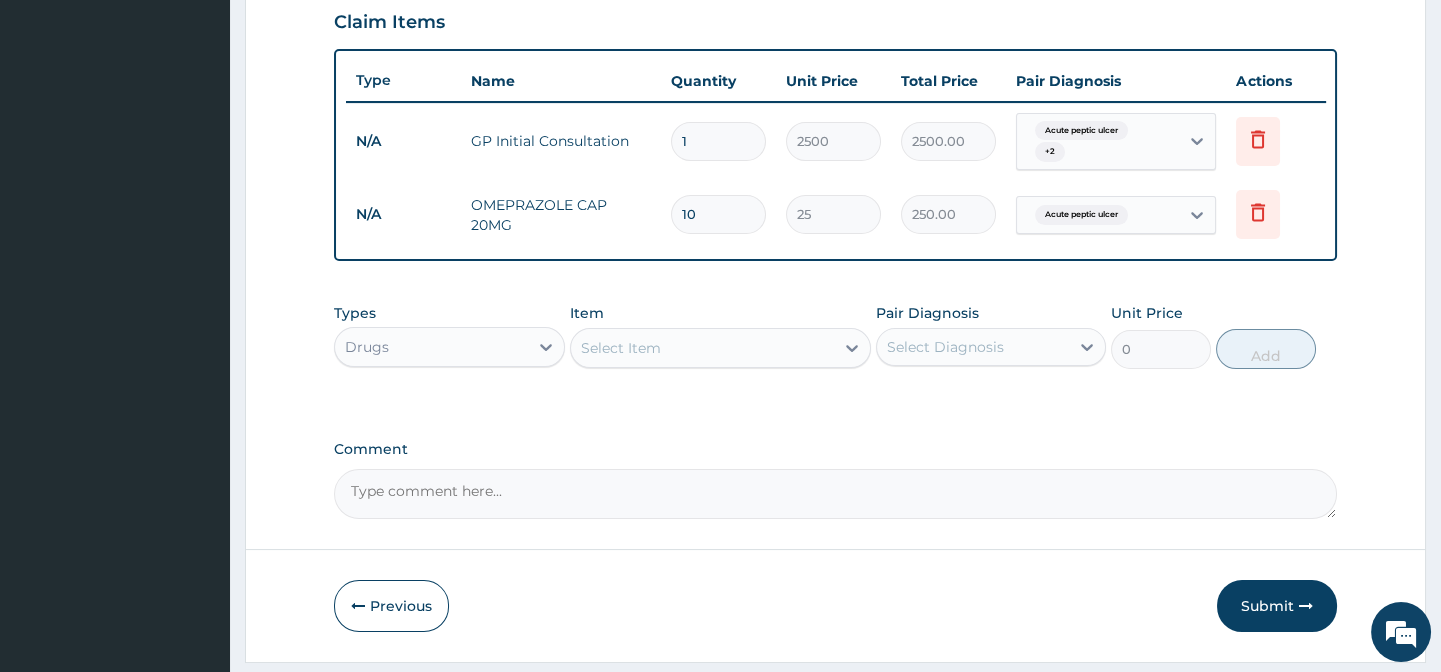 click on "Select Item" at bounding box center (621, 348) 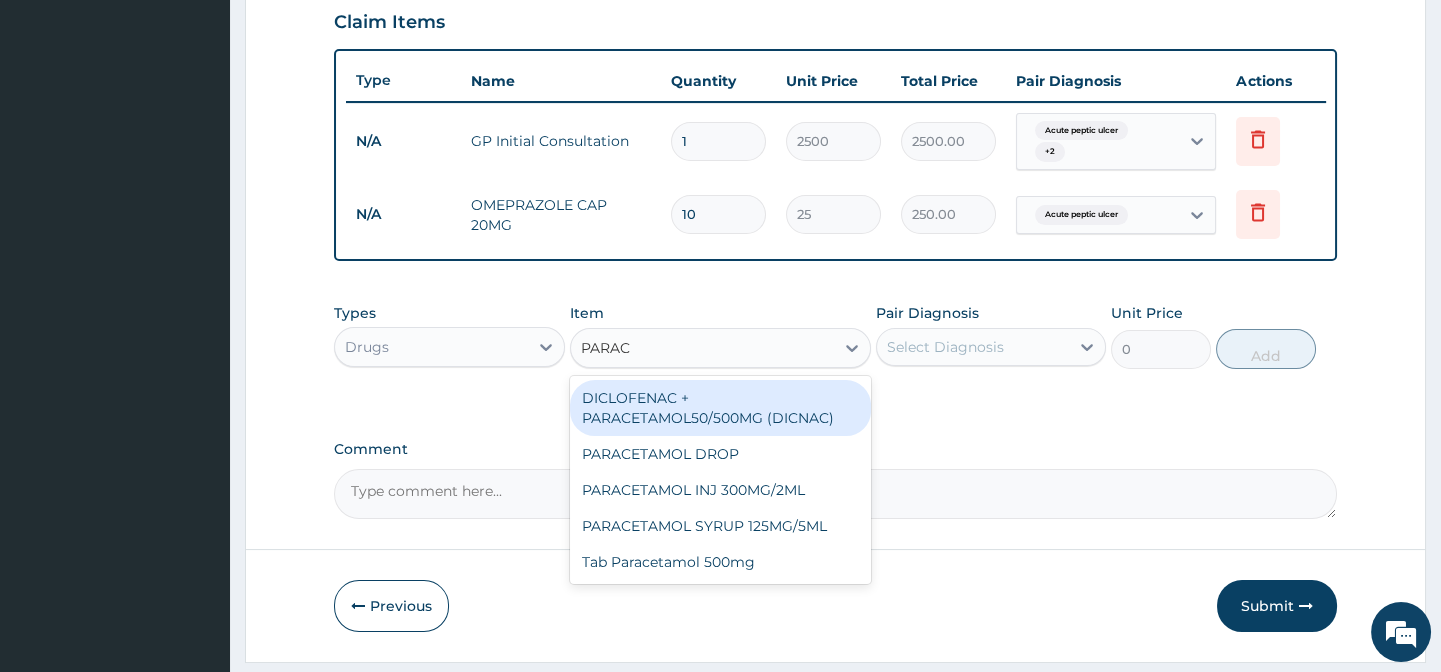 type on "PARACE" 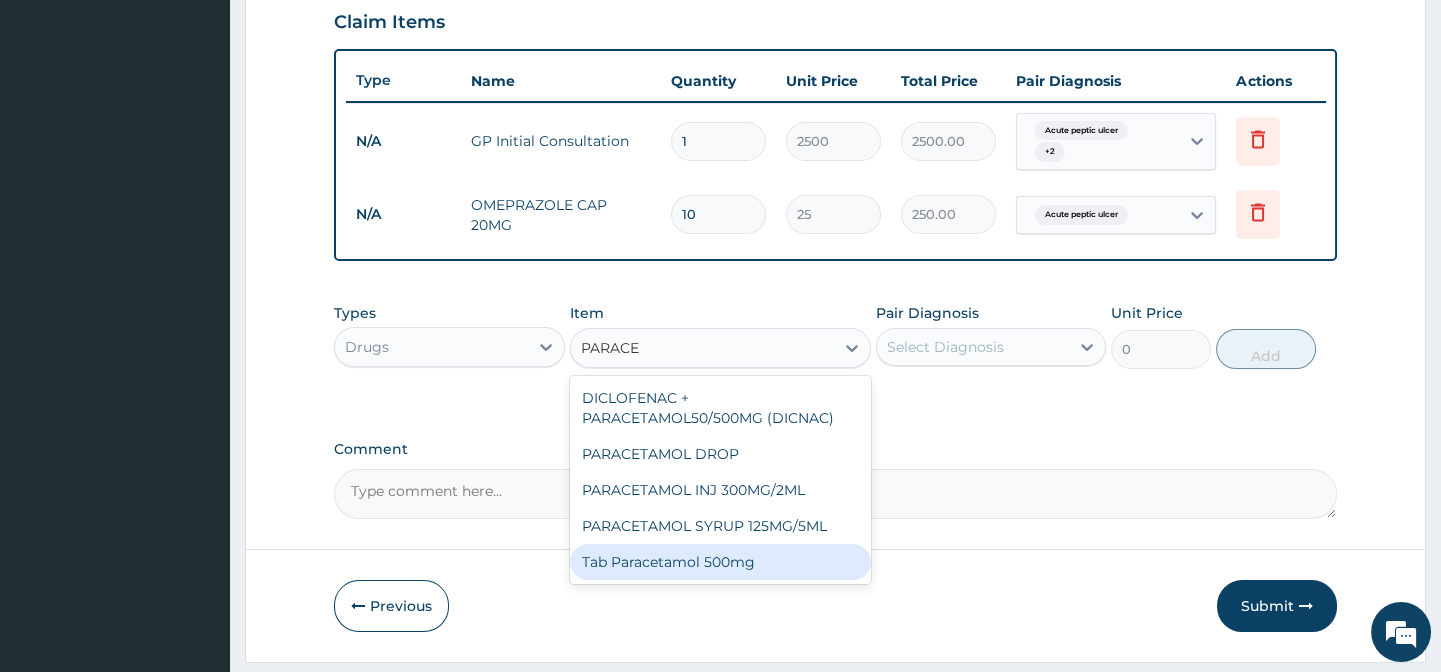 click on "Tab Paracetamol 500mg" at bounding box center [720, 562] 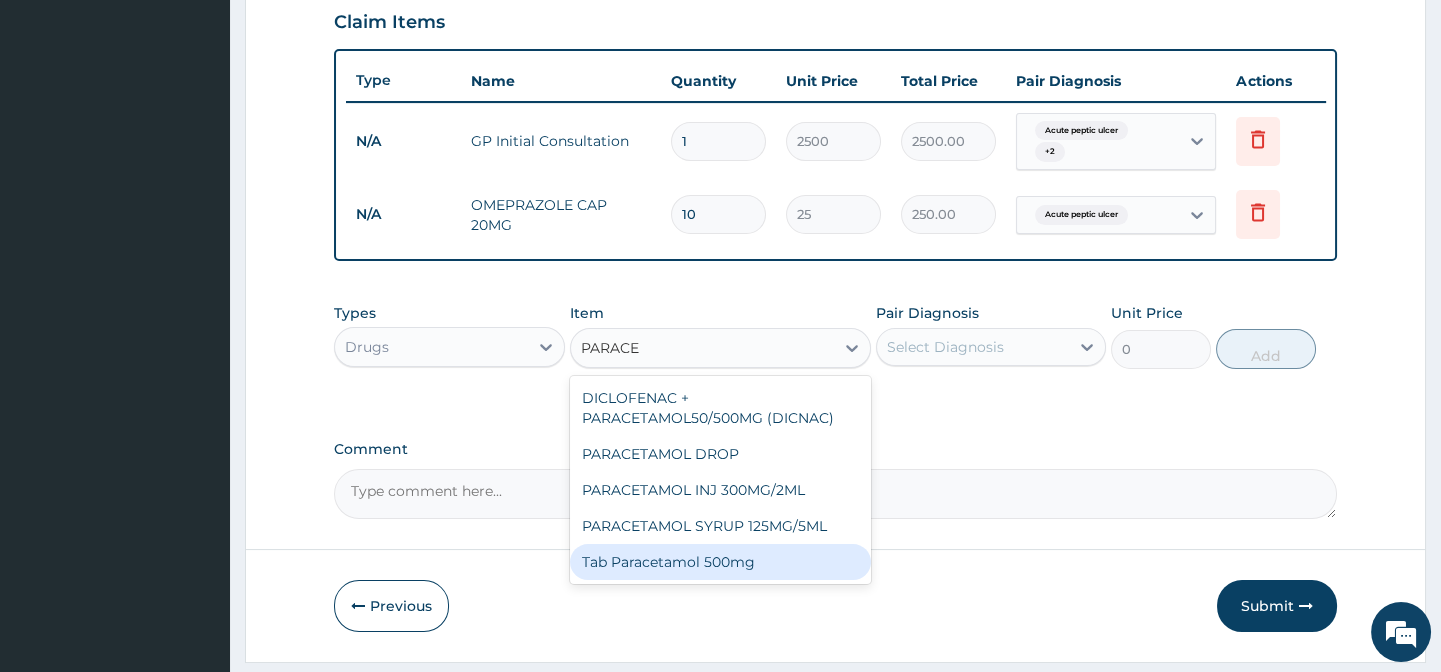 type 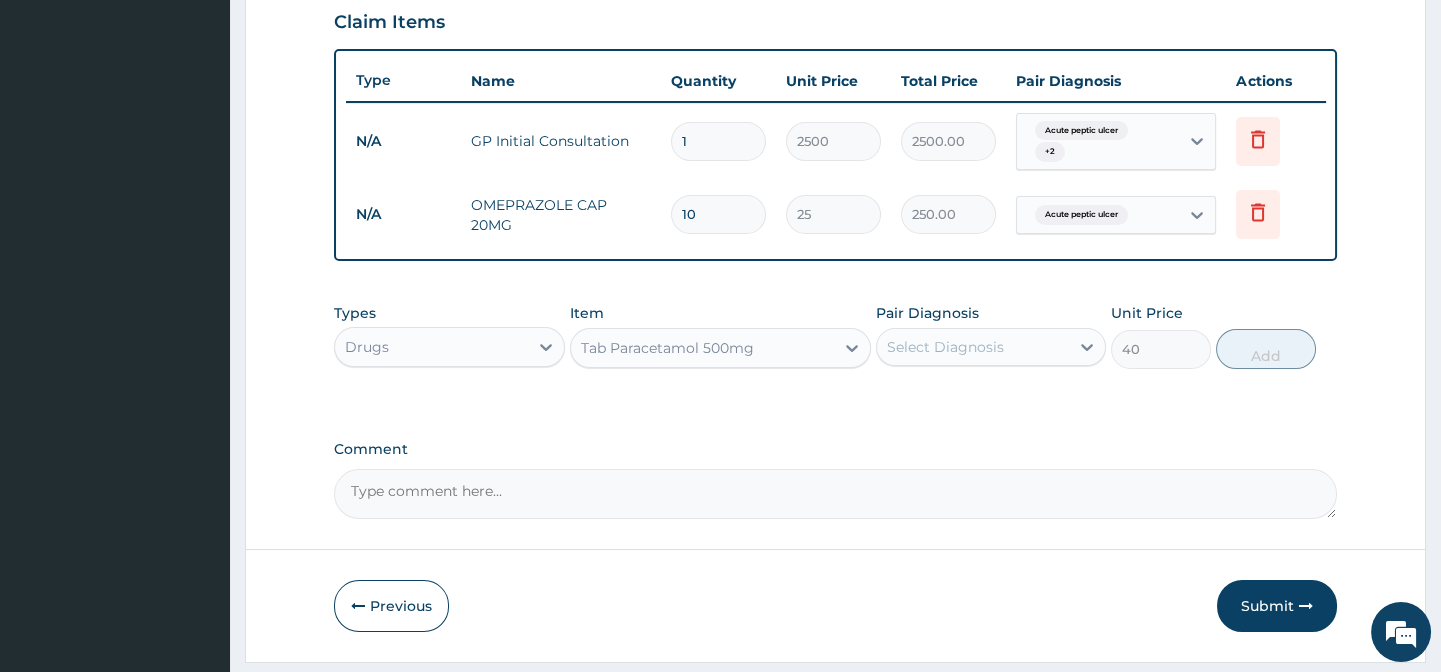 click on "Select Diagnosis" at bounding box center [945, 347] 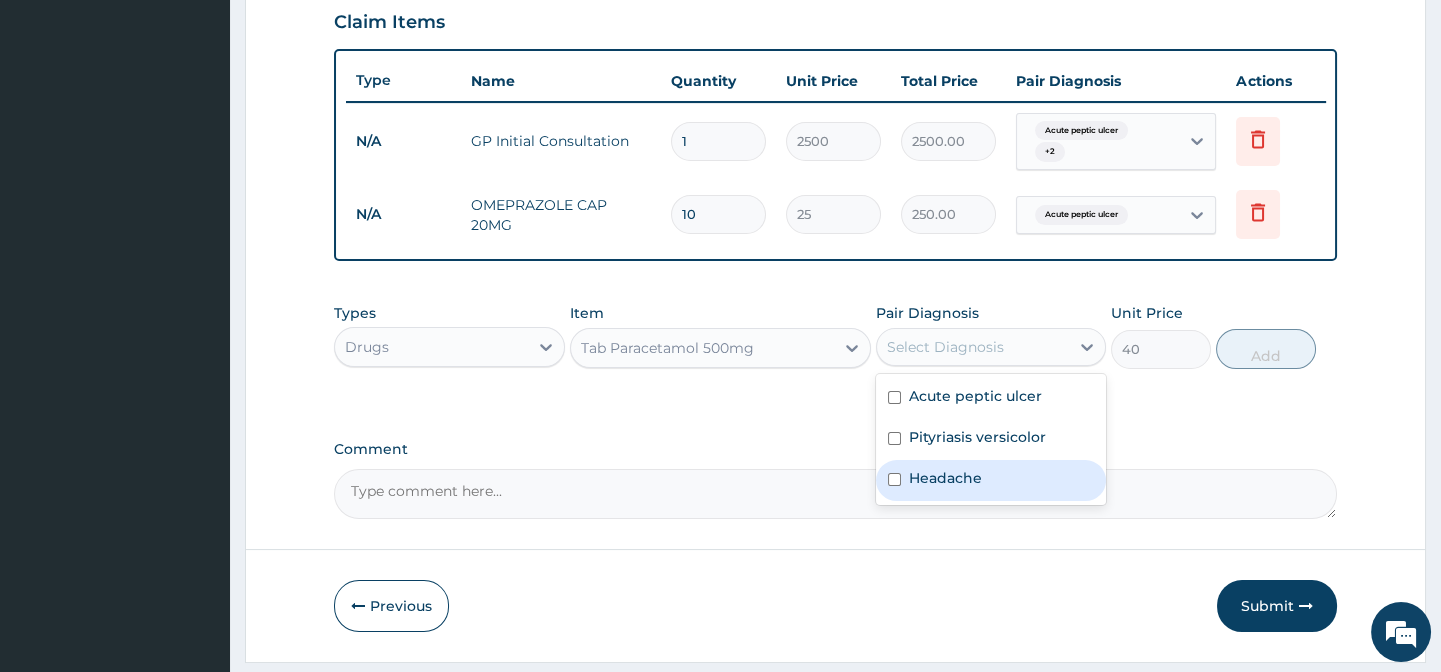 click at bounding box center [894, 479] 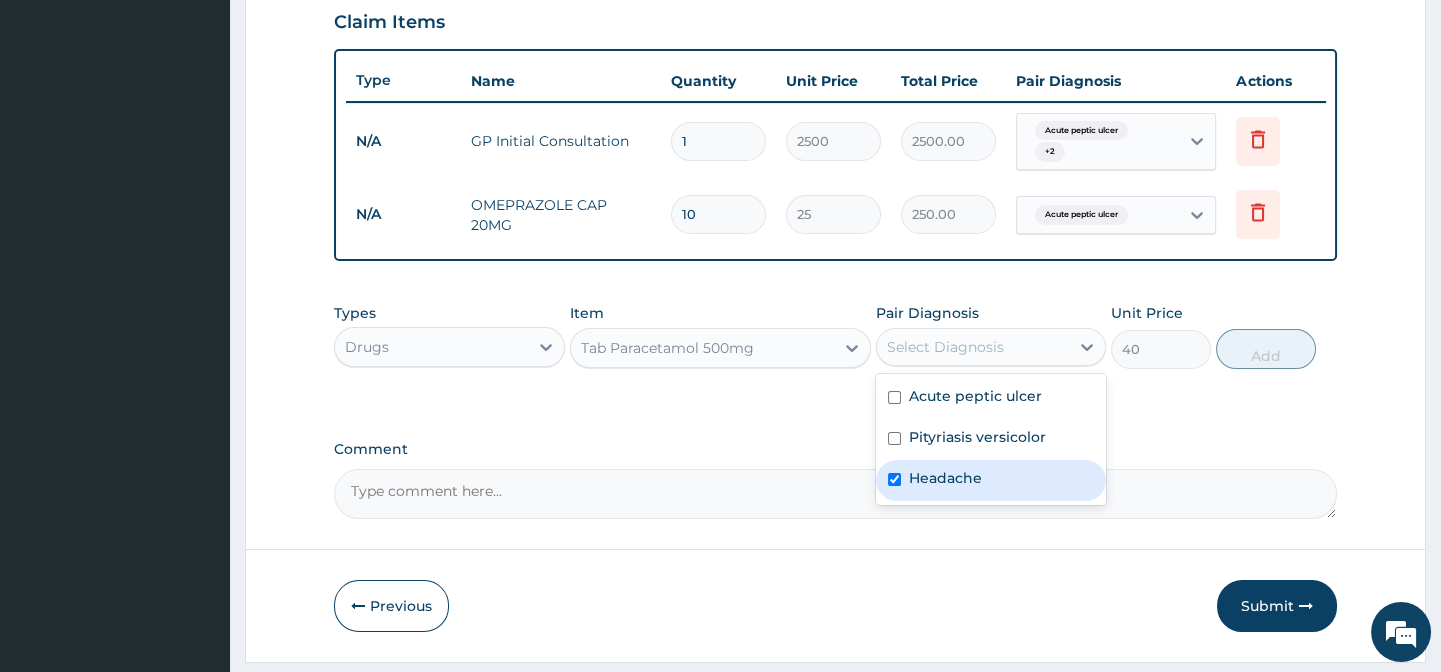 checkbox on "true" 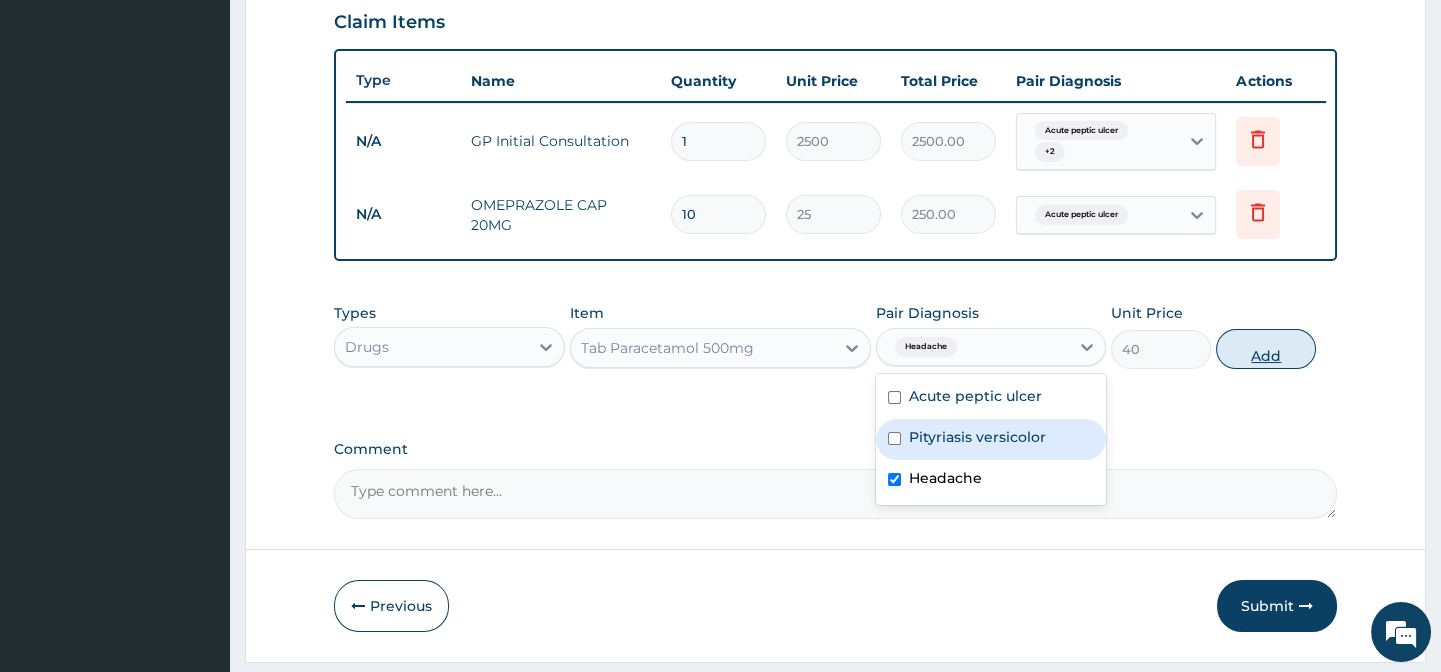 click on "Add" at bounding box center [1266, 349] 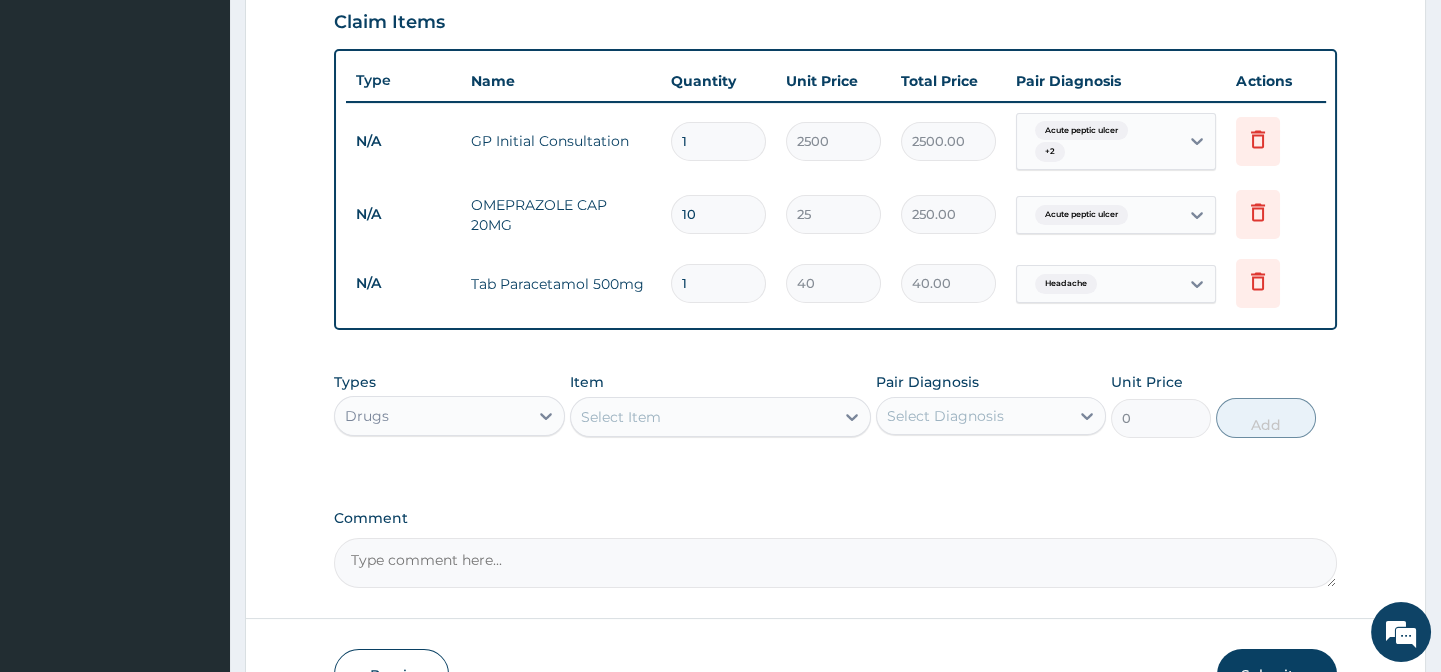 click on "1" at bounding box center [718, 283] 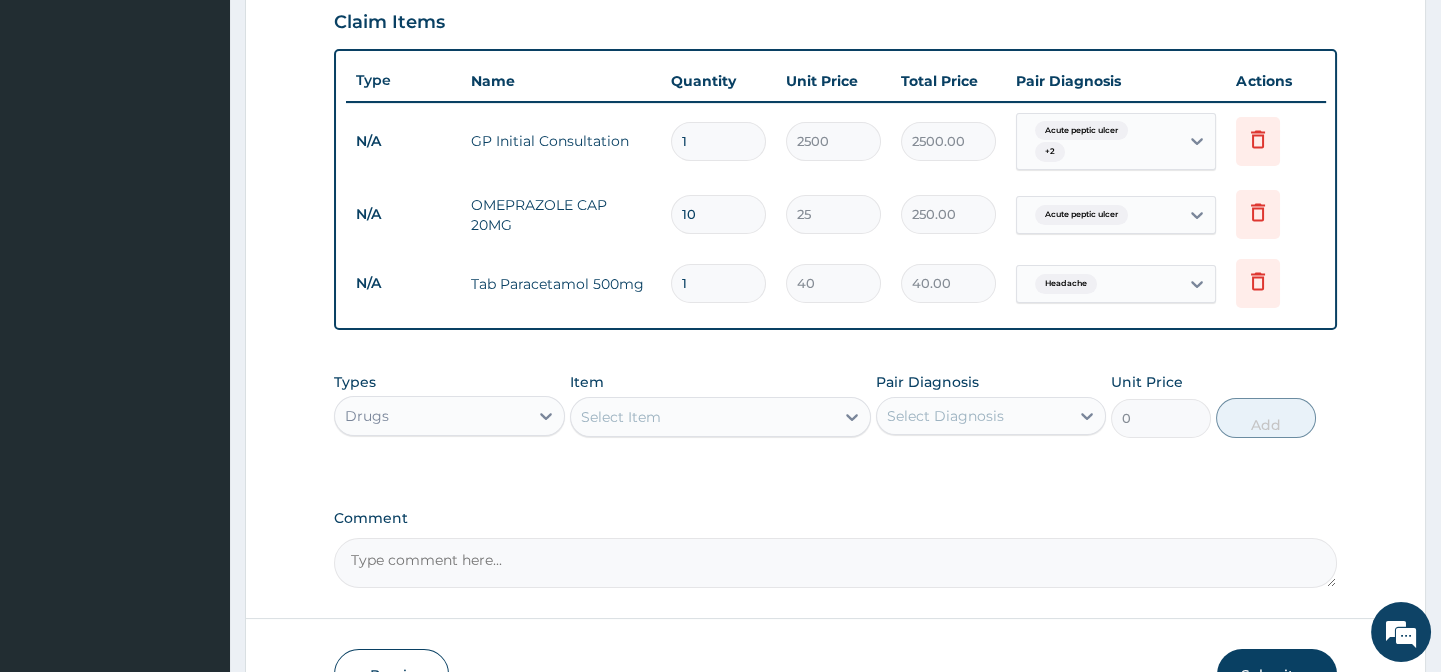 type 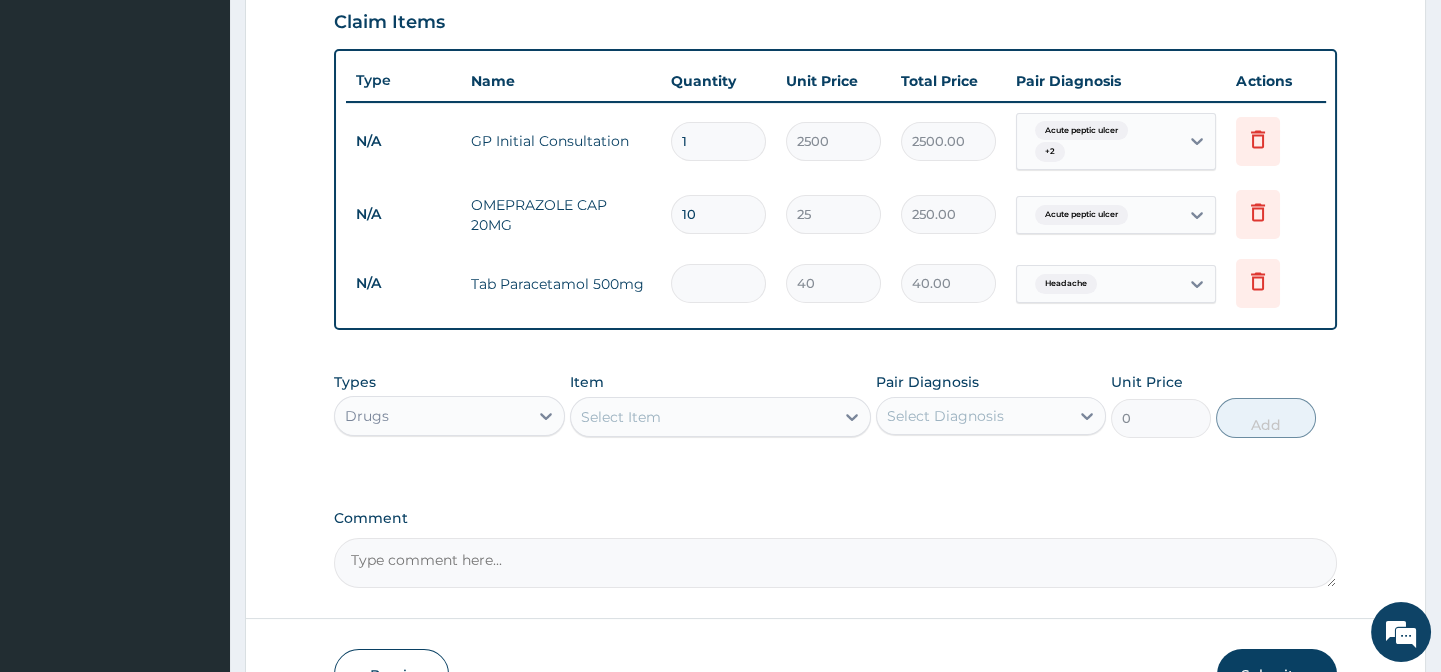 type on "0.00" 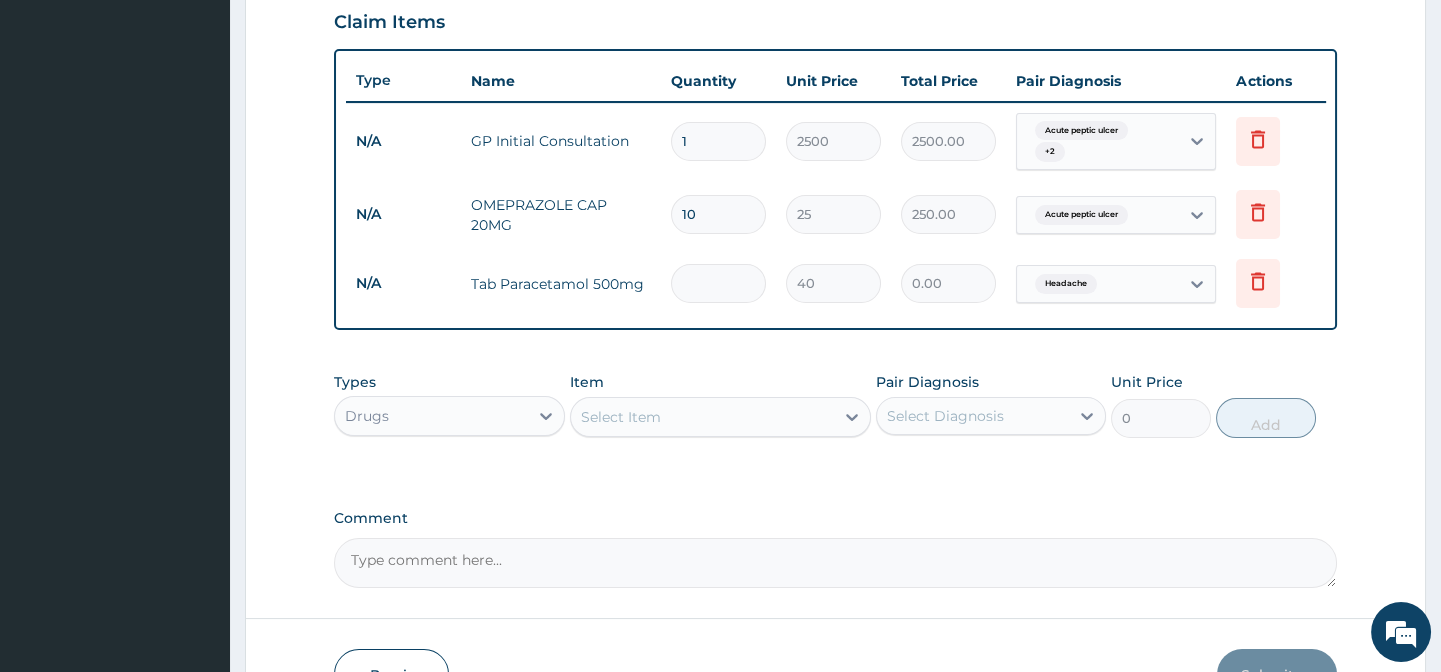 type on "3" 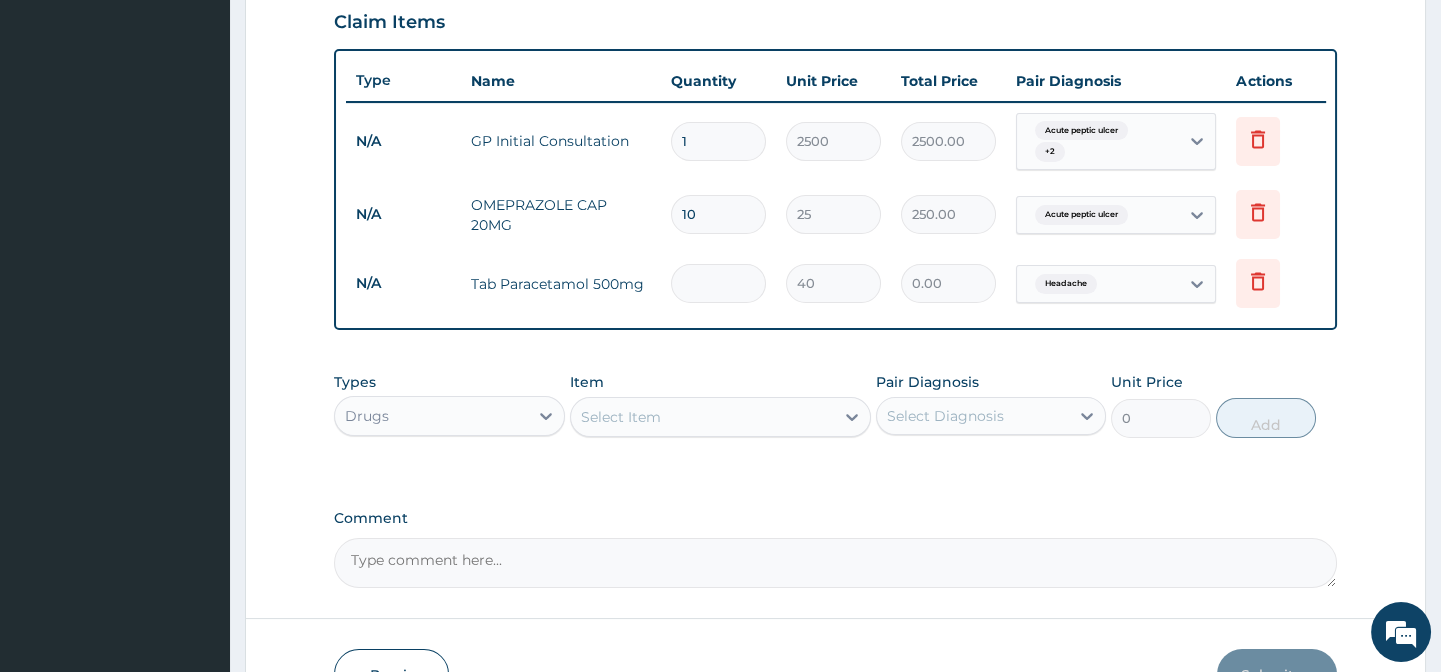 type on "120.00" 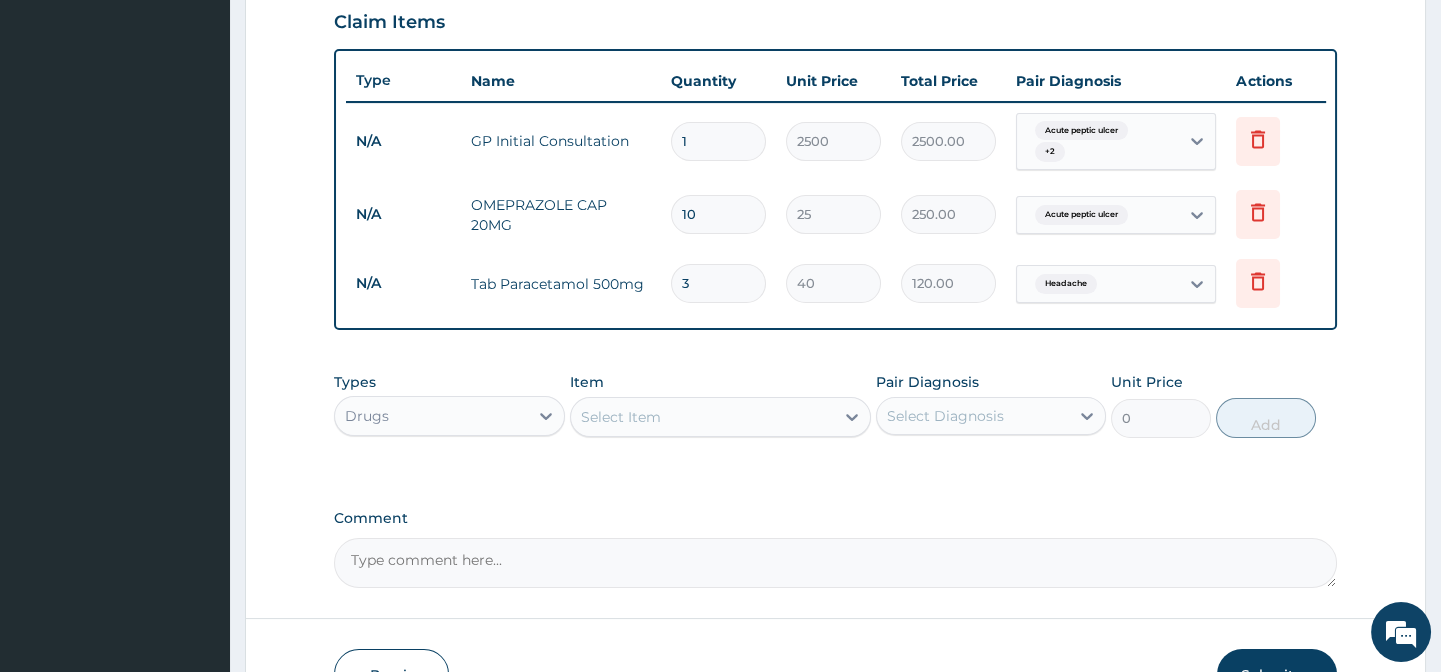 type on "30" 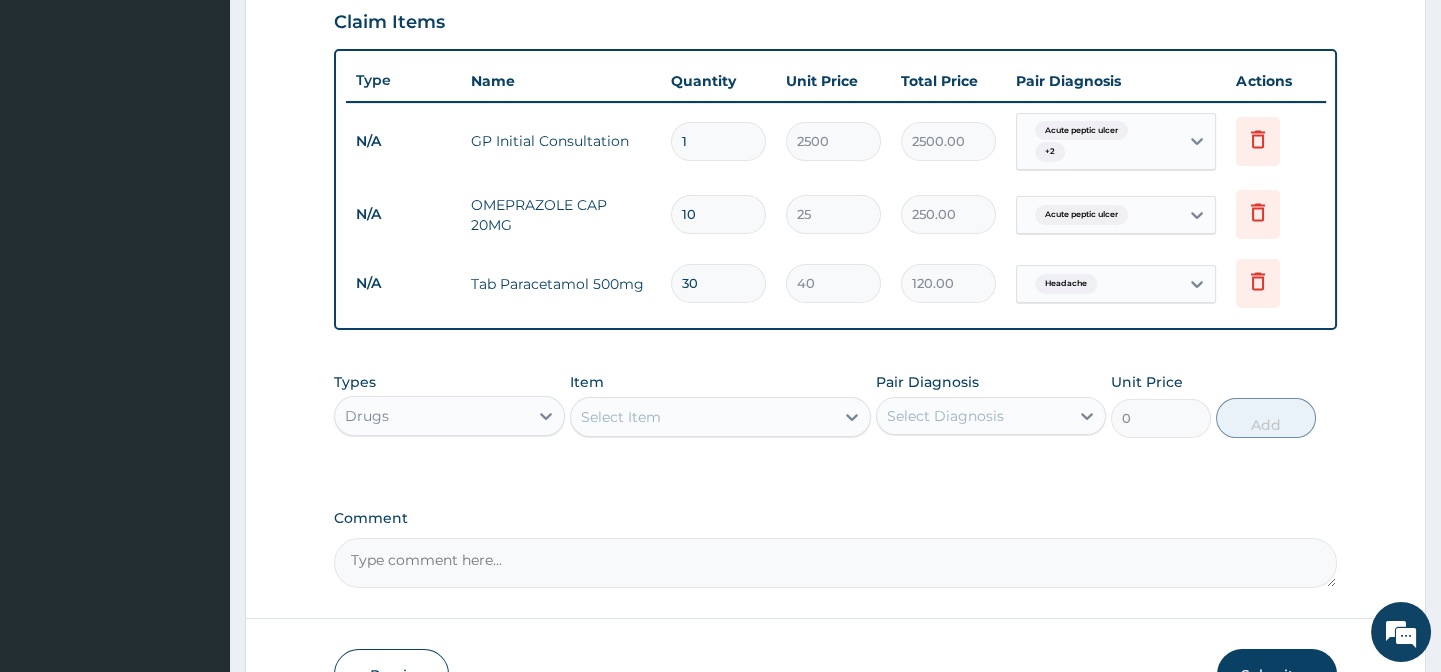 type on "1200.00" 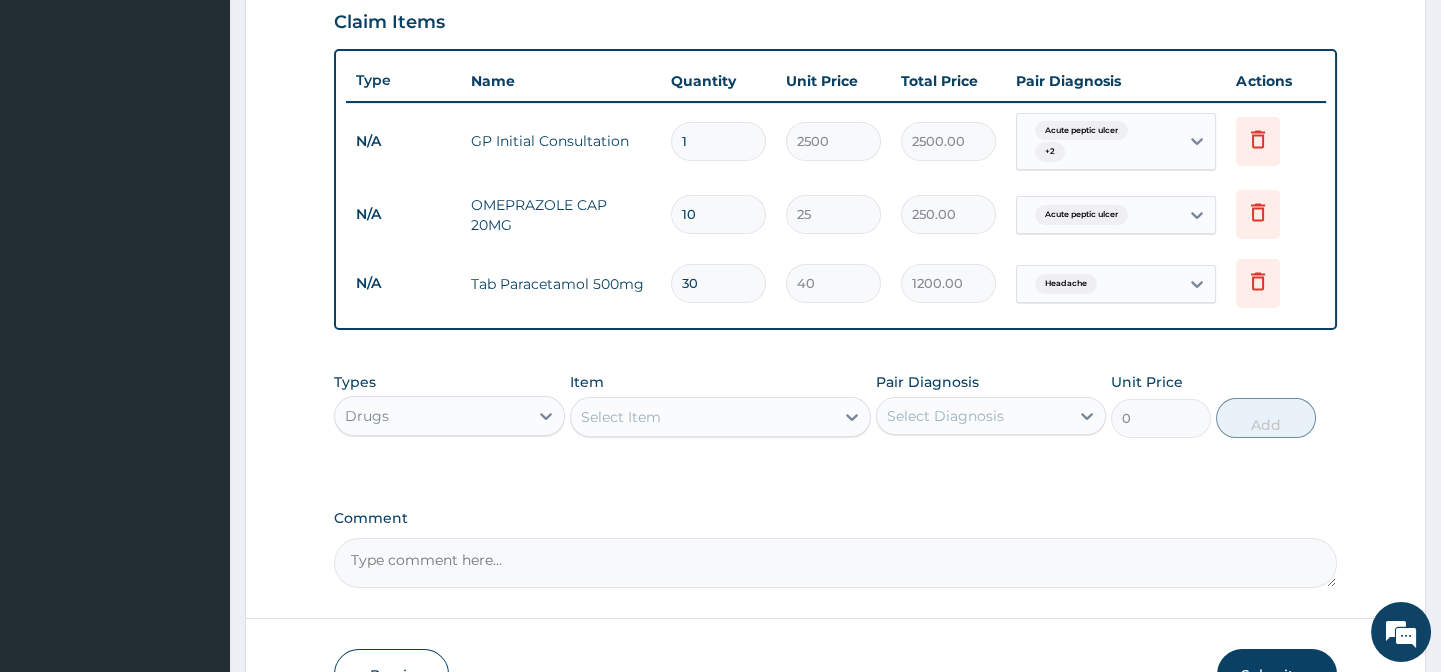 type on "30" 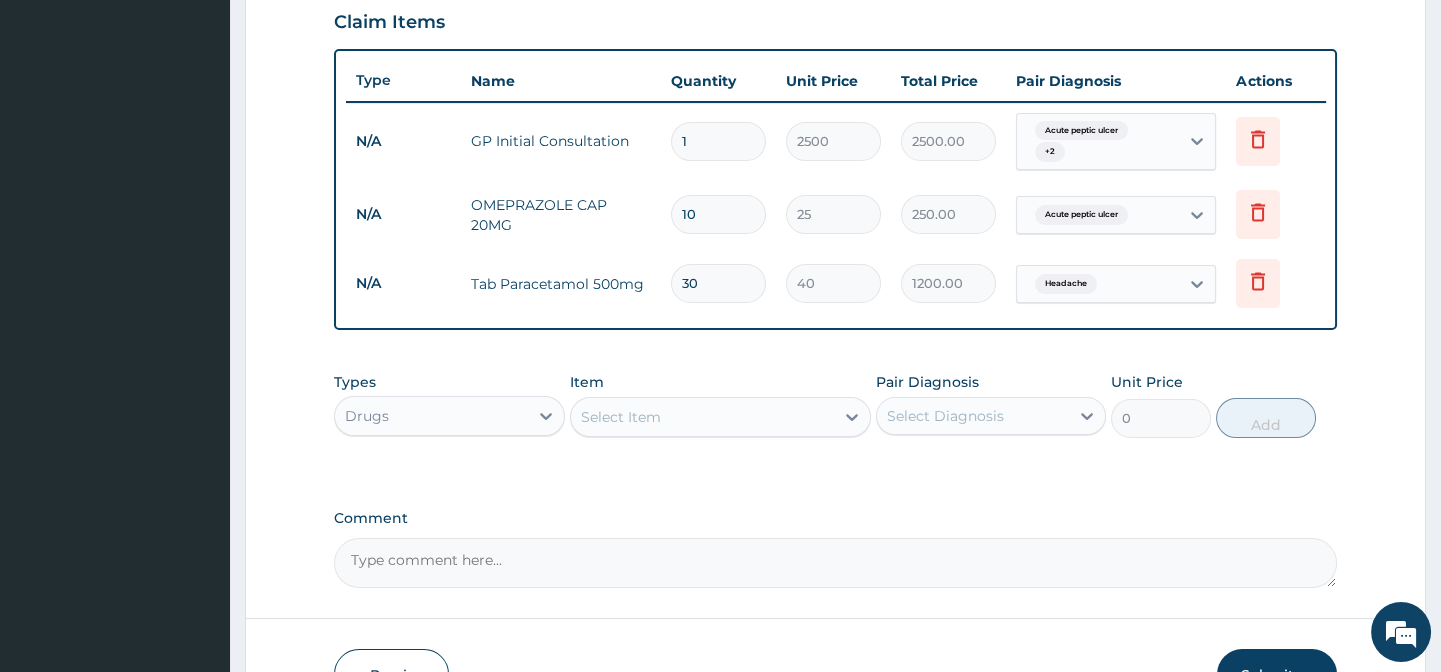 click on "Select Item" at bounding box center (702, 417) 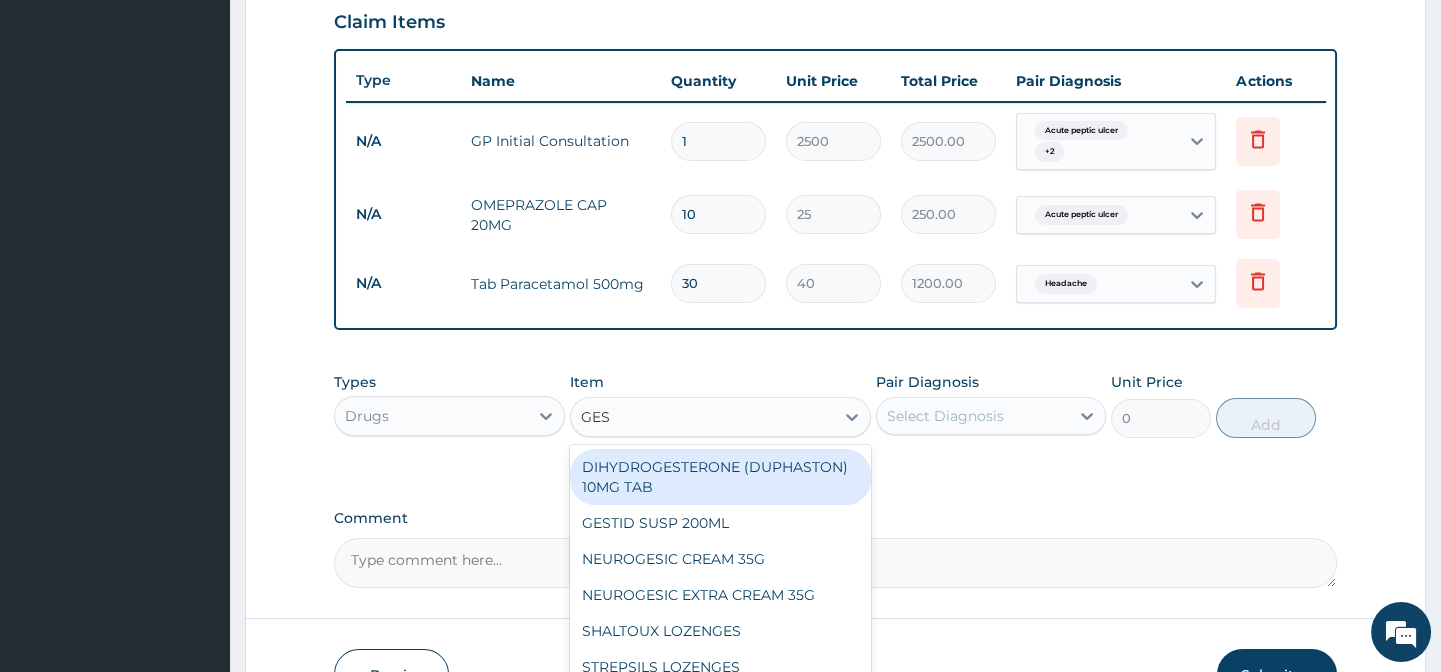 type on "GEST" 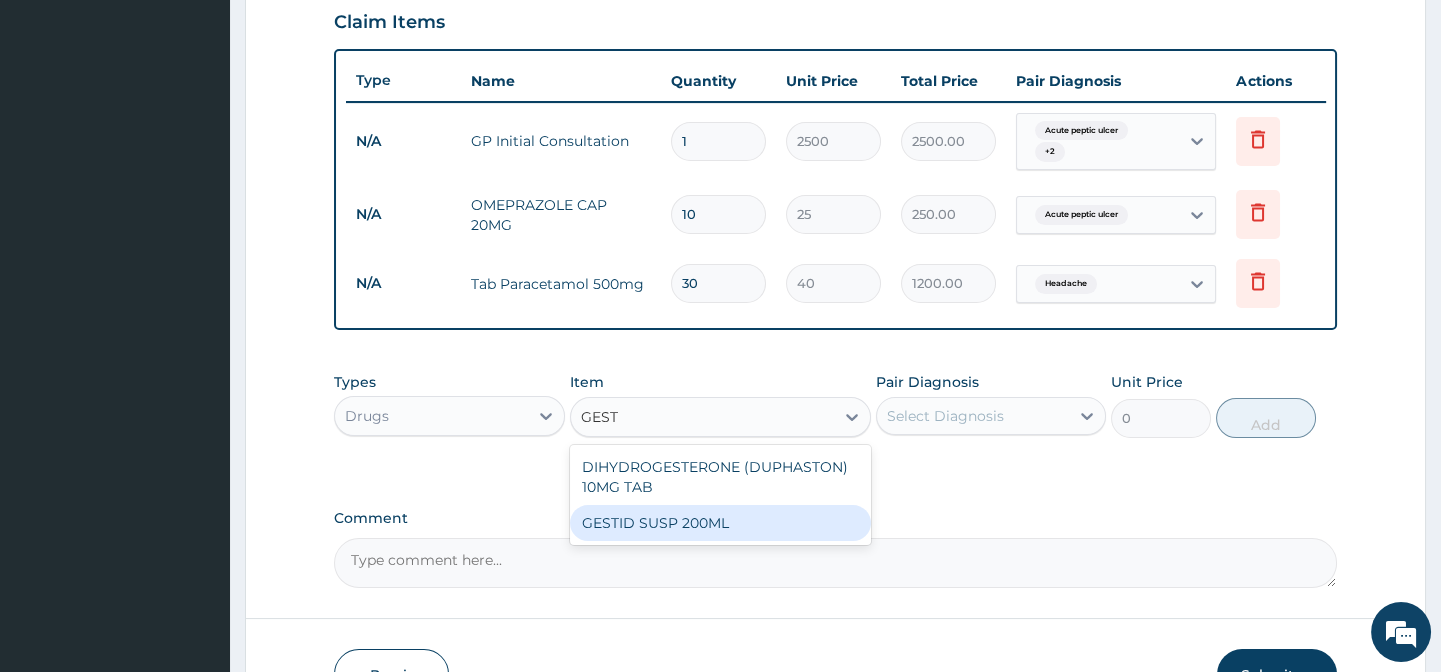 click on "GESTID SUSP 200ML" at bounding box center [720, 523] 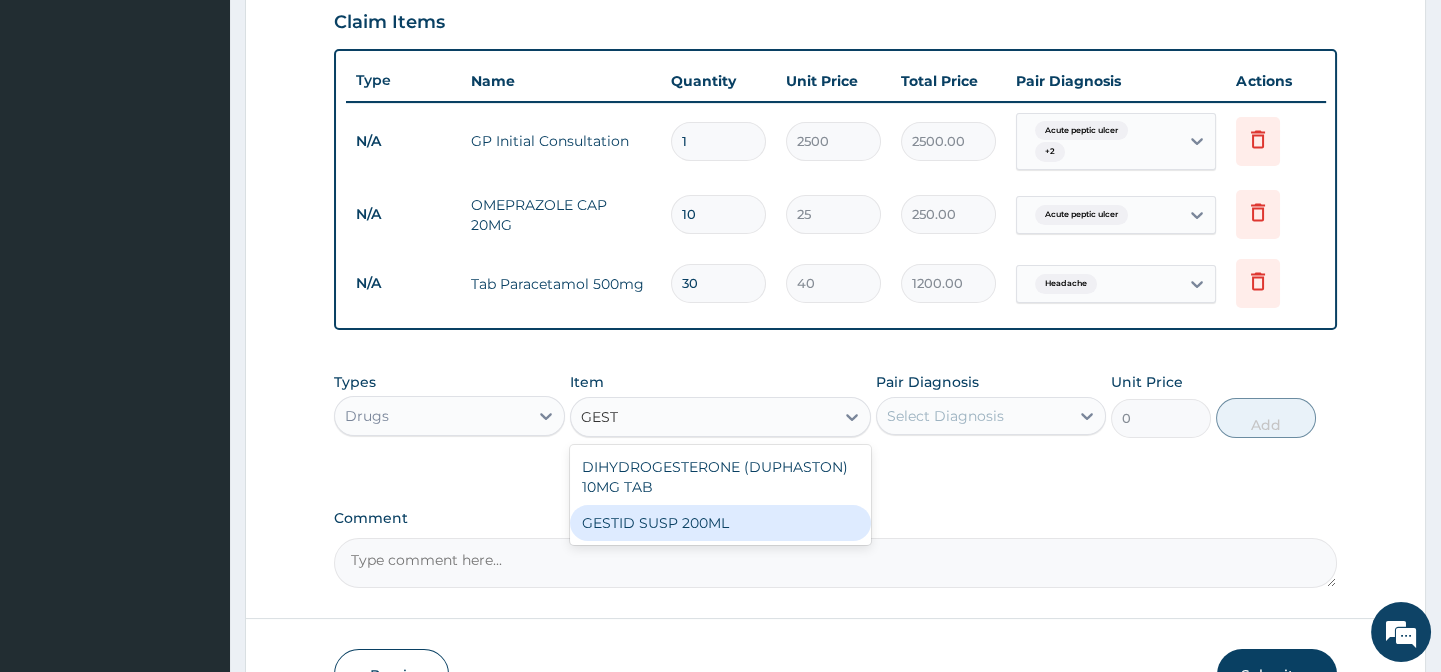 type 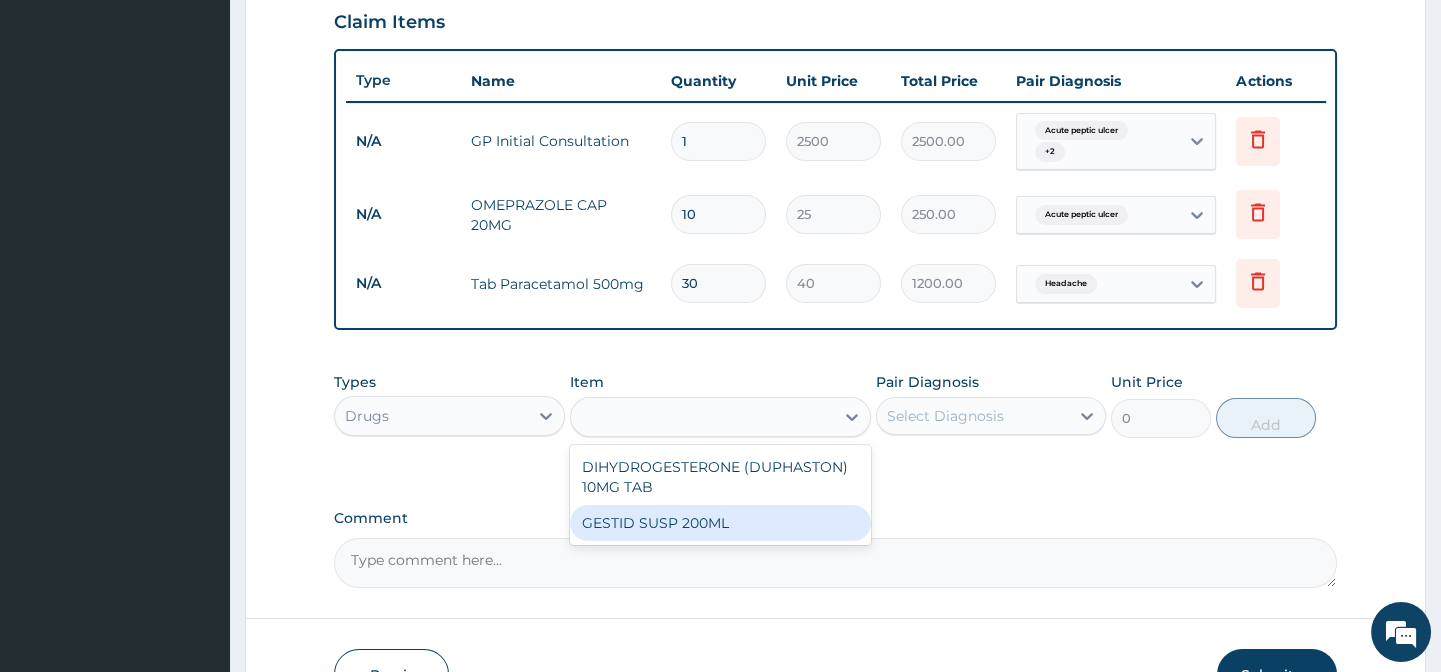 type on "1200" 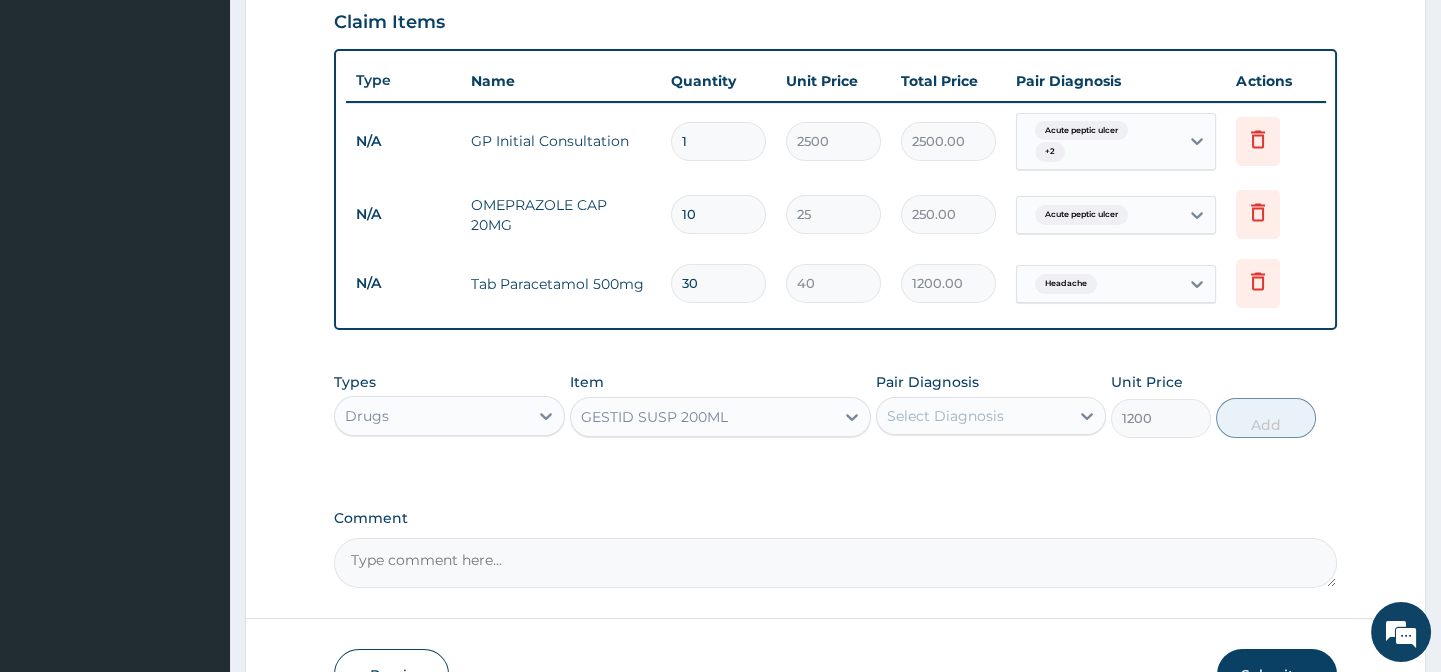 click on "Select Diagnosis" at bounding box center [945, 416] 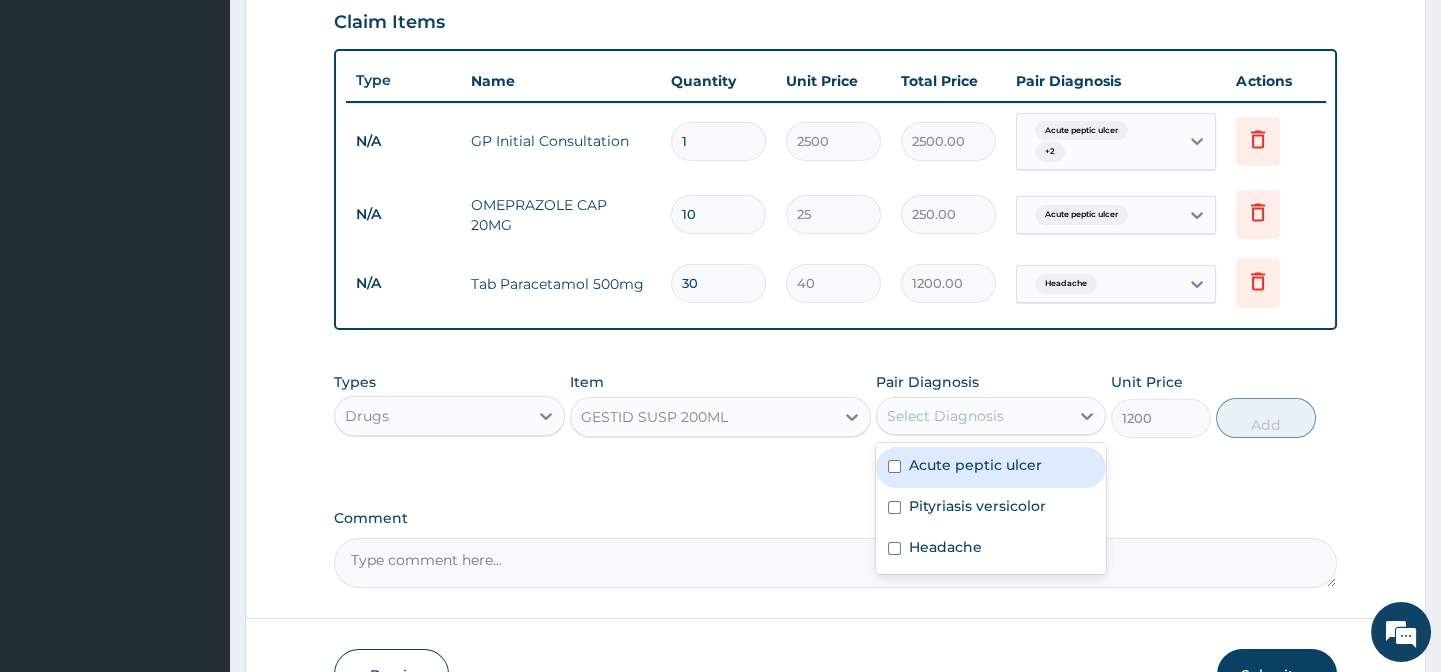click on "Acute peptic ulcer" at bounding box center (975, 465) 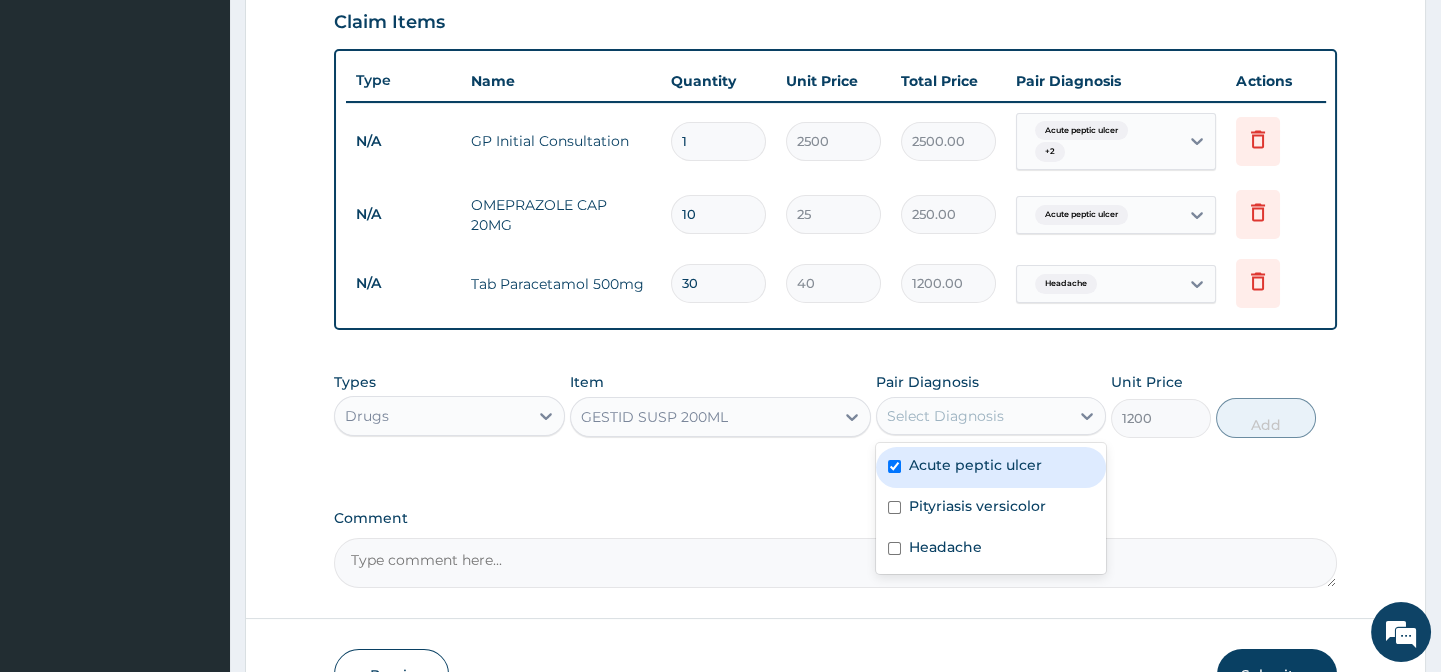 checkbox on "true" 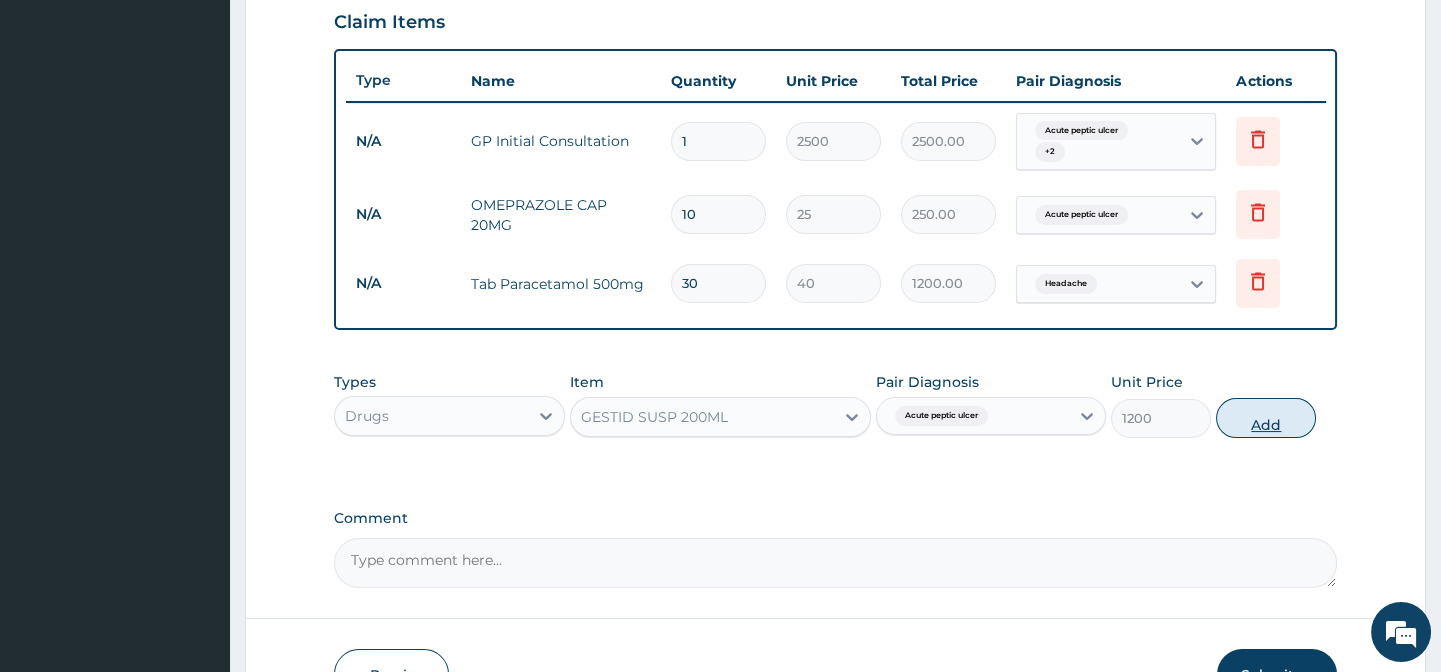 click on "Add" at bounding box center [1266, 418] 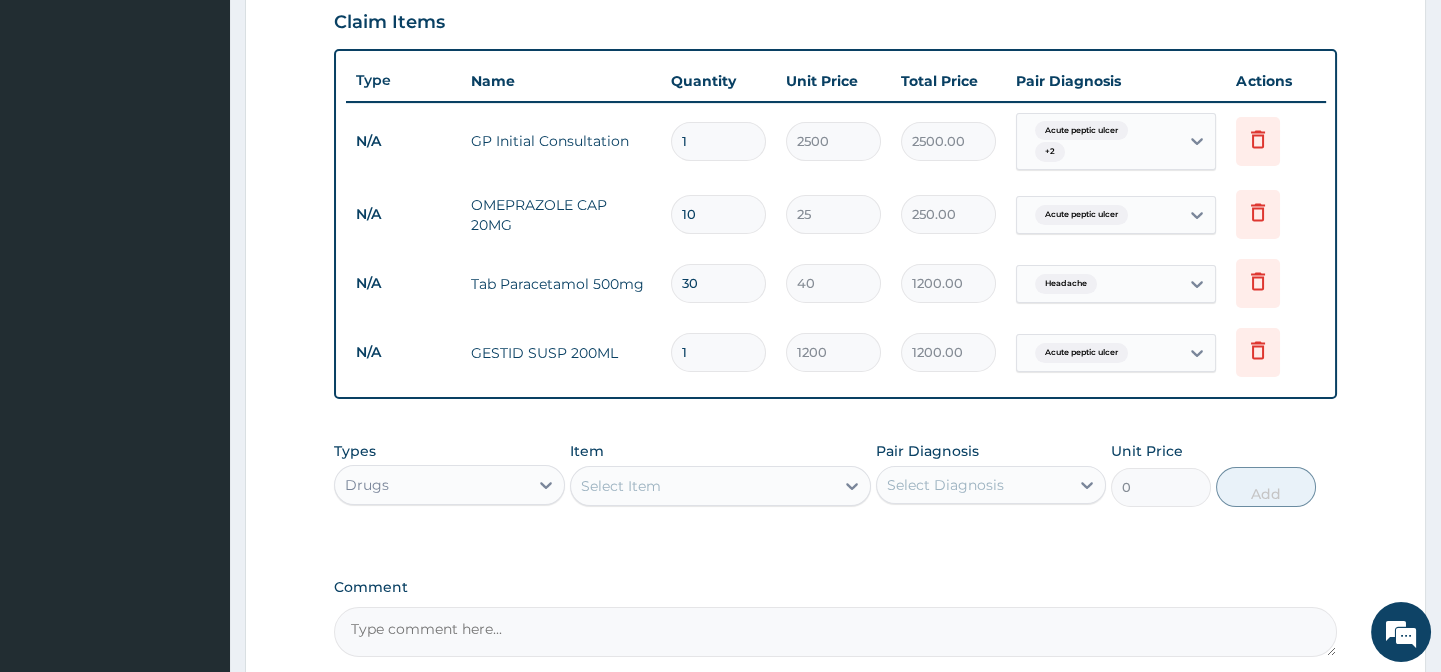 click on "Select Item" at bounding box center [621, 486] 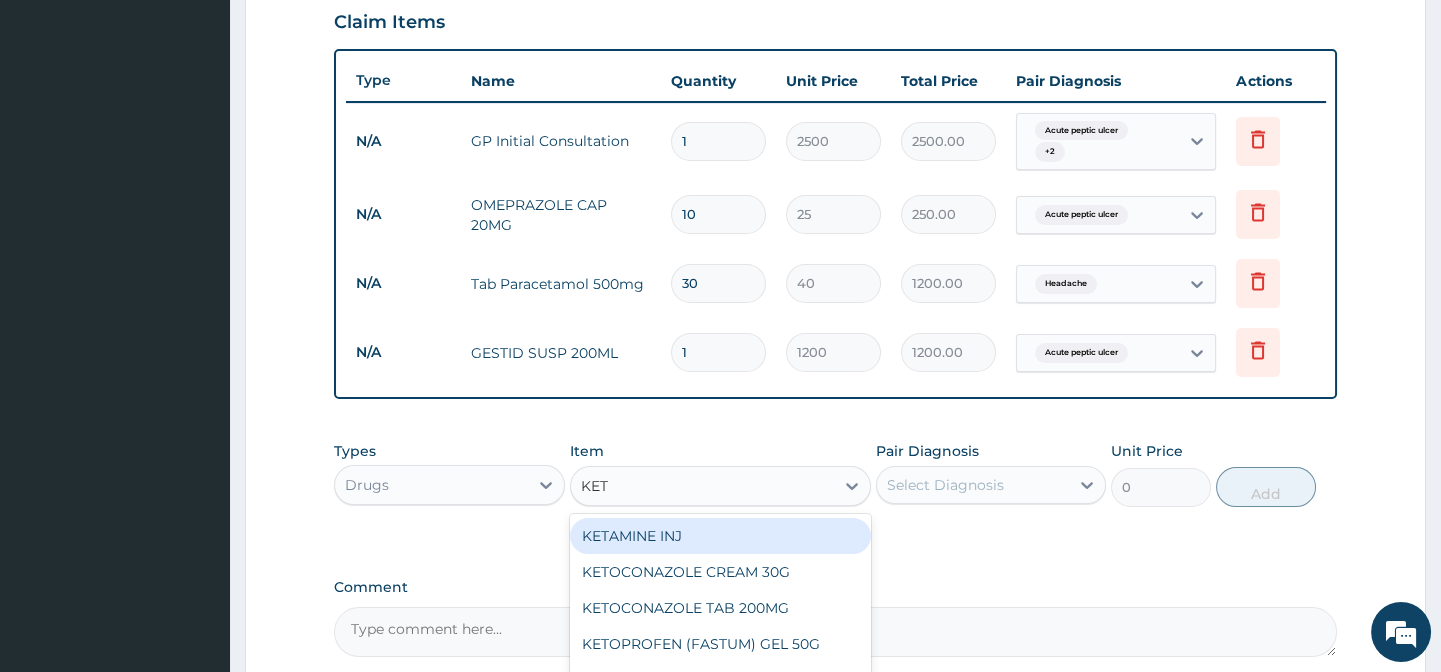 type on "KETO" 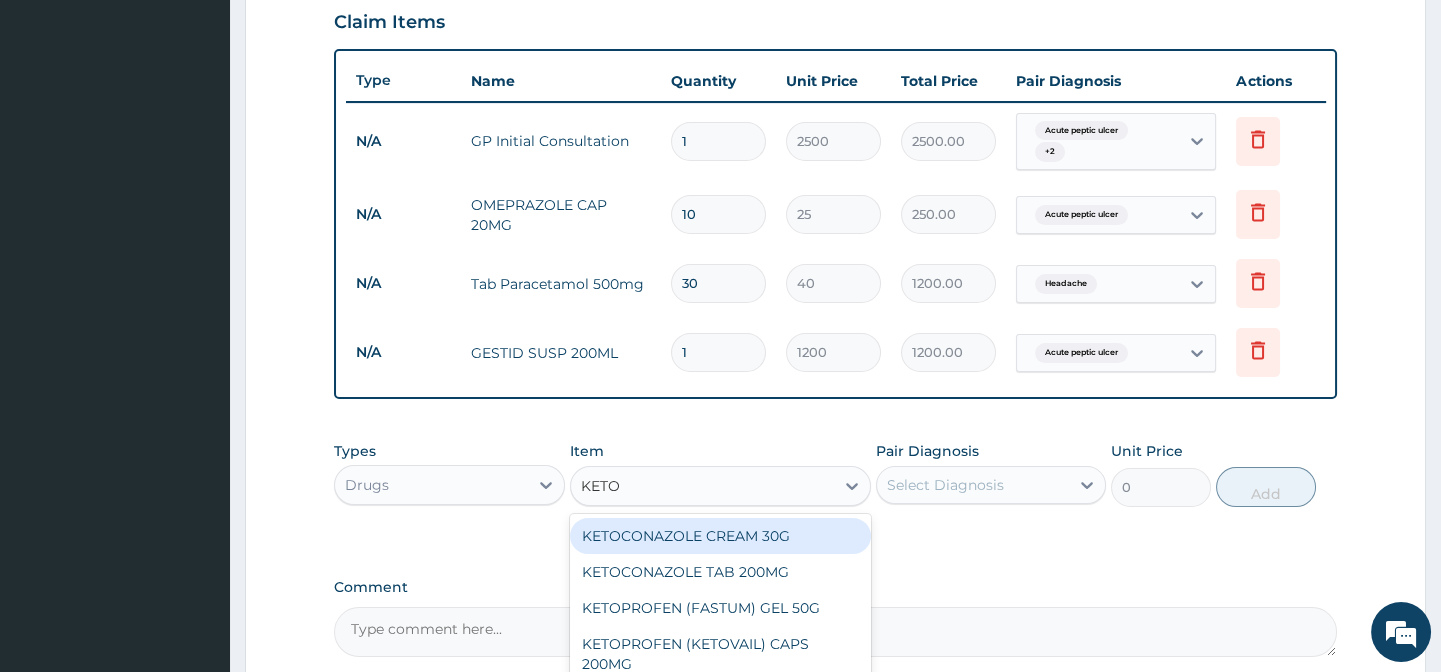 click on "KETOCONAZOLE CREAM 30G" at bounding box center [720, 536] 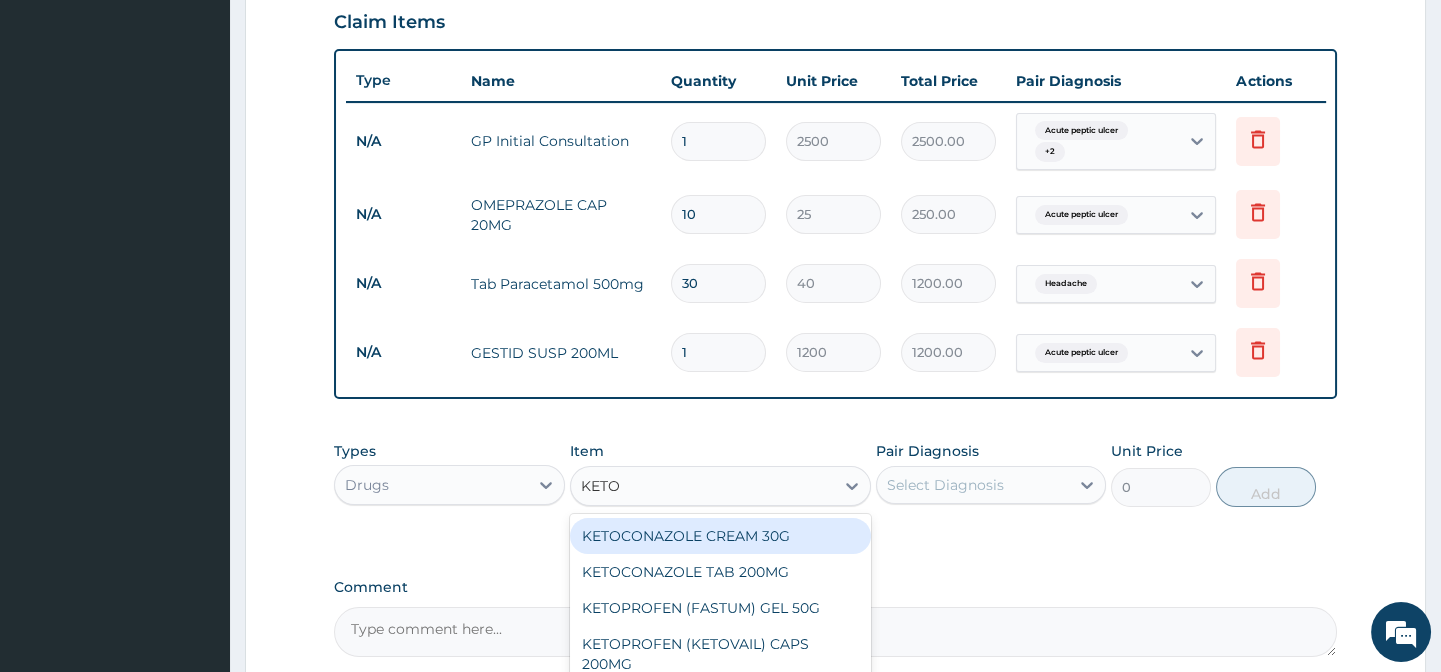 type 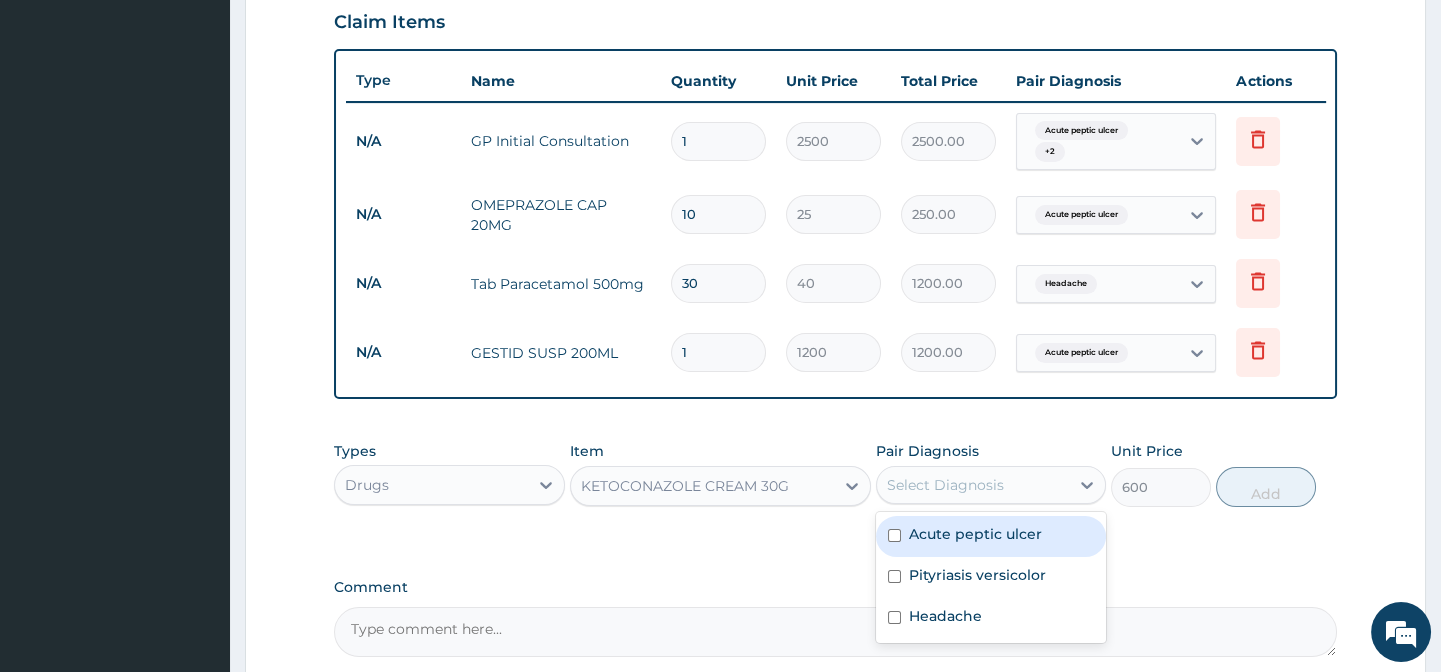 click on "Select Diagnosis" at bounding box center (945, 485) 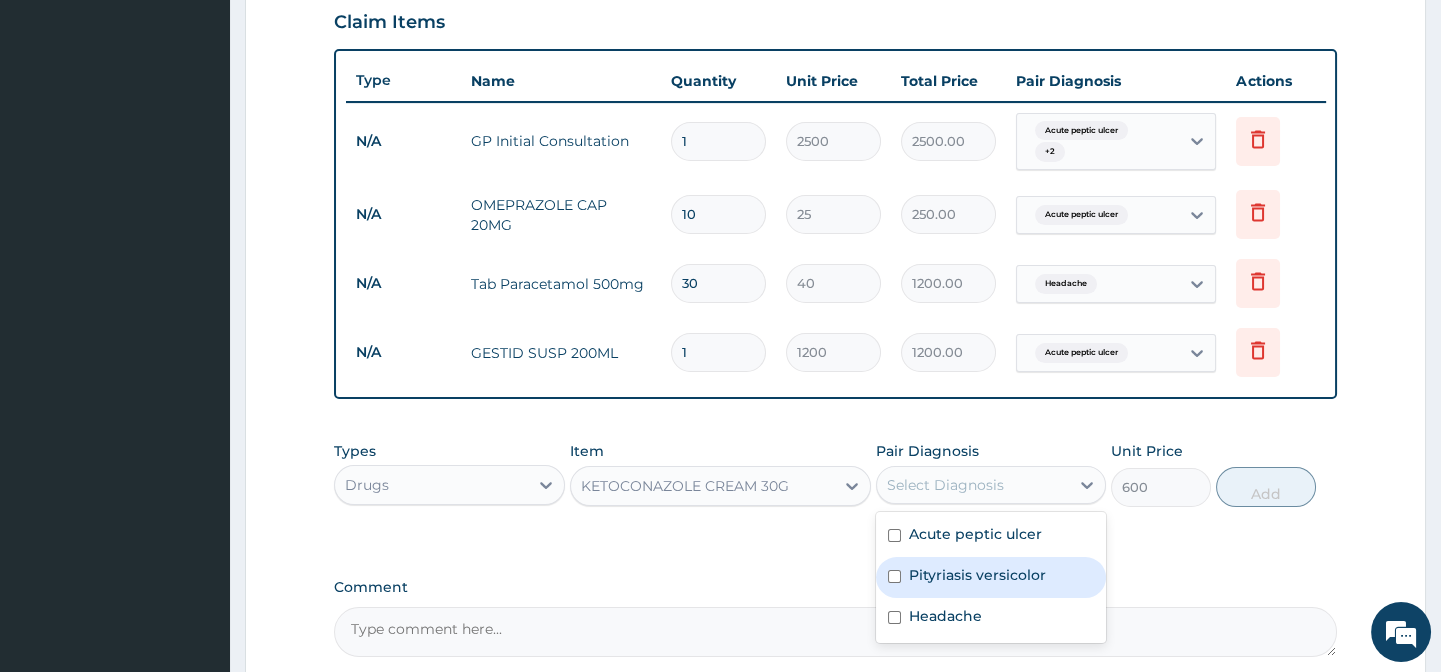 click on "Pityriasis versicolor" at bounding box center [977, 575] 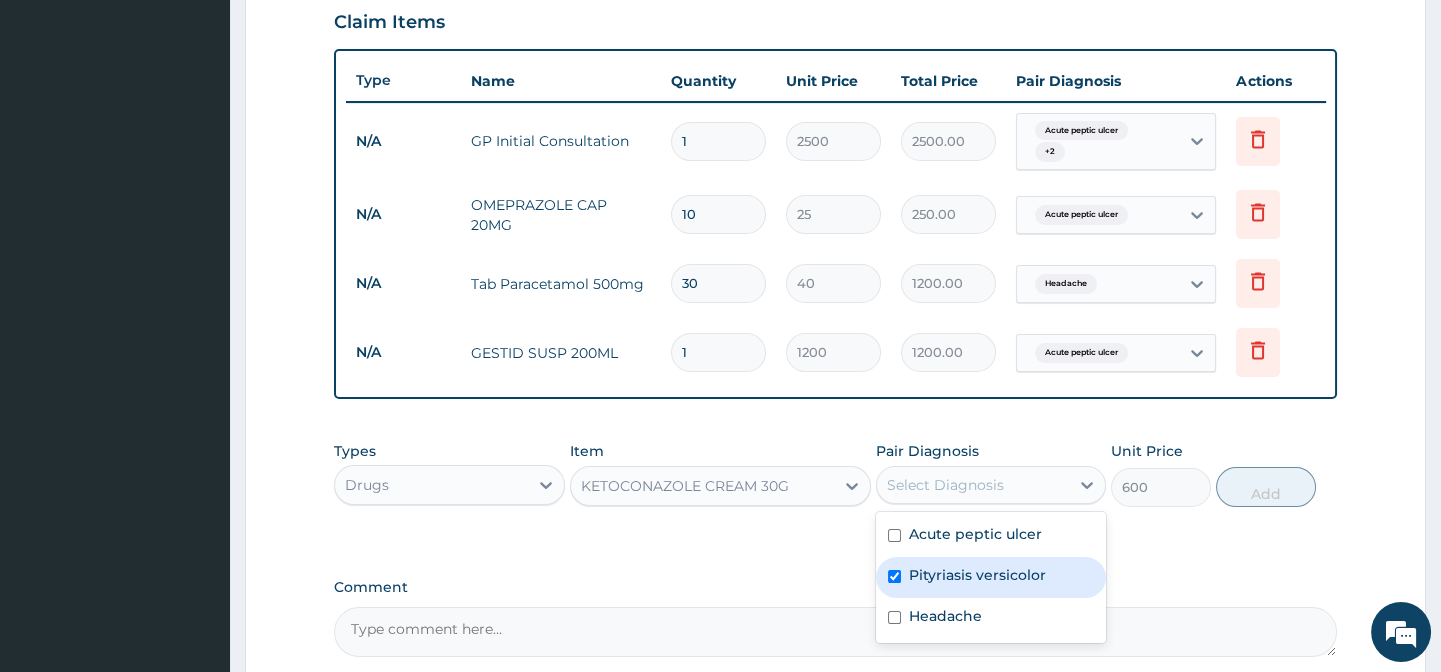 click on "Pityriasis versicolor" at bounding box center [977, 575] 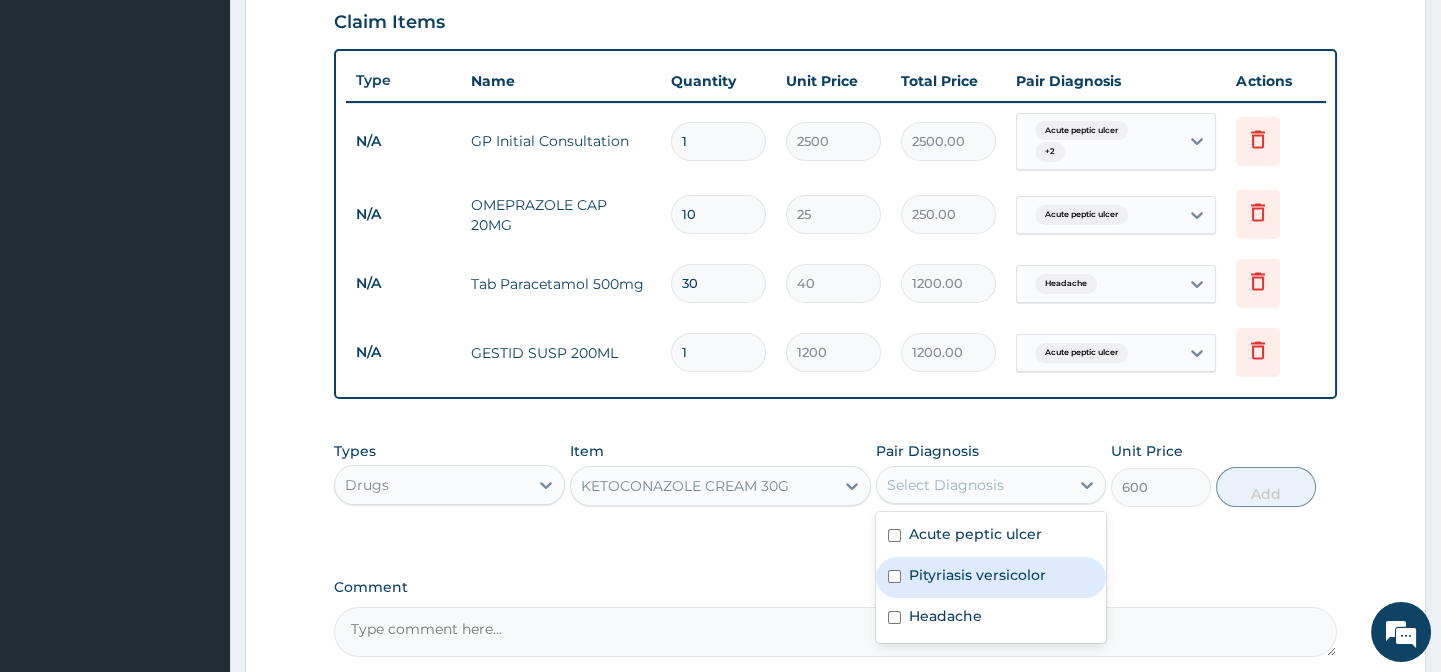 checkbox on "false" 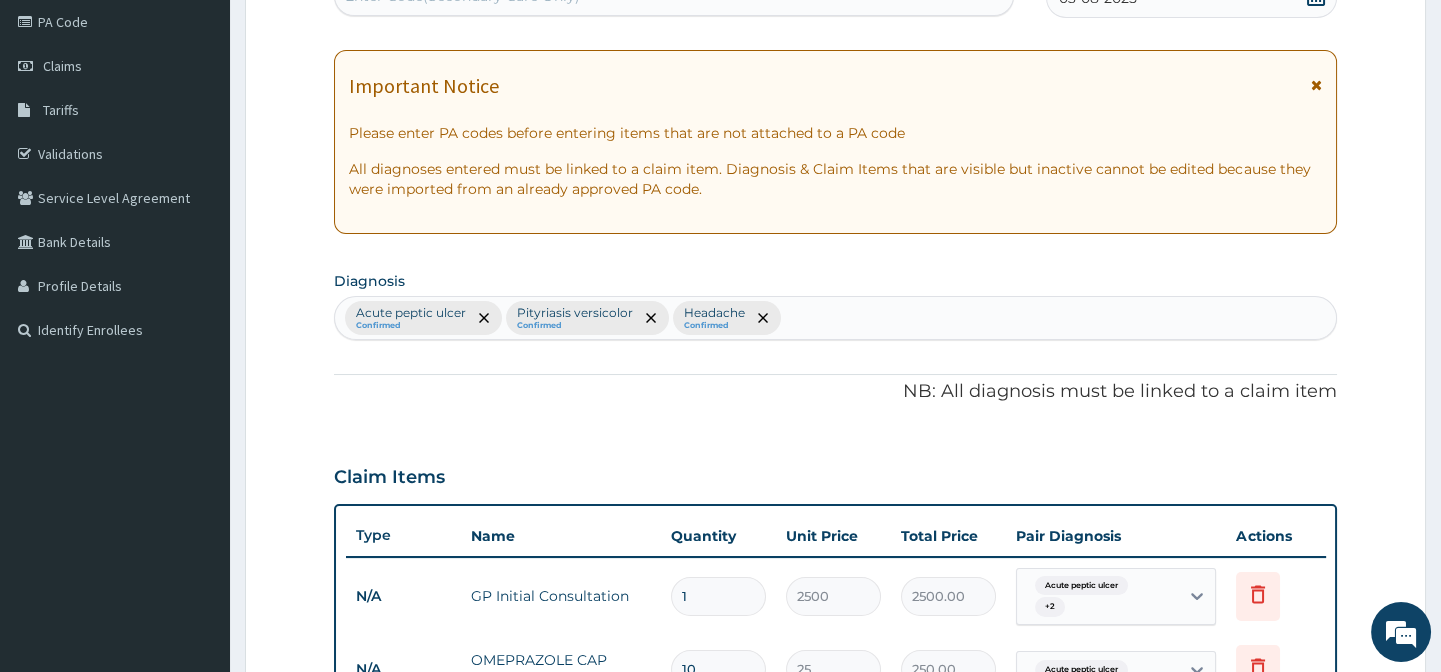 scroll, scrollTop: 0, scrollLeft: 0, axis: both 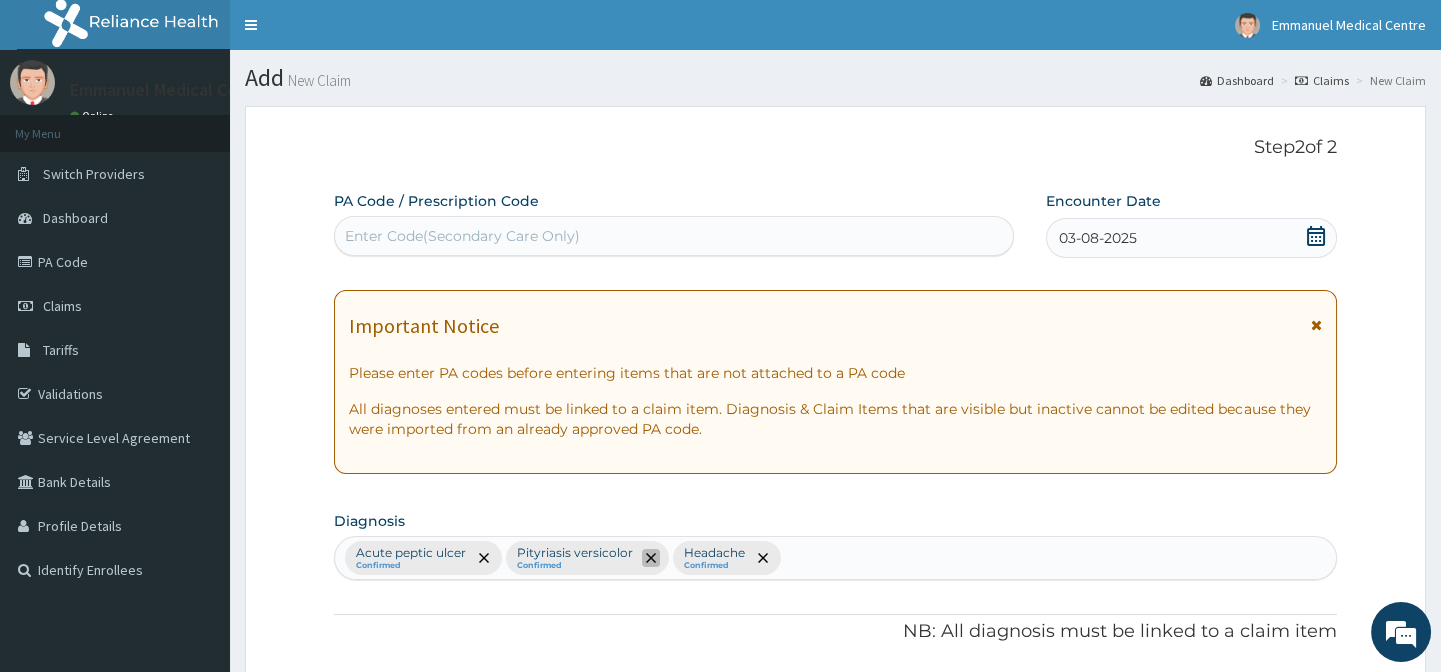 click 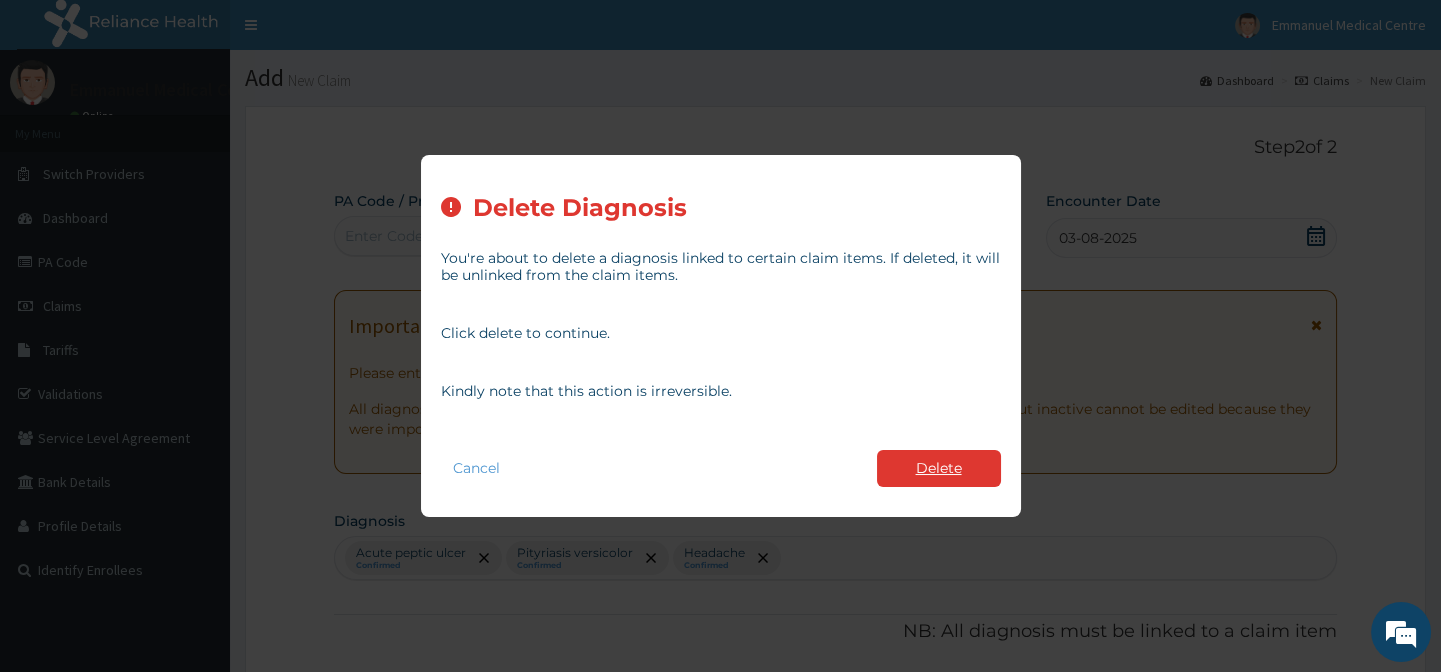 click on "Delete" at bounding box center [939, 468] 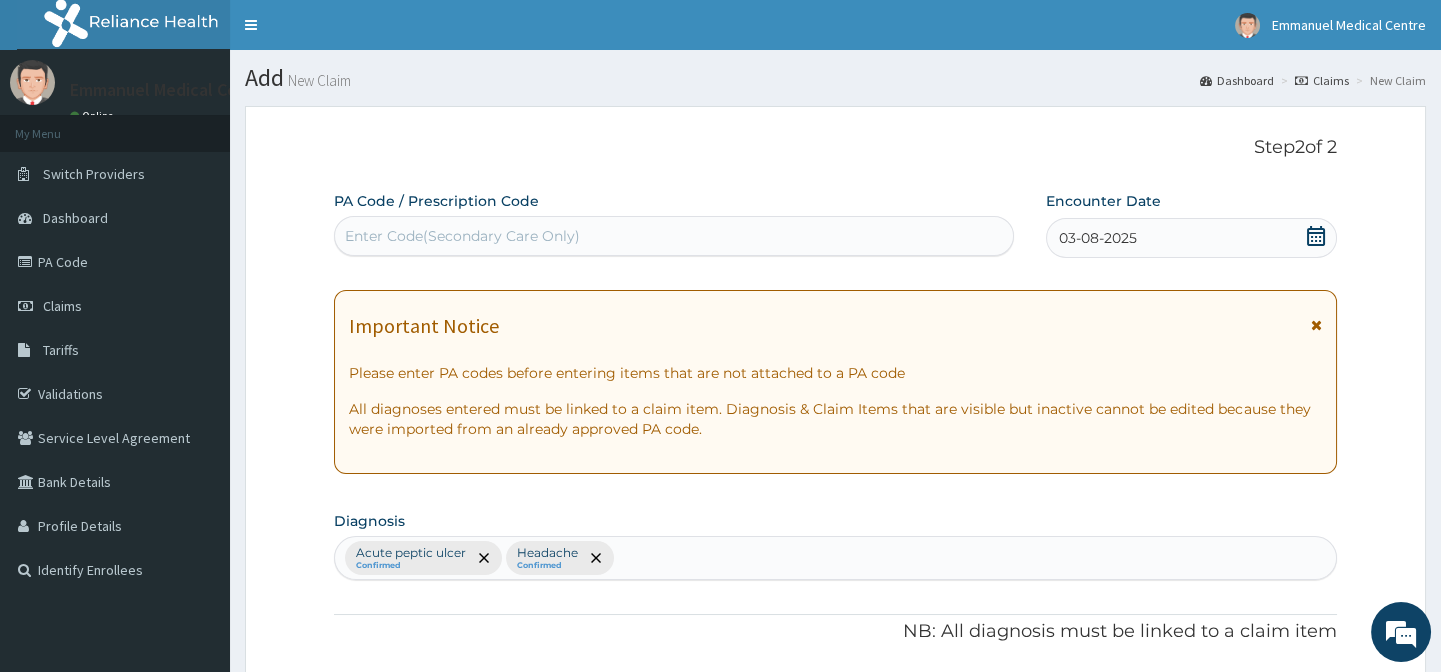 click on "Acute peptic ulcer Confirmed Headache Confirmed" at bounding box center (835, 558) 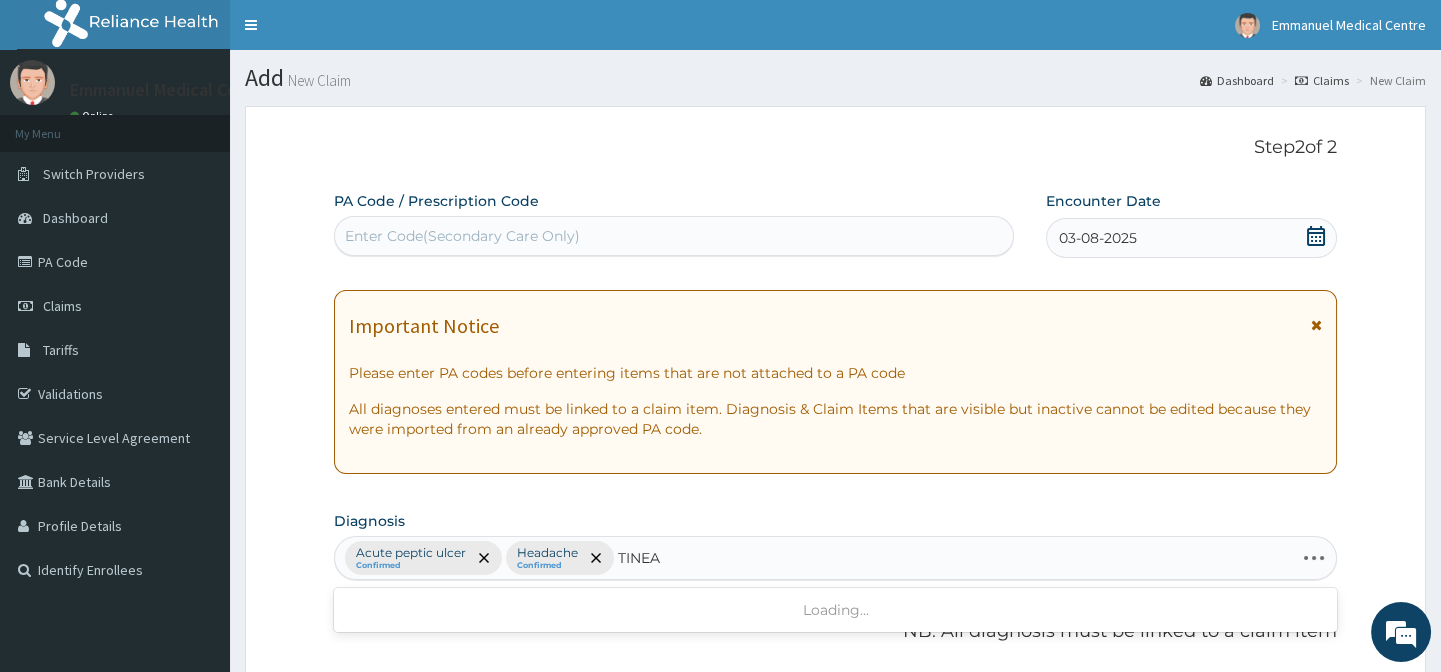 type on "TINEA V" 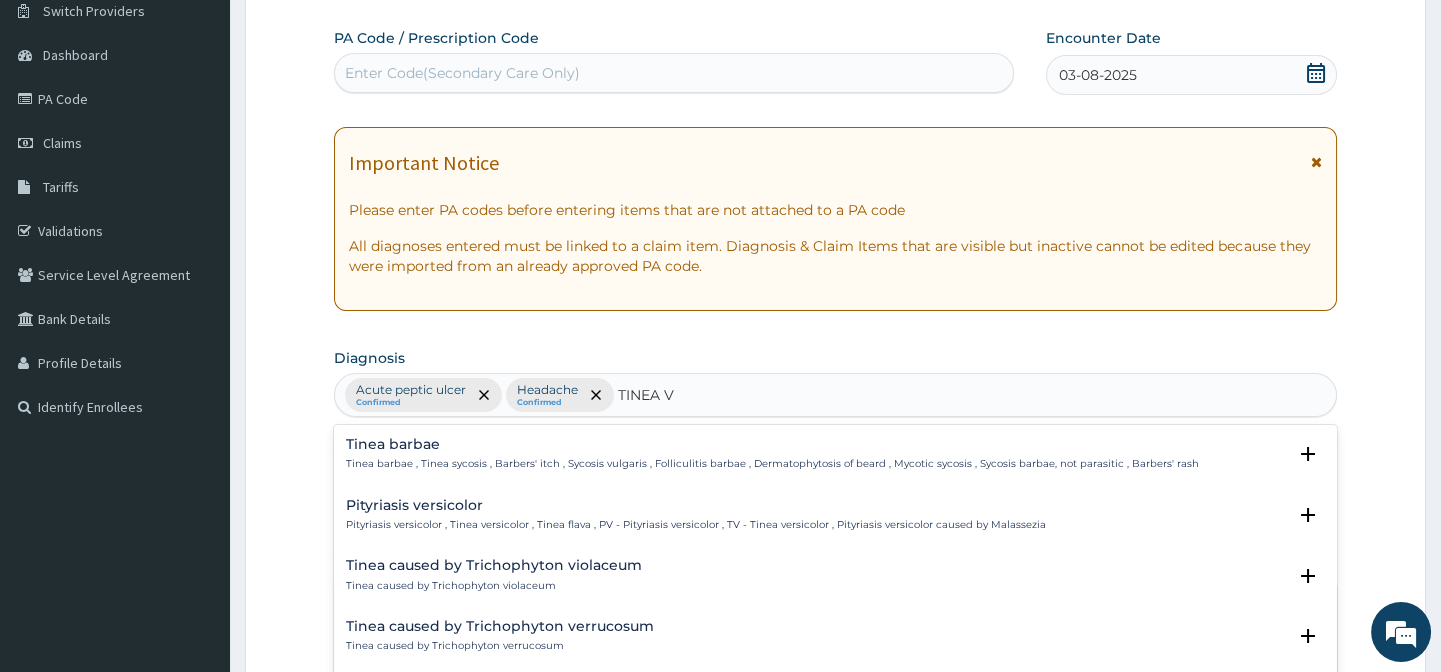 scroll, scrollTop: 181, scrollLeft: 0, axis: vertical 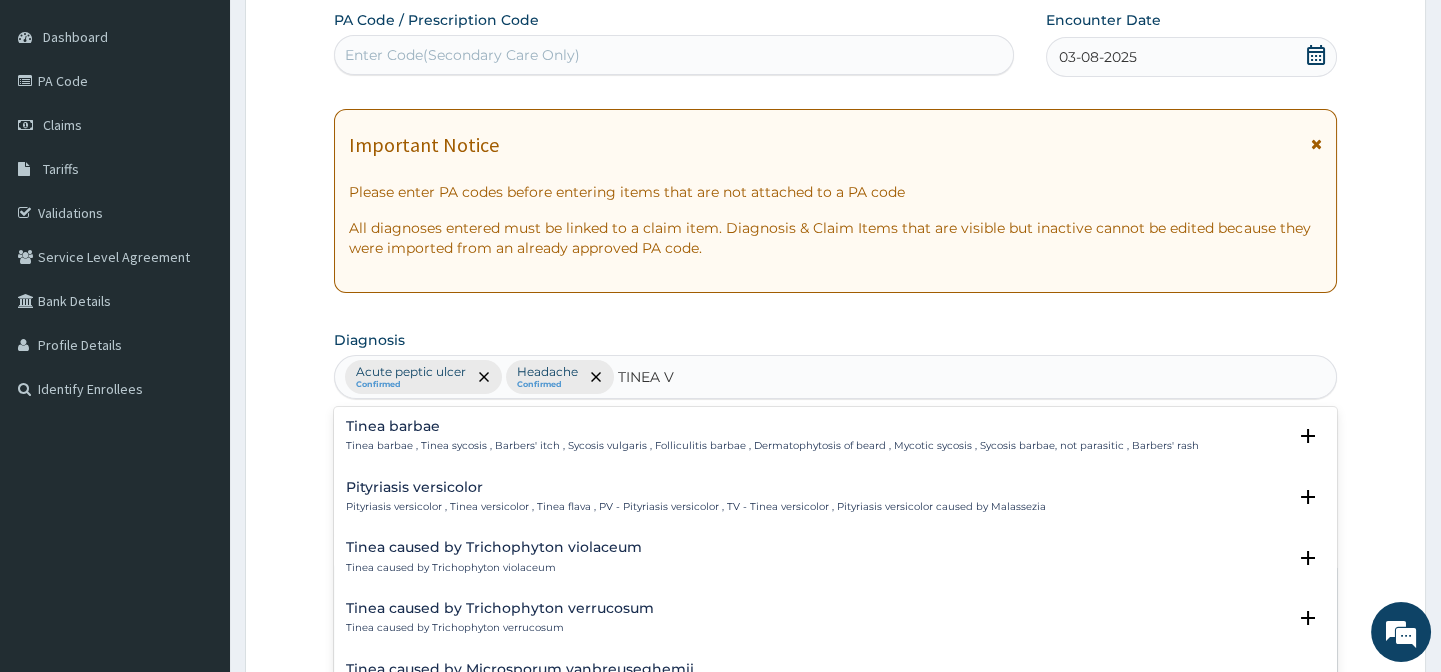 click on "Pityriasis versicolor , Tinea versicolor , Tinea flava , PV - Pityriasis versicolor , TV - Tinea versicolor , Pityriasis versicolor caused by Malassezia" at bounding box center (696, 507) 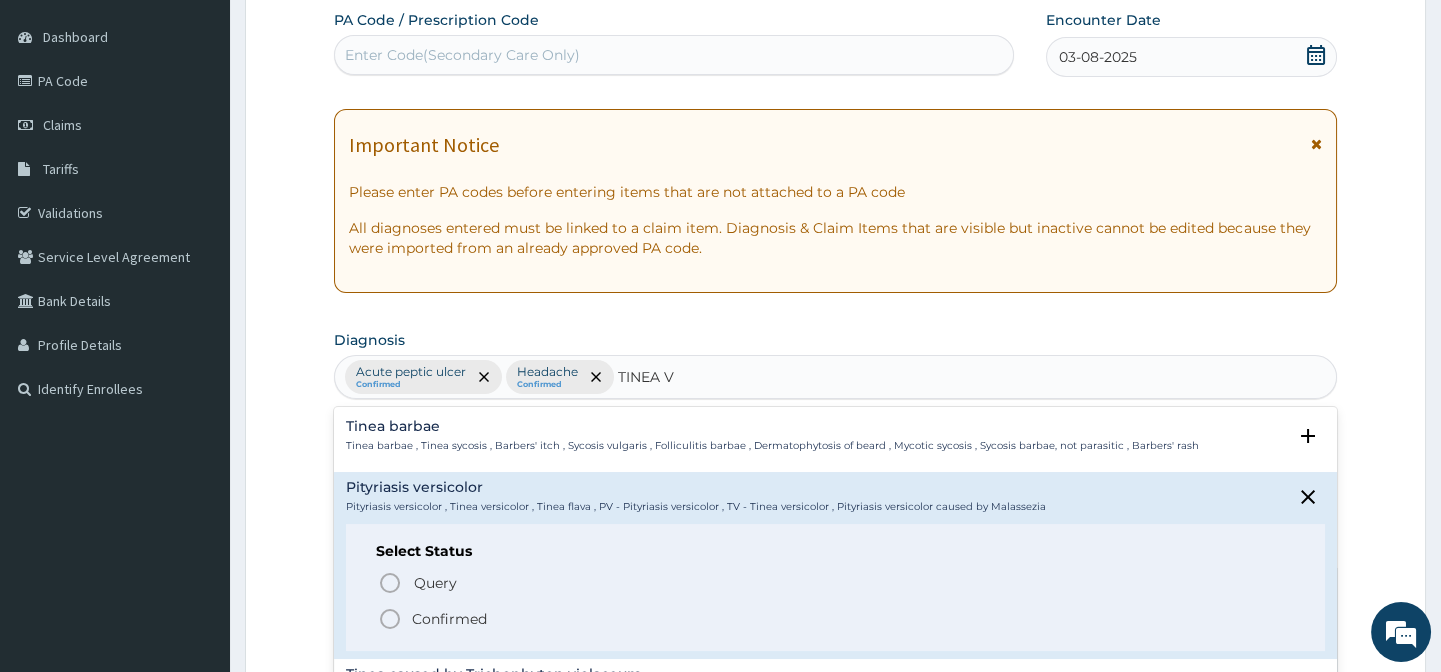 click 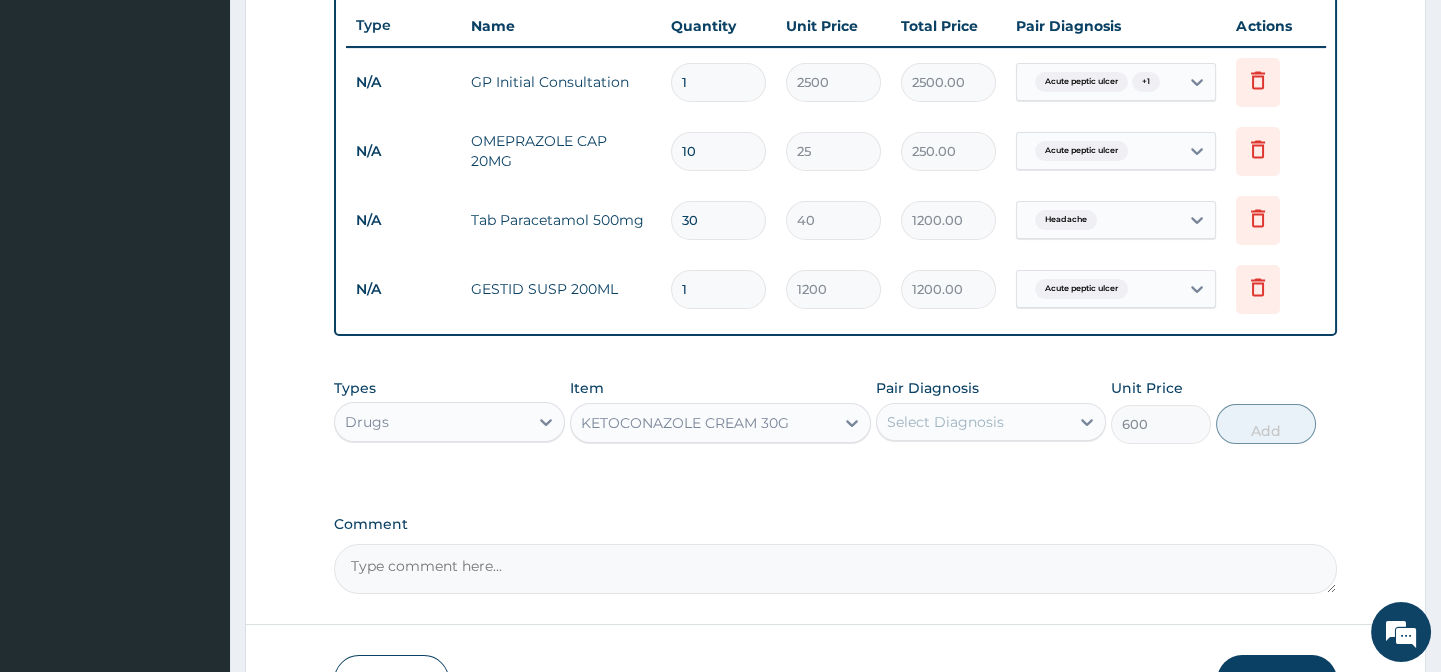 scroll, scrollTop: 818, scrollLeft: 0, axis: vertical 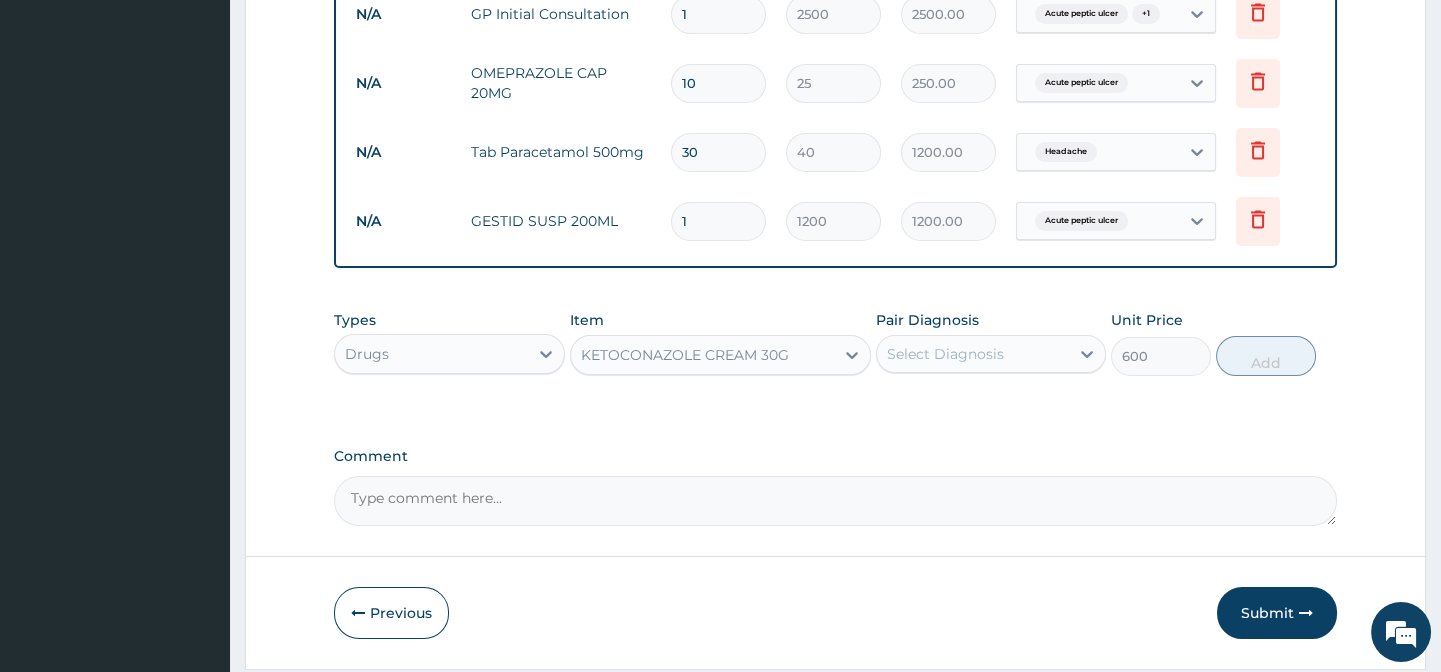 click on "Select Diagnosis" at bounding box center (945, 354) 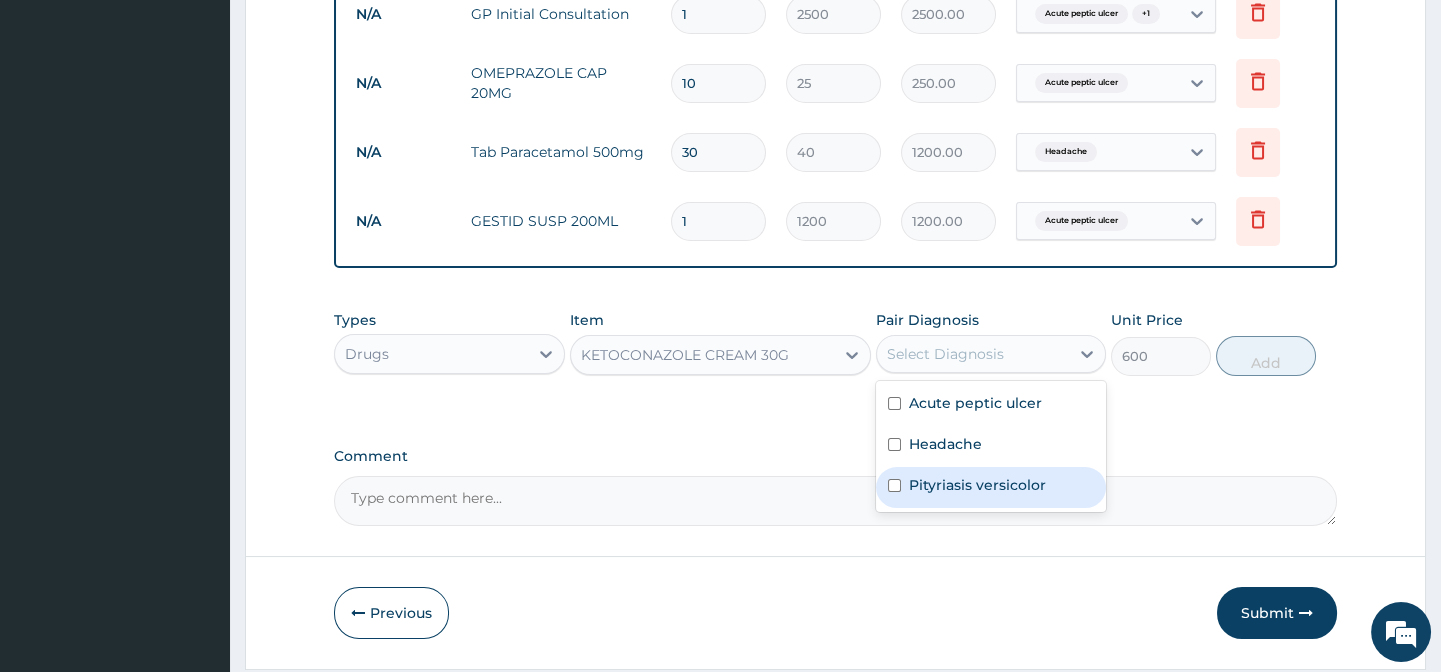 click on "Pityriasis versicolor" at bounding box center (977, 485) 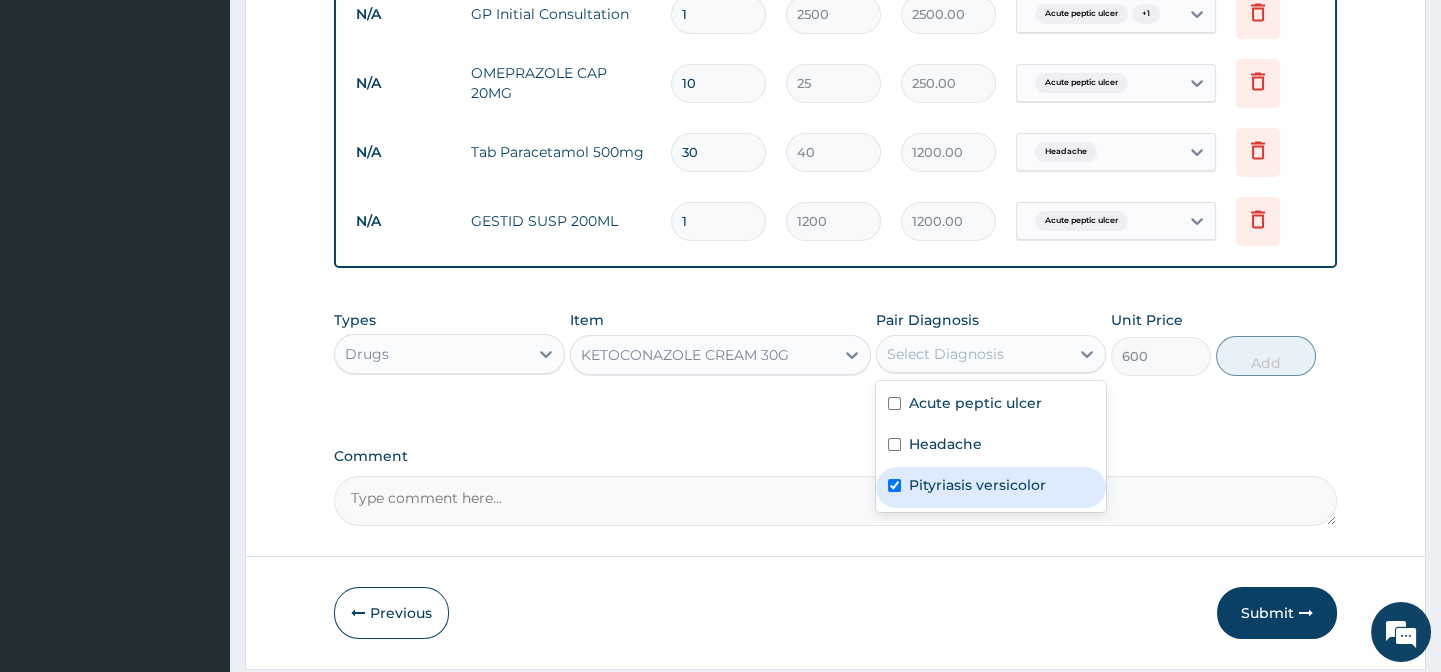 checkbox on "true" 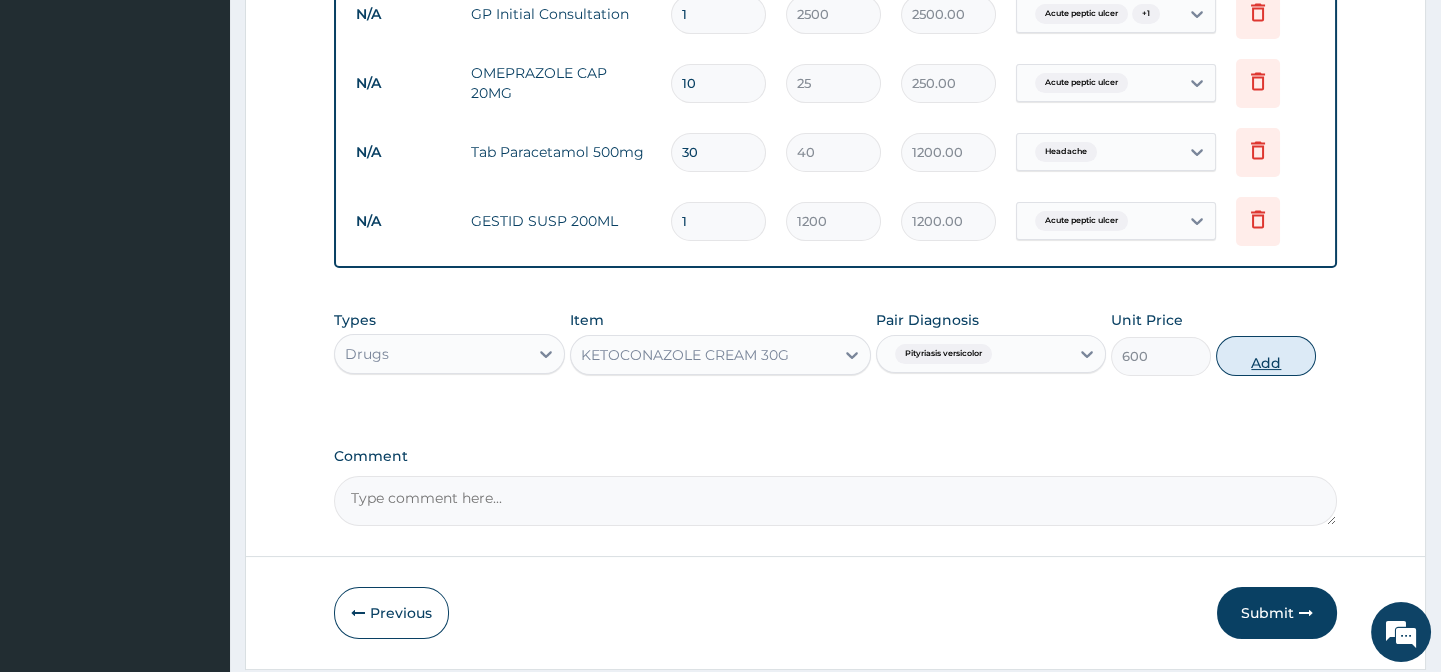 click on "Add" at bounding box center [1266, 356] 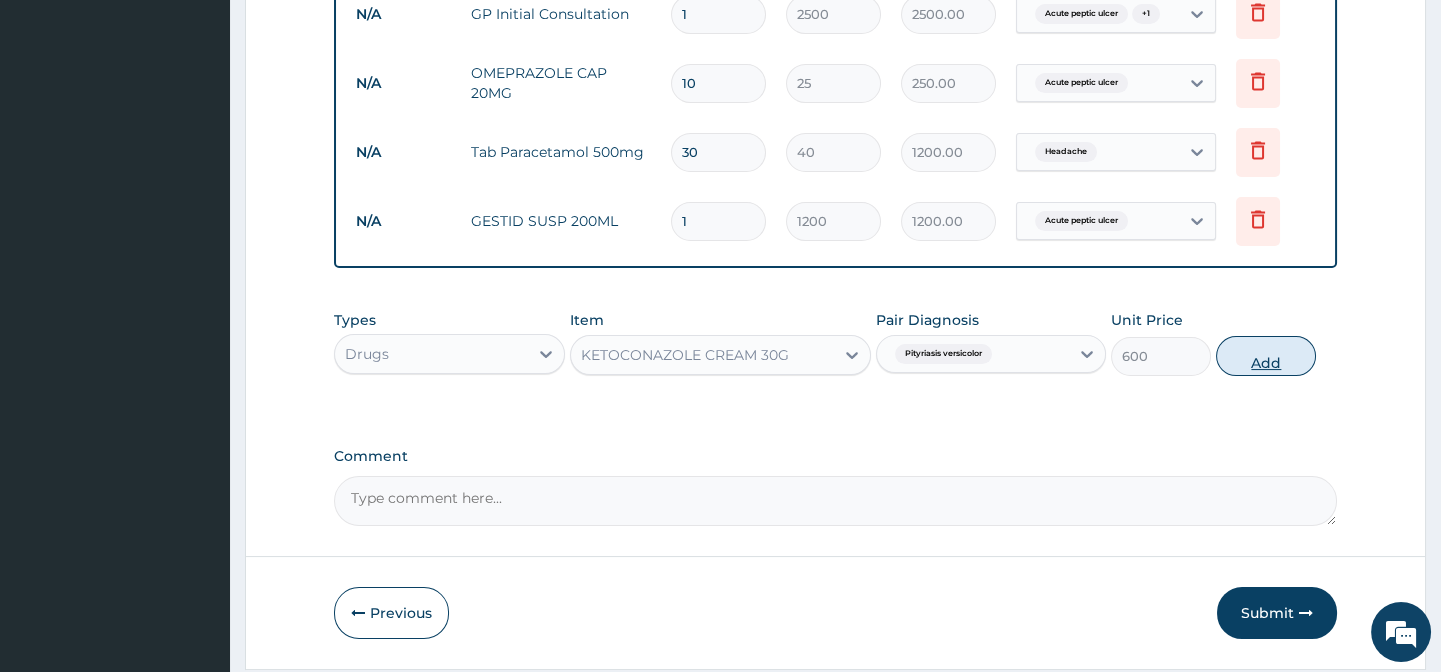 type on "0" 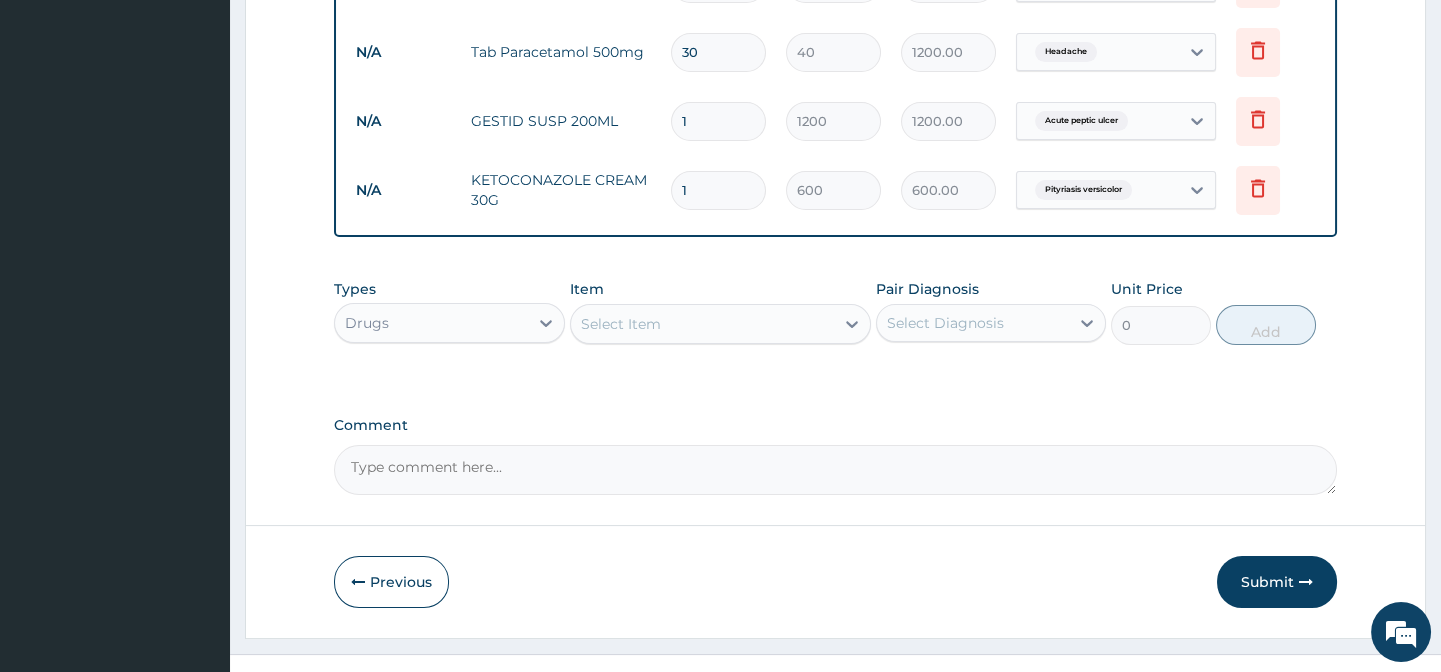 scroll, scrollTop: 972, scrollLeft: 0, axis: vertical 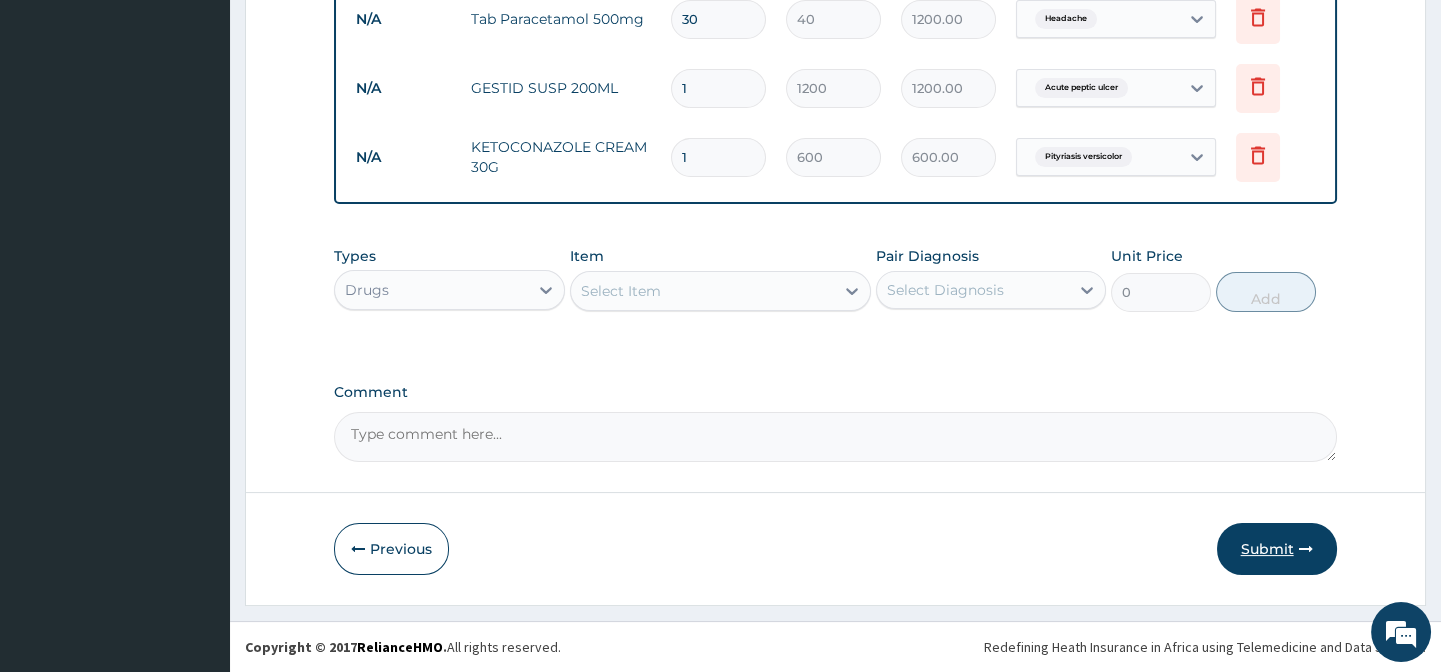 click on "Submit" at bounding box center (1277, 549) 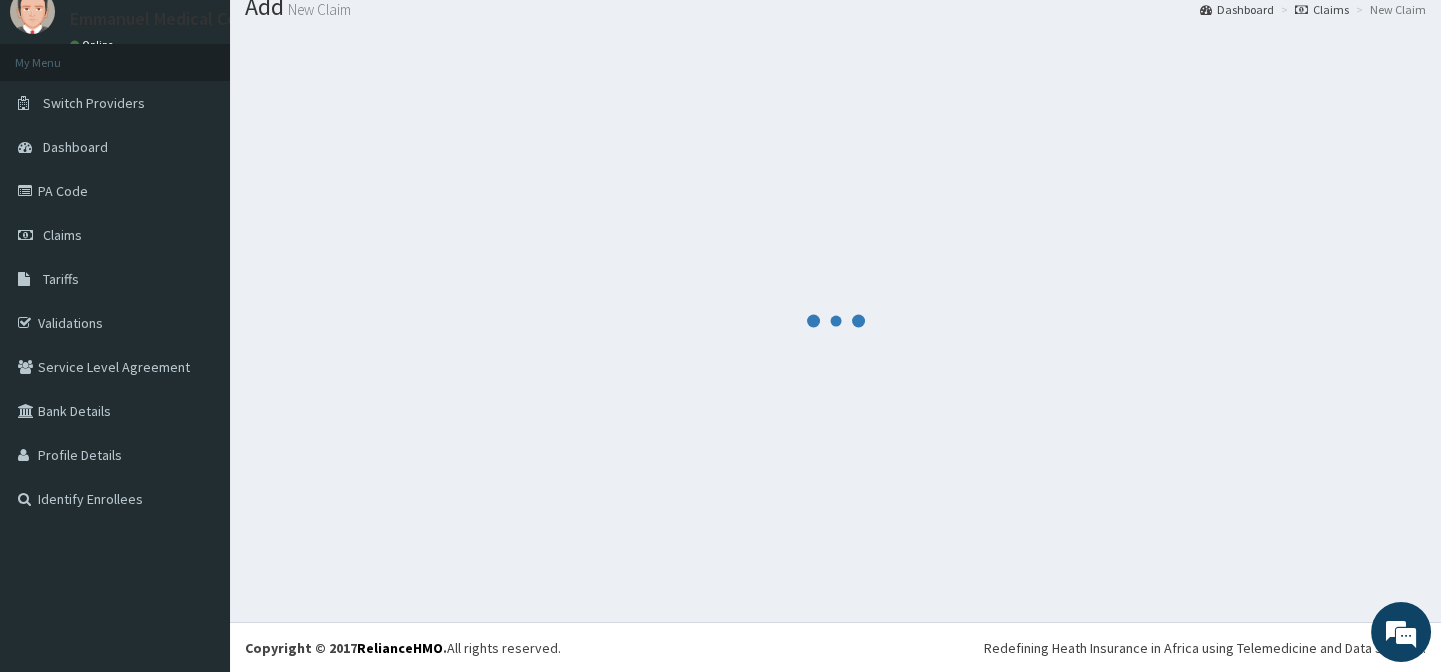 scroll, scrollTop: 972, scrollLeft: 0, axis: vertical 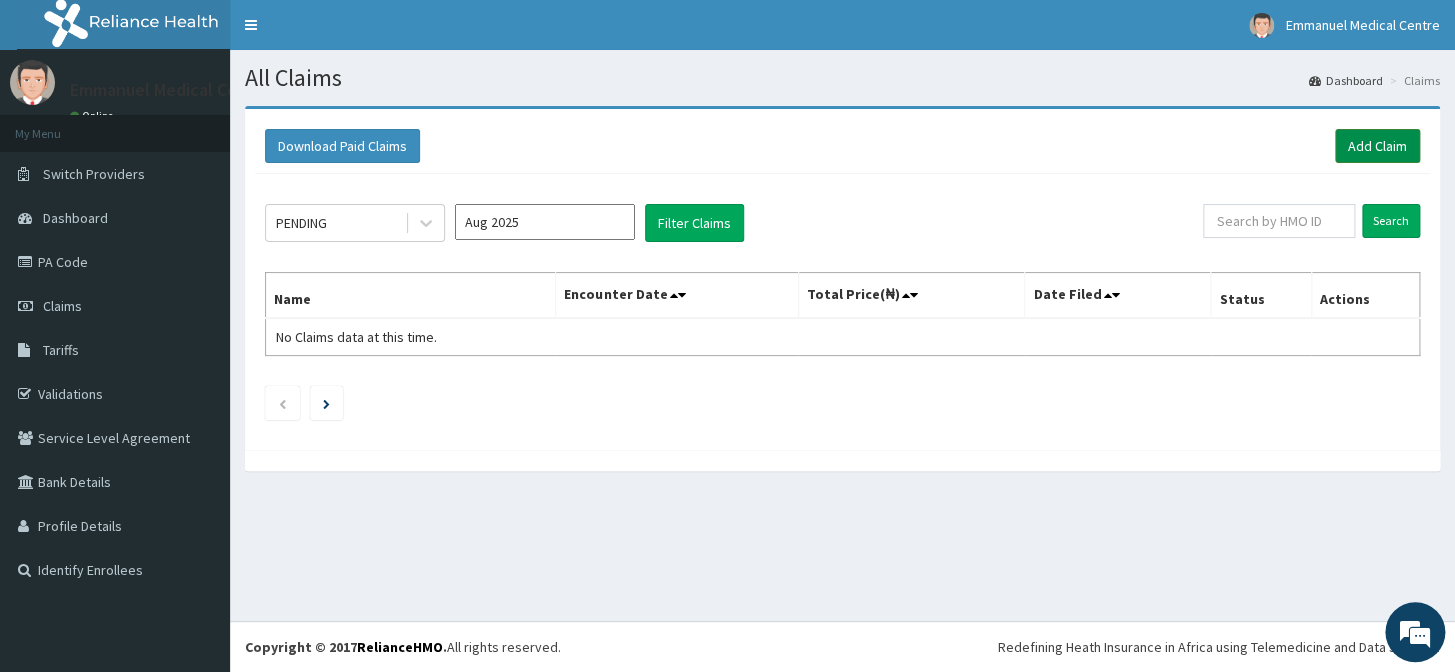 click on "Add Claim" at bounding box center [1377, 146] 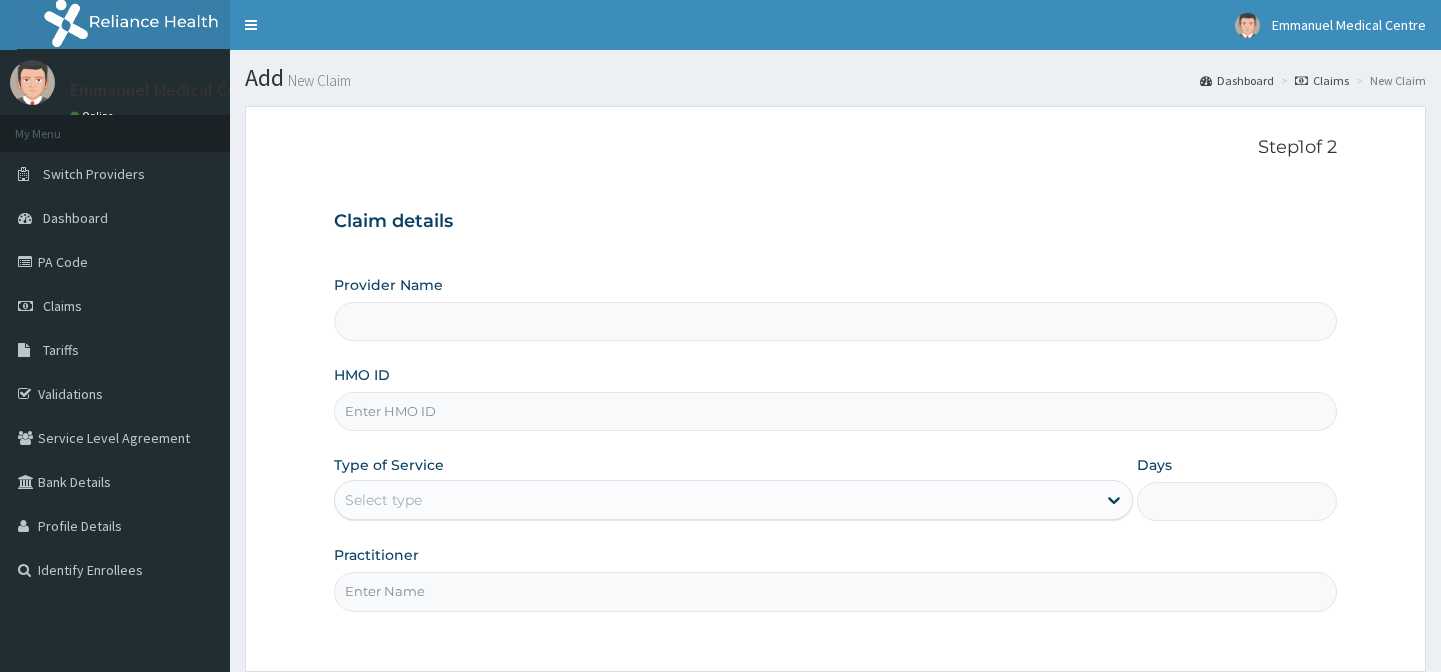 scroll, scrollTop: 0, scrollLeft: 0, axis: both 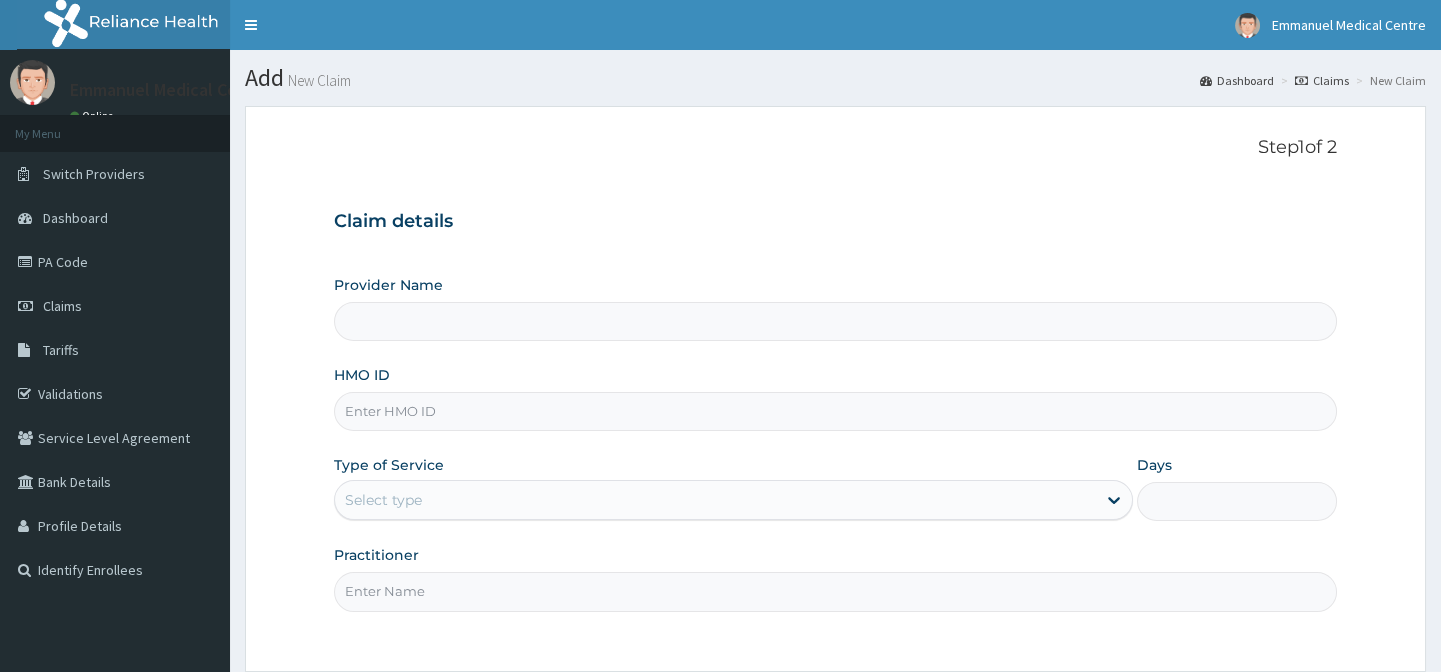 type on "EMMANUEL MEDICAL CENTRE" 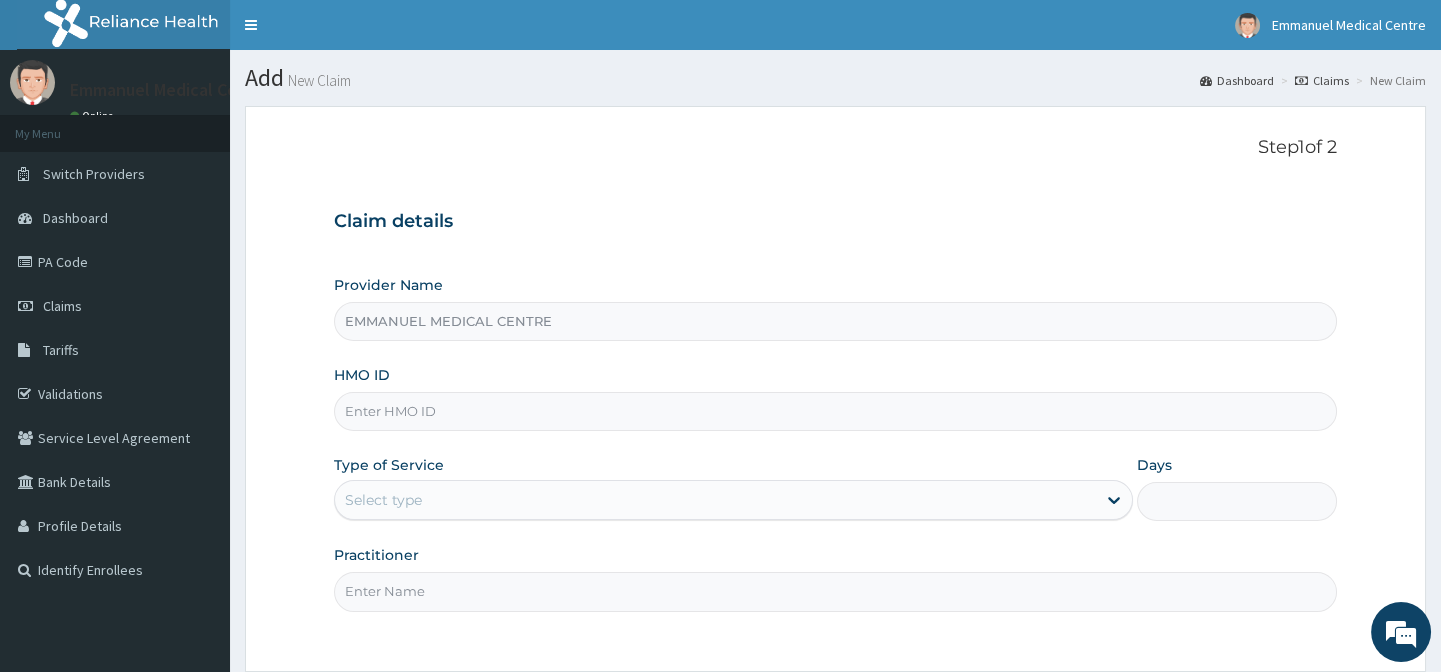 scroll, scrollTop: 0, scrollLeft: 0, axis: both 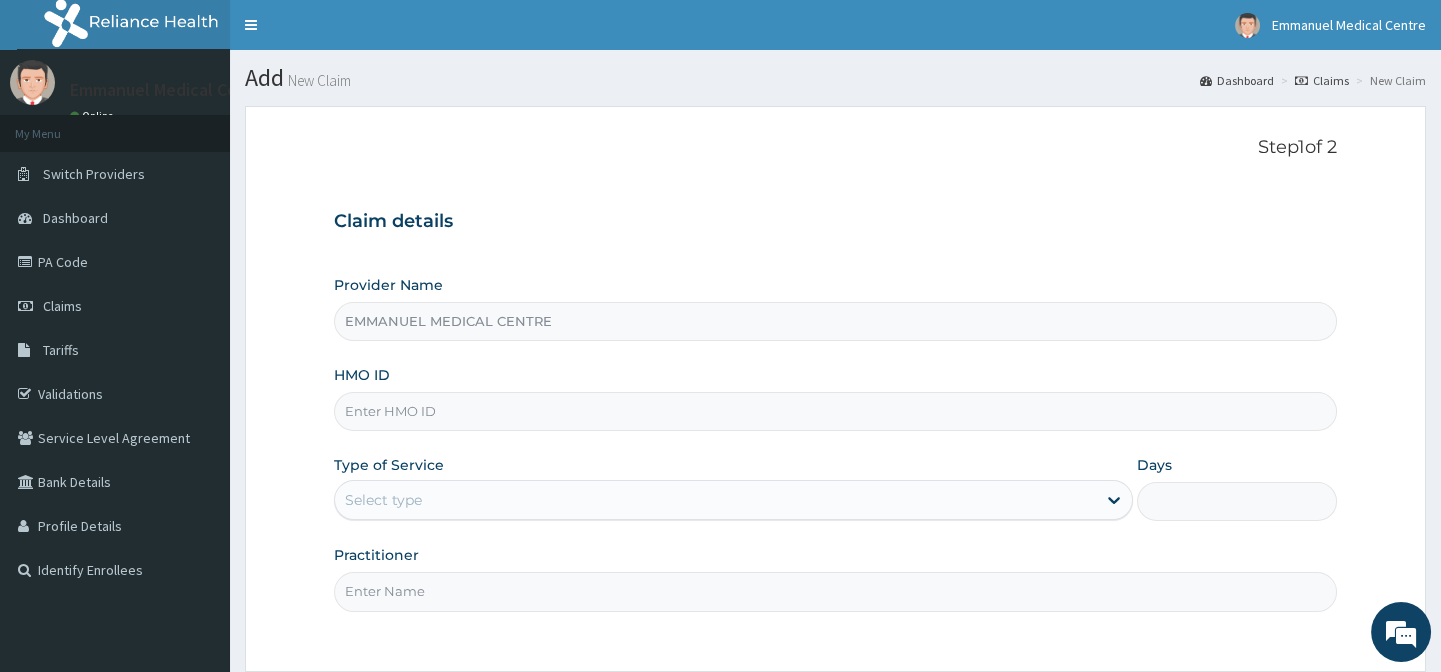 click on "HMO ID" at bounding box center (835, 411) 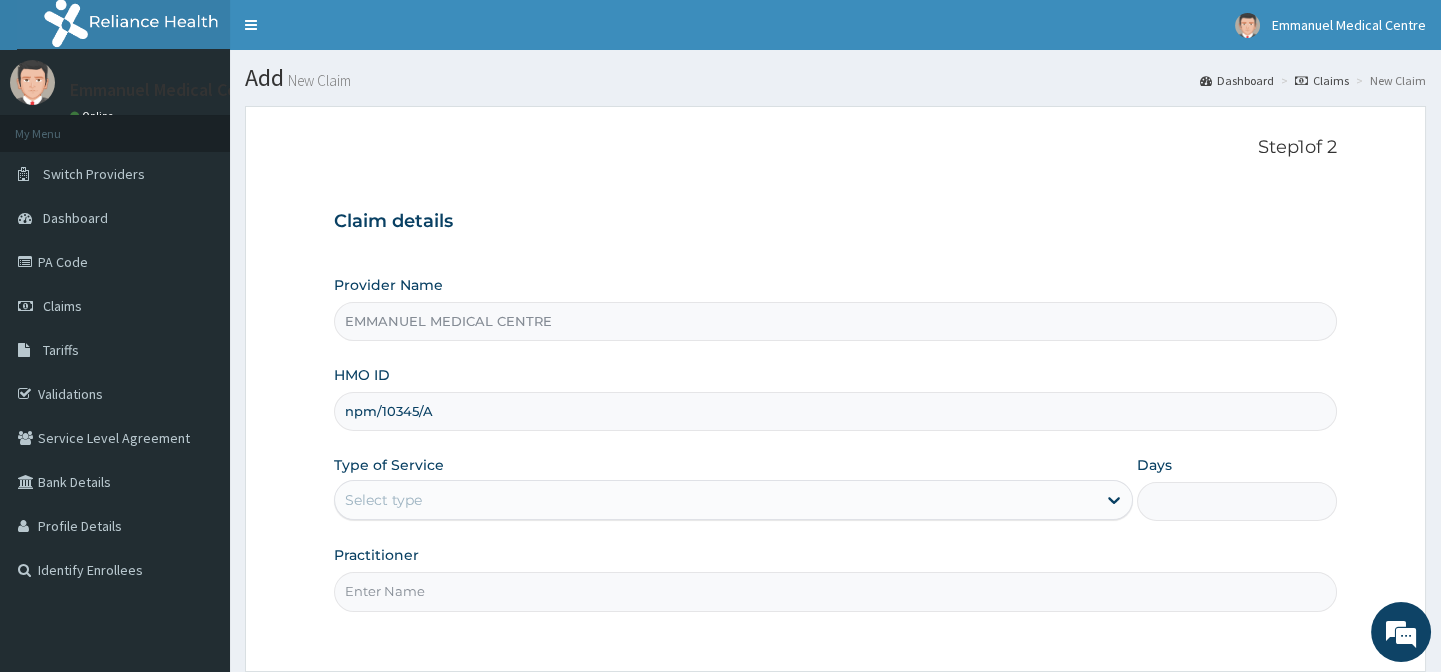 click on "npm/10345/A" at bounding box center [835, 411] 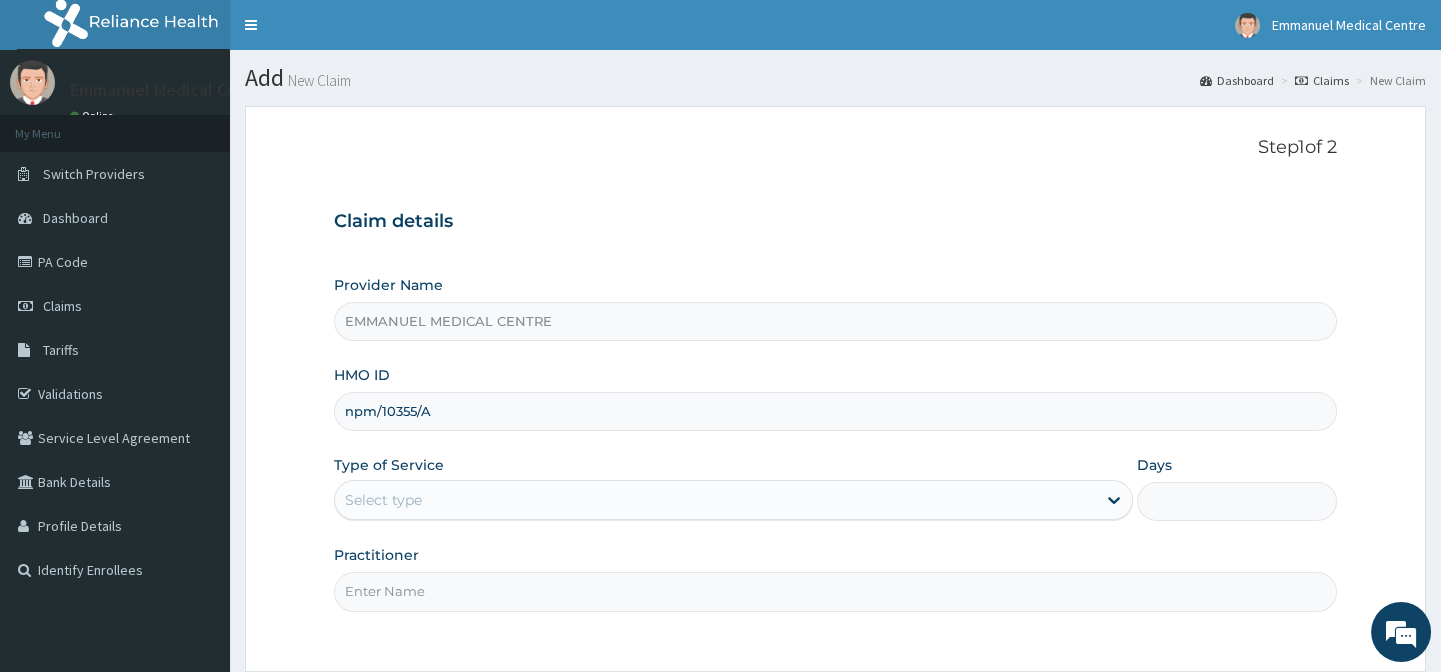 click on "npm/10355/A" at bounding box center [835, 411] 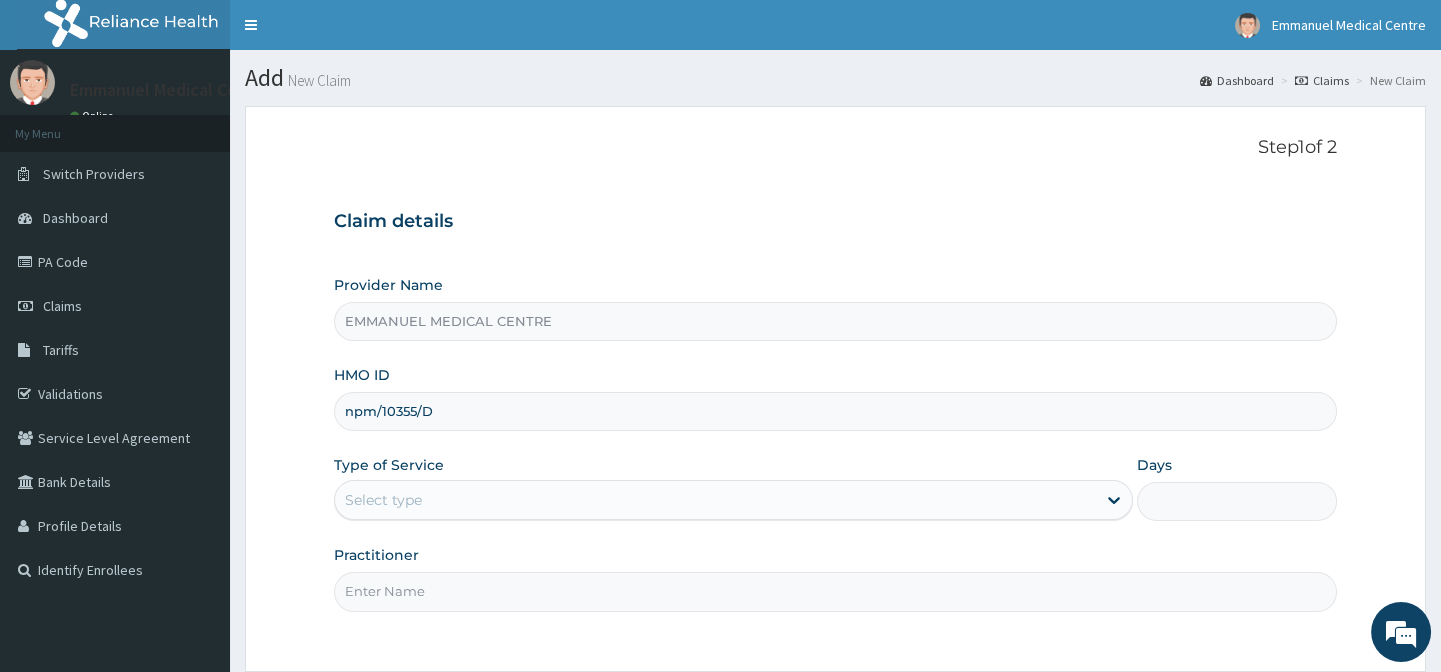 type on "npm/10355/D" 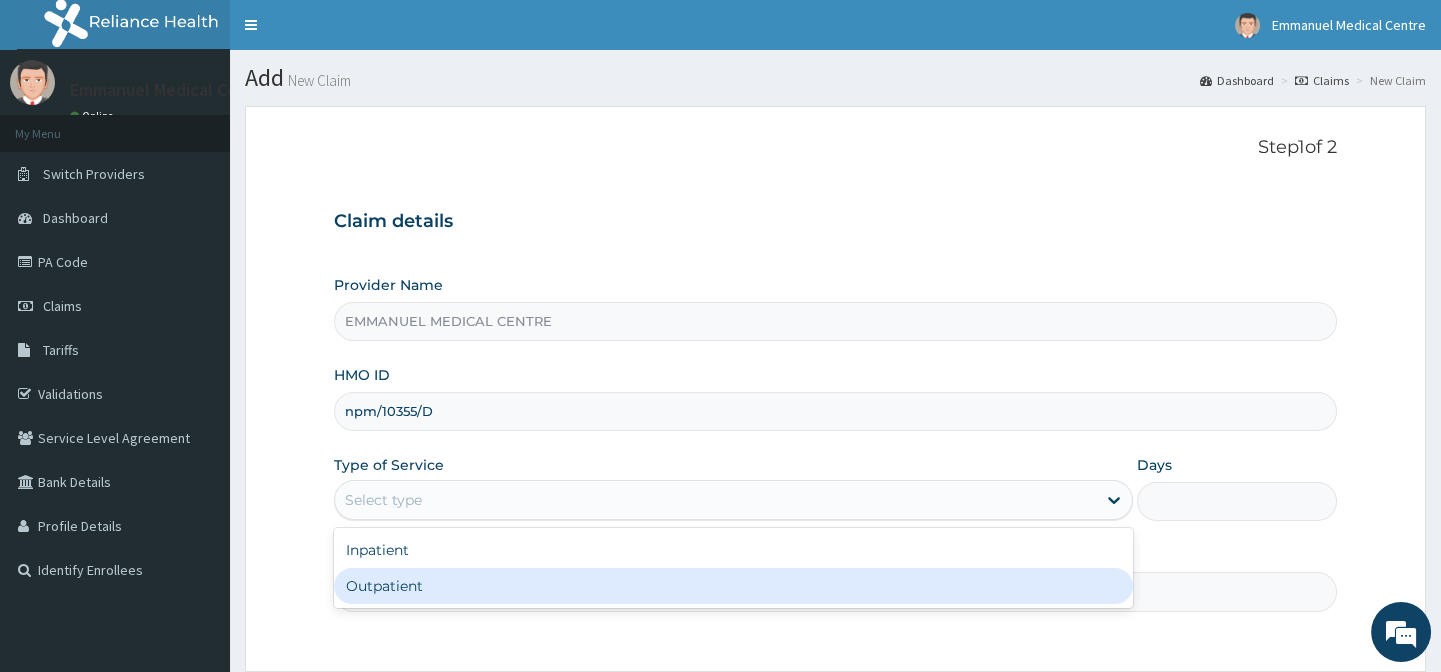 click on "Outpatient" at bounding box center [733, 586] 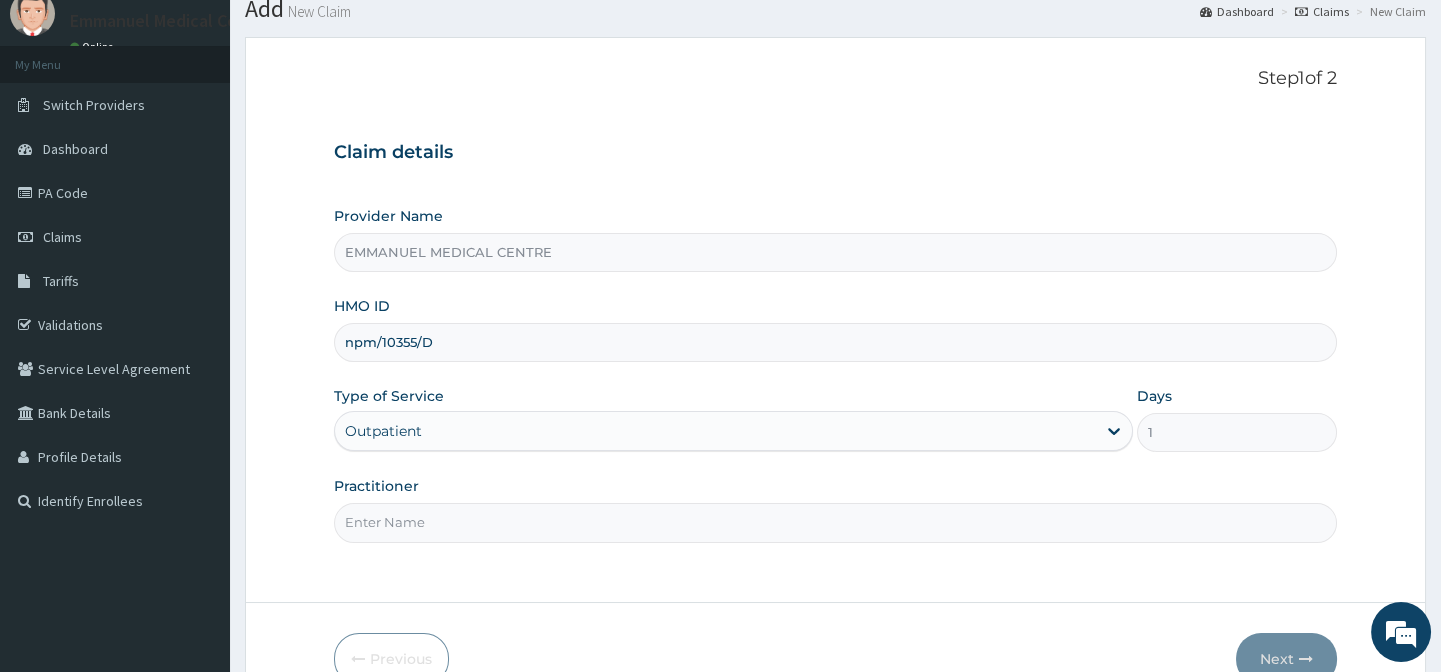 scroll, scrollTop: 90, scrollLeft: 0, axis: vertical 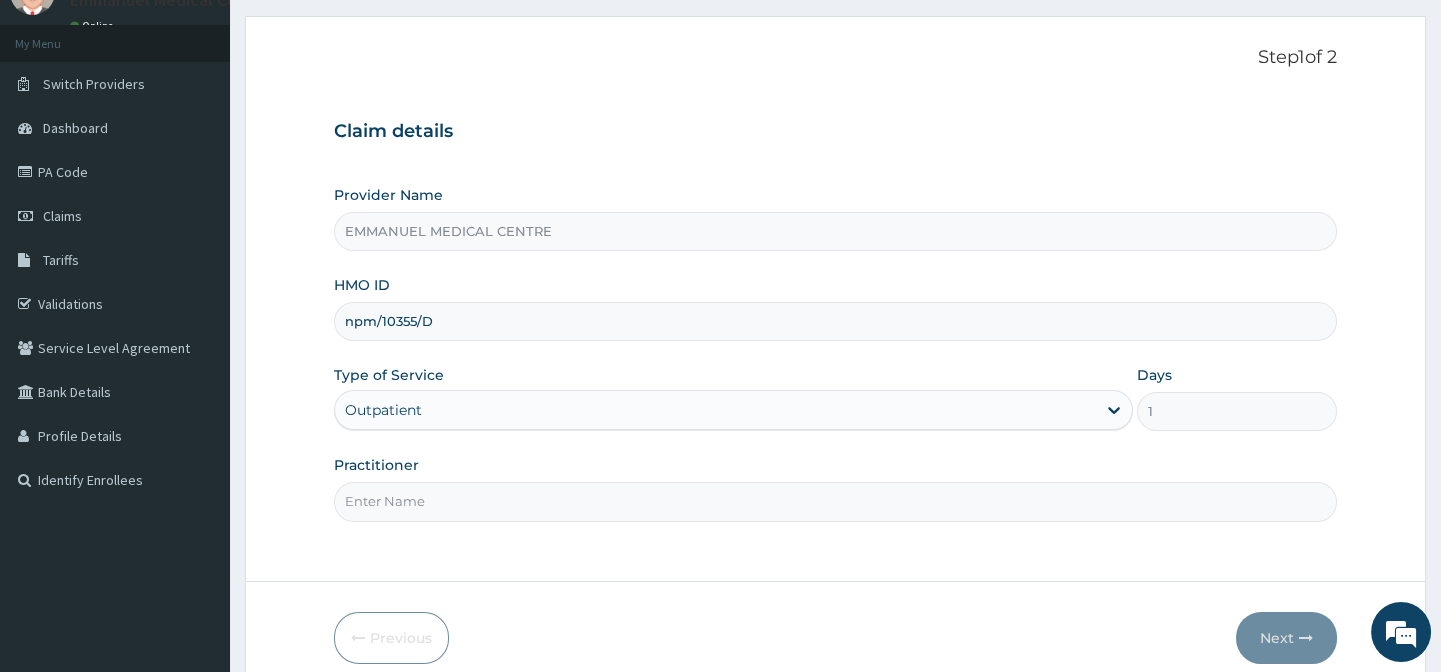 click on "Practitioner" at bounding box center (835, 501) 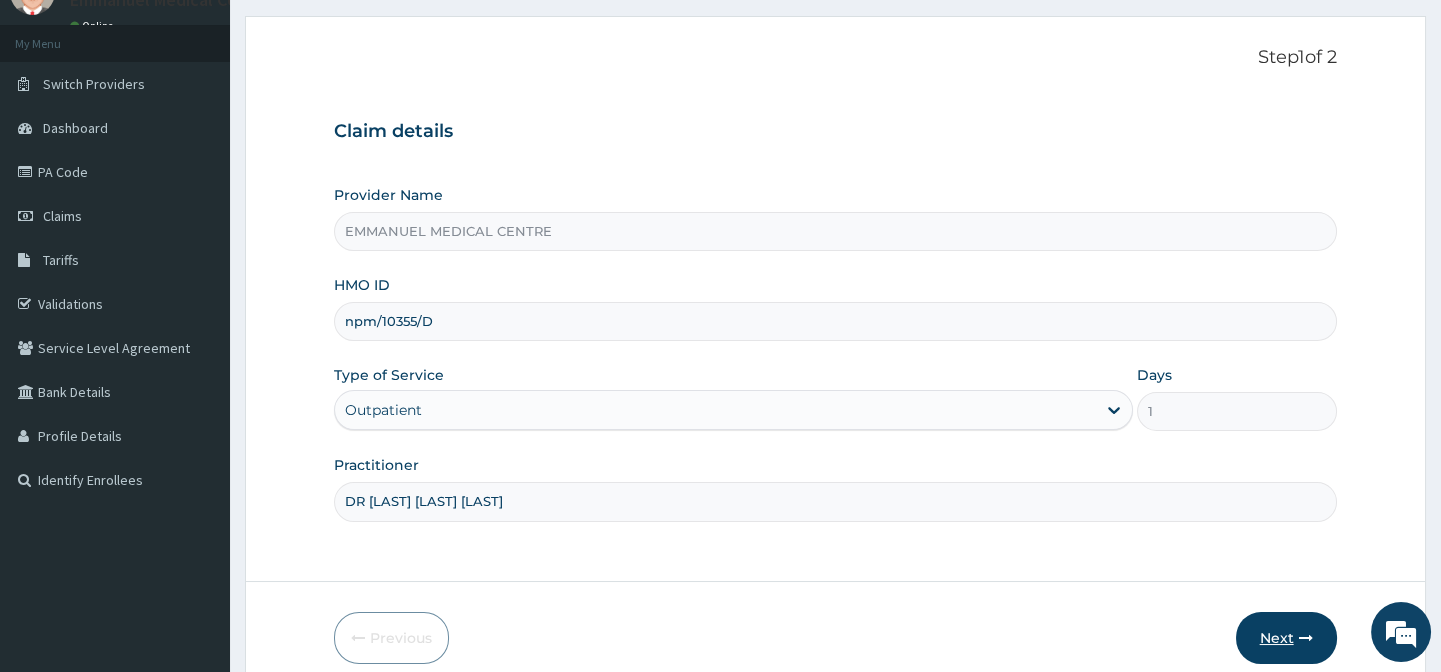 click on "Next" at bounding box center [1286, 638] 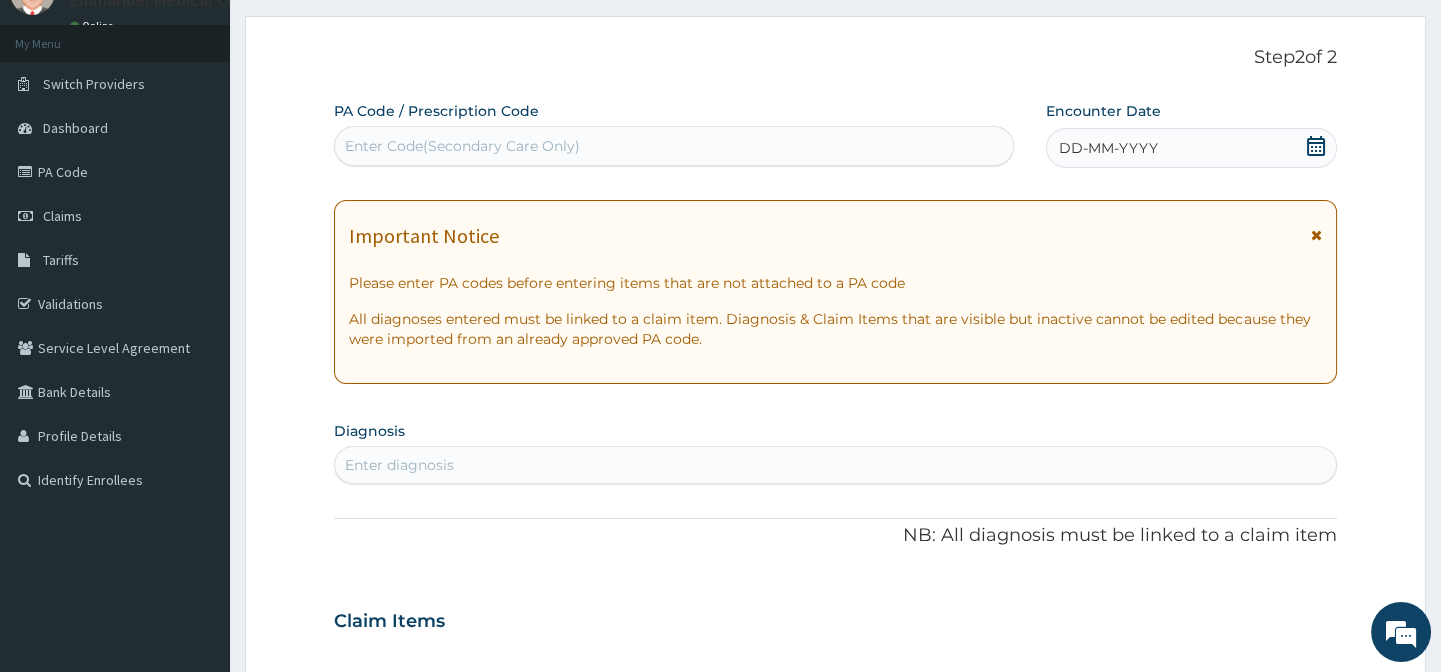 click on "Enter diagnosis" at bounding box center (835, 465) 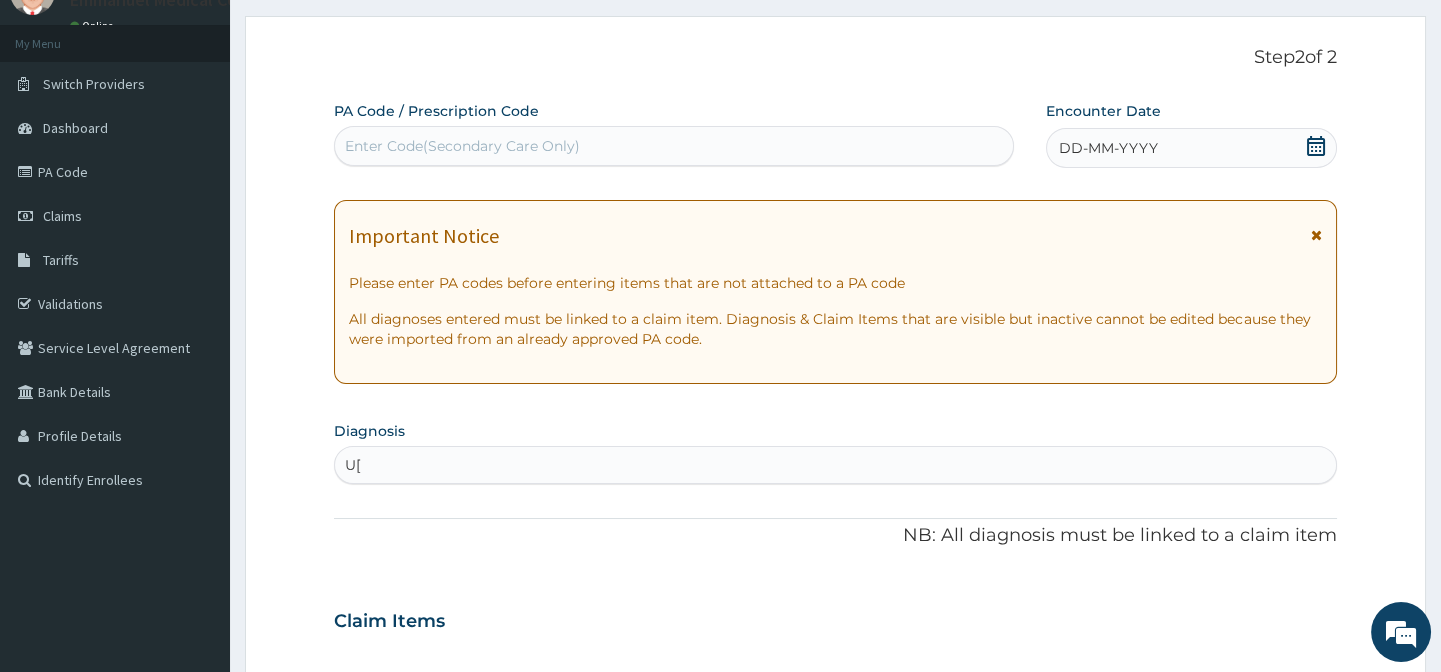 click on "U[ U[" at bounding box center [835, 465] 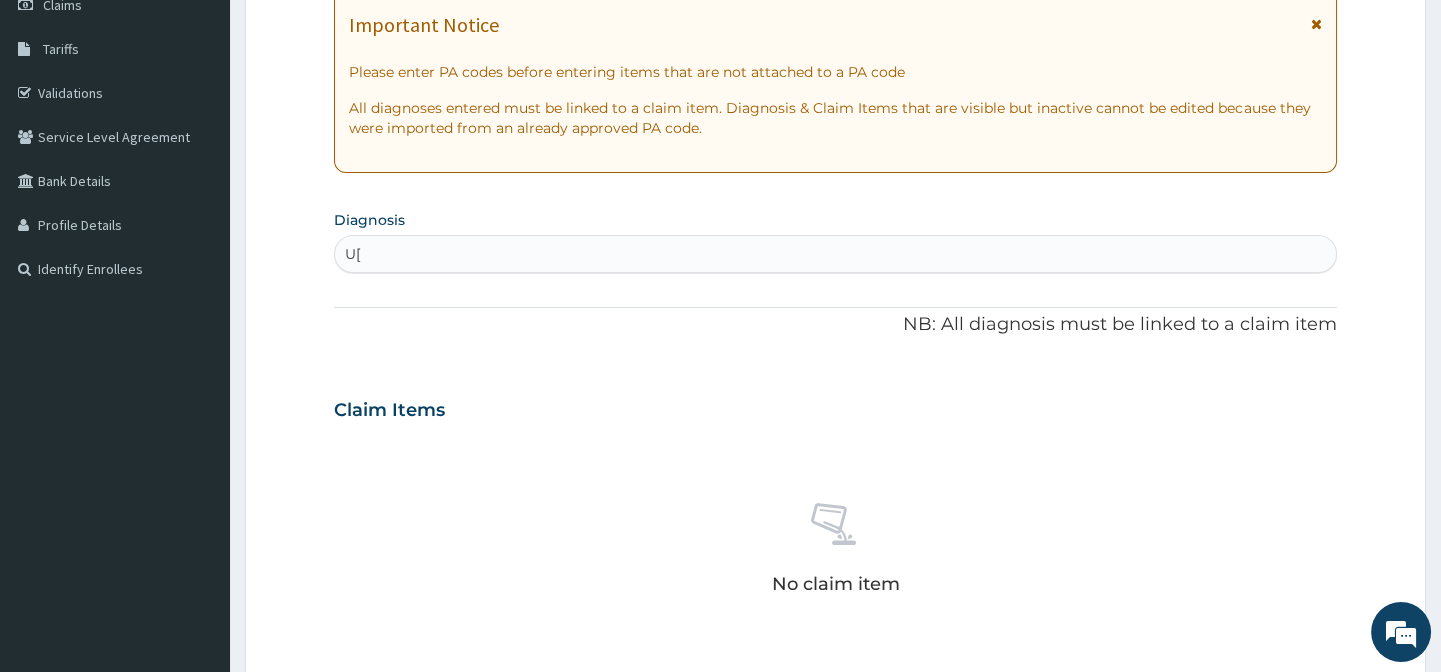 scroll, scrollTop: 181, scrollLeft: 0, axis: vertical 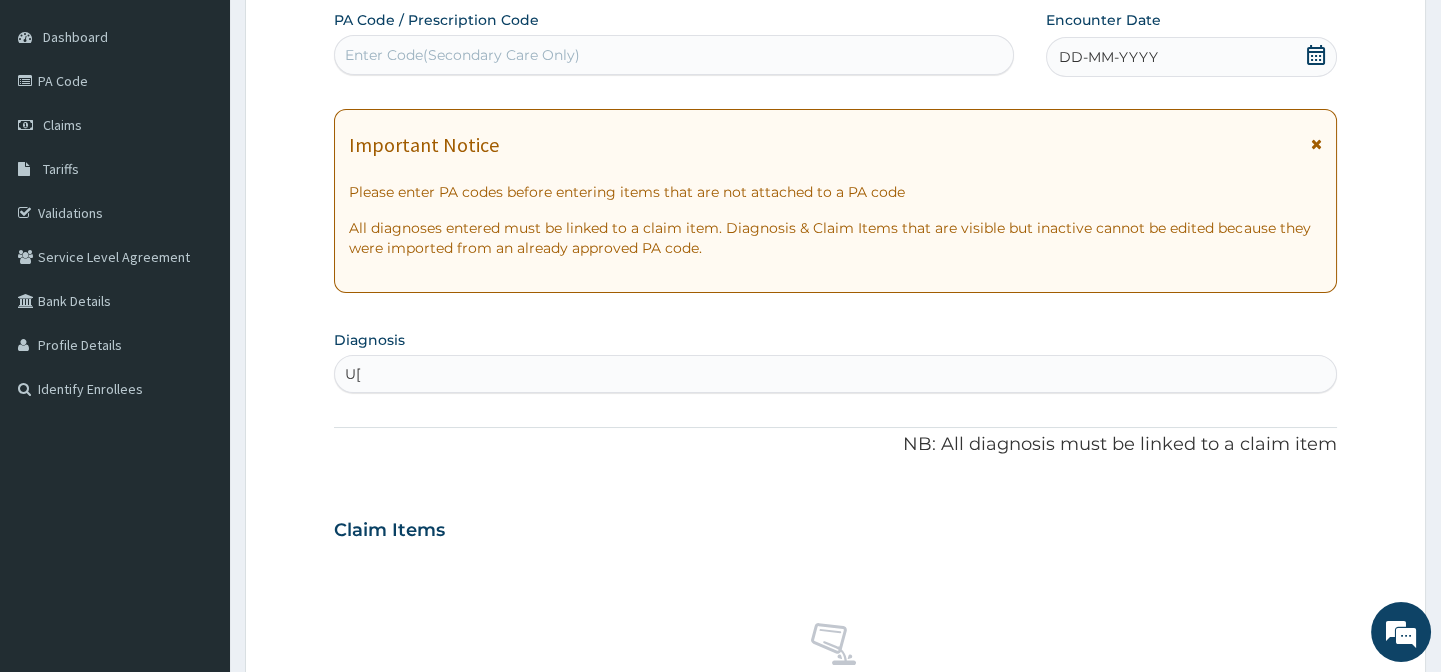 click on "U[" at bounding box center (354, 374) 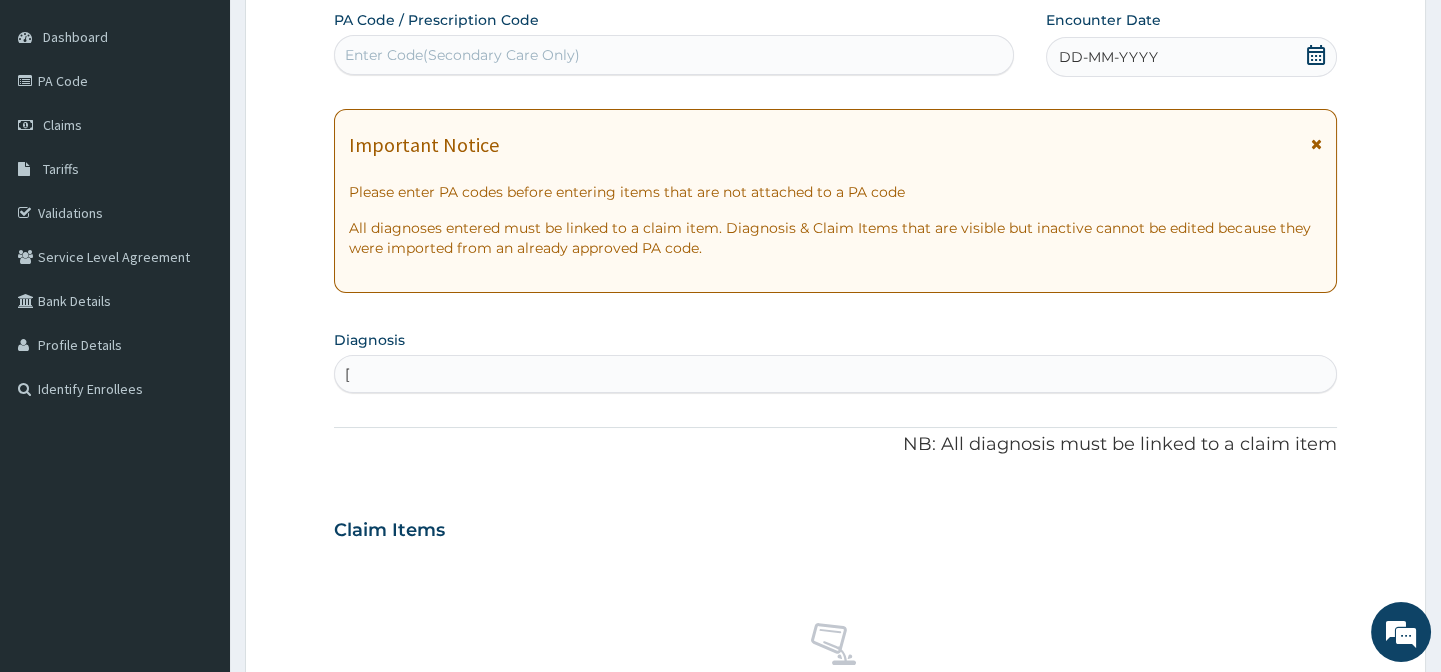 click on "[" at bounding box center (348, 374) 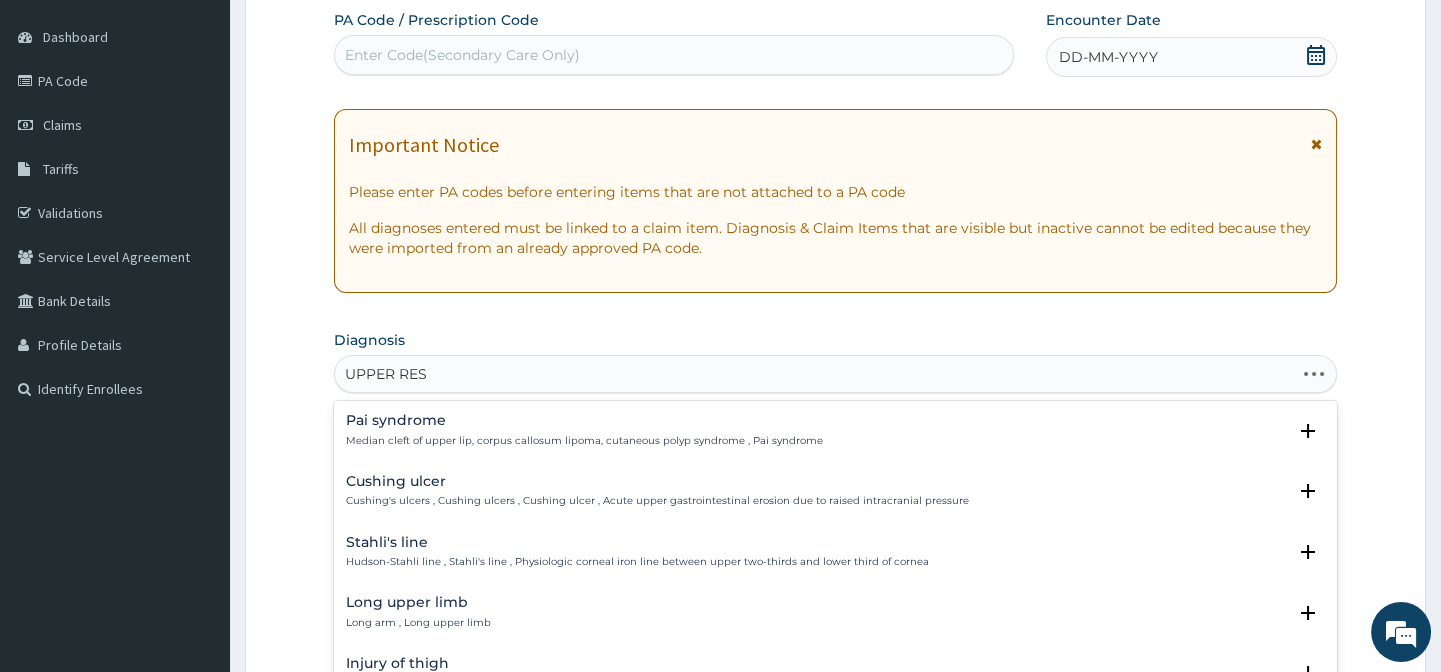 type on "UPPER RESP" 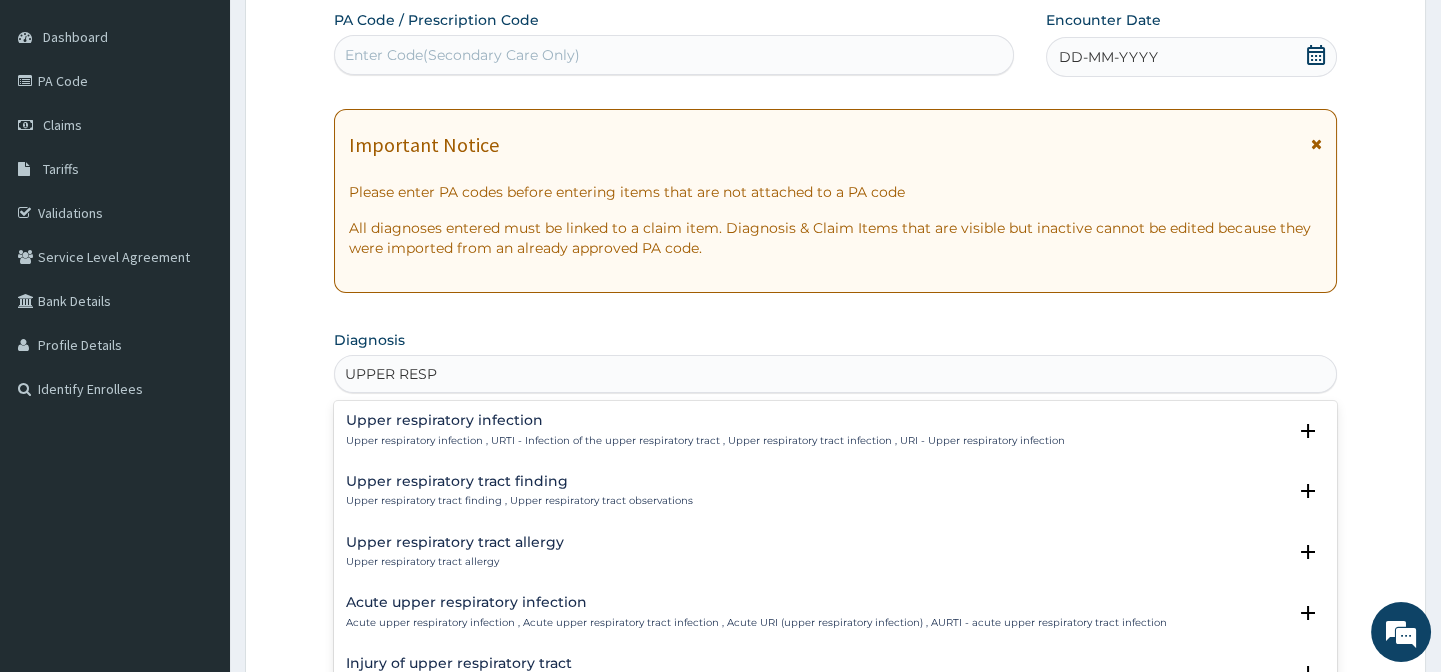 click on "Upper respiratory infection Upper respiratory infection , URTI - Infection of the upper respiratory tract , Upper respiratory tract infection , URI - Upper respiratory infection" at bounding box center (705, 430) 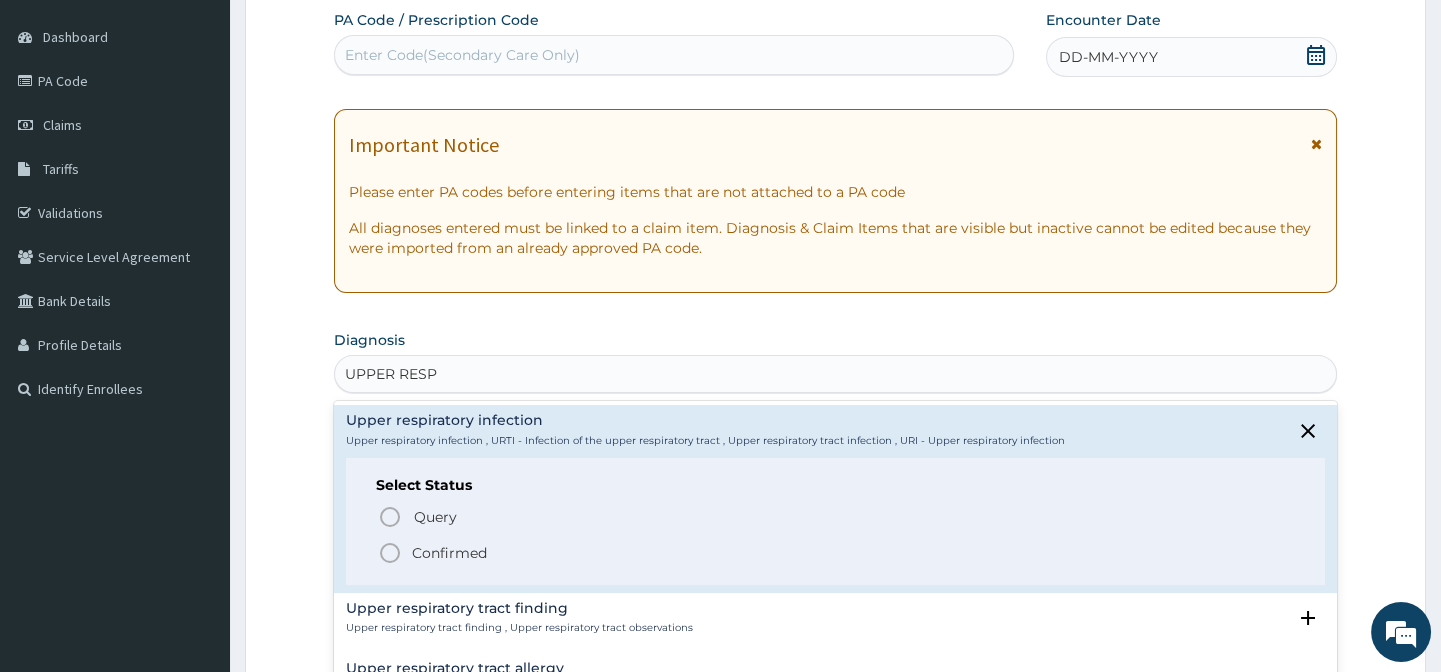 click 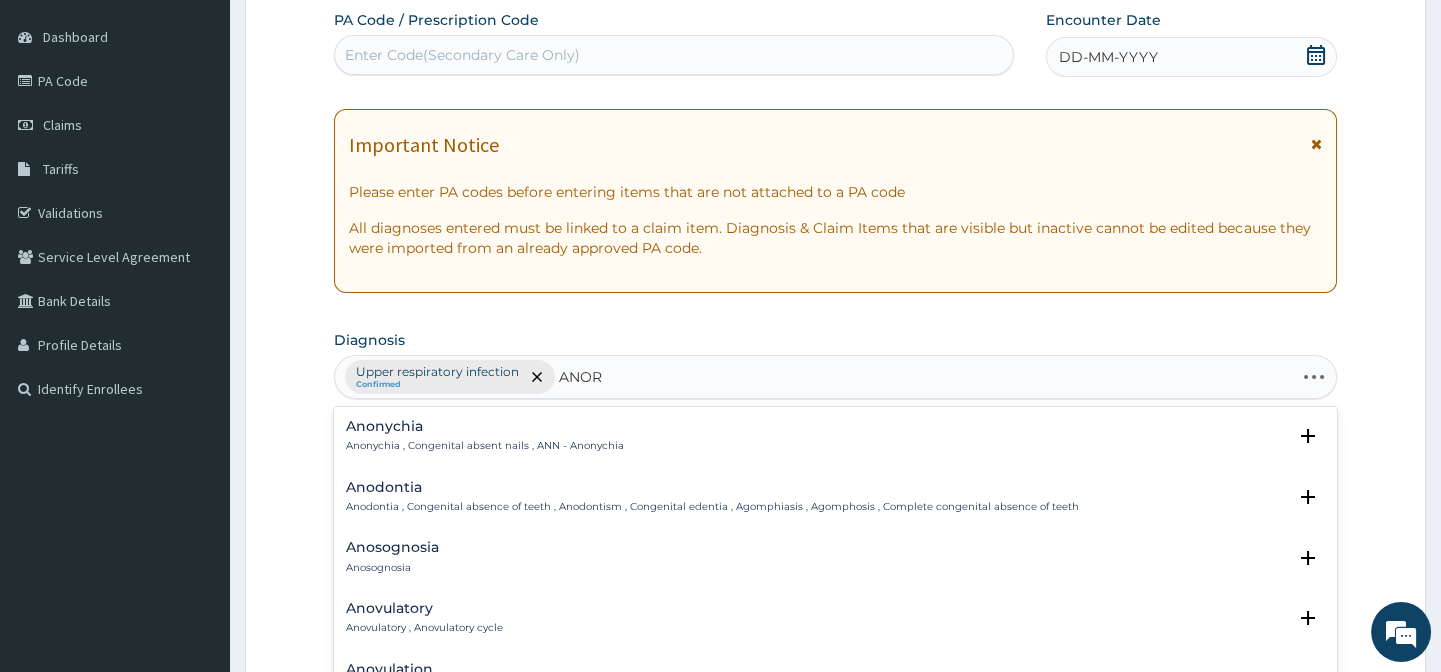 type on "ANORE" 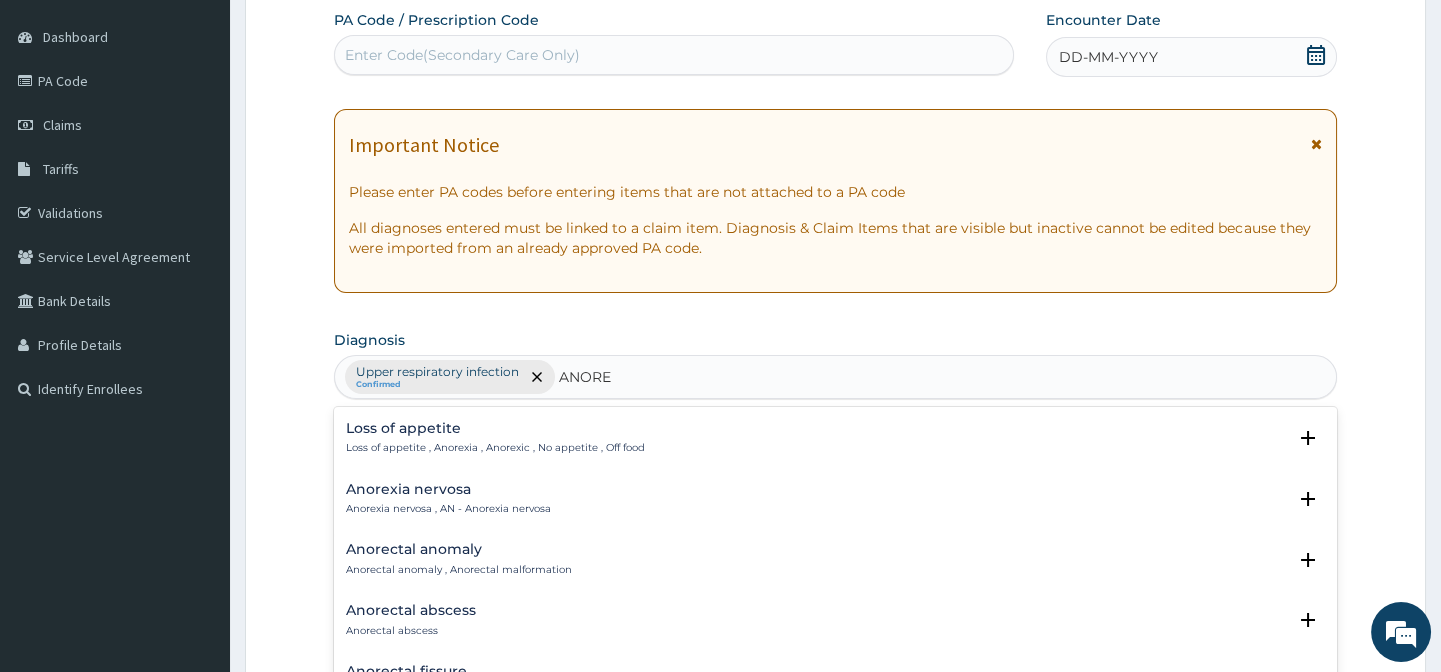 scroll, scrollTop: 181, scrollLeft: 0, axis: vertical 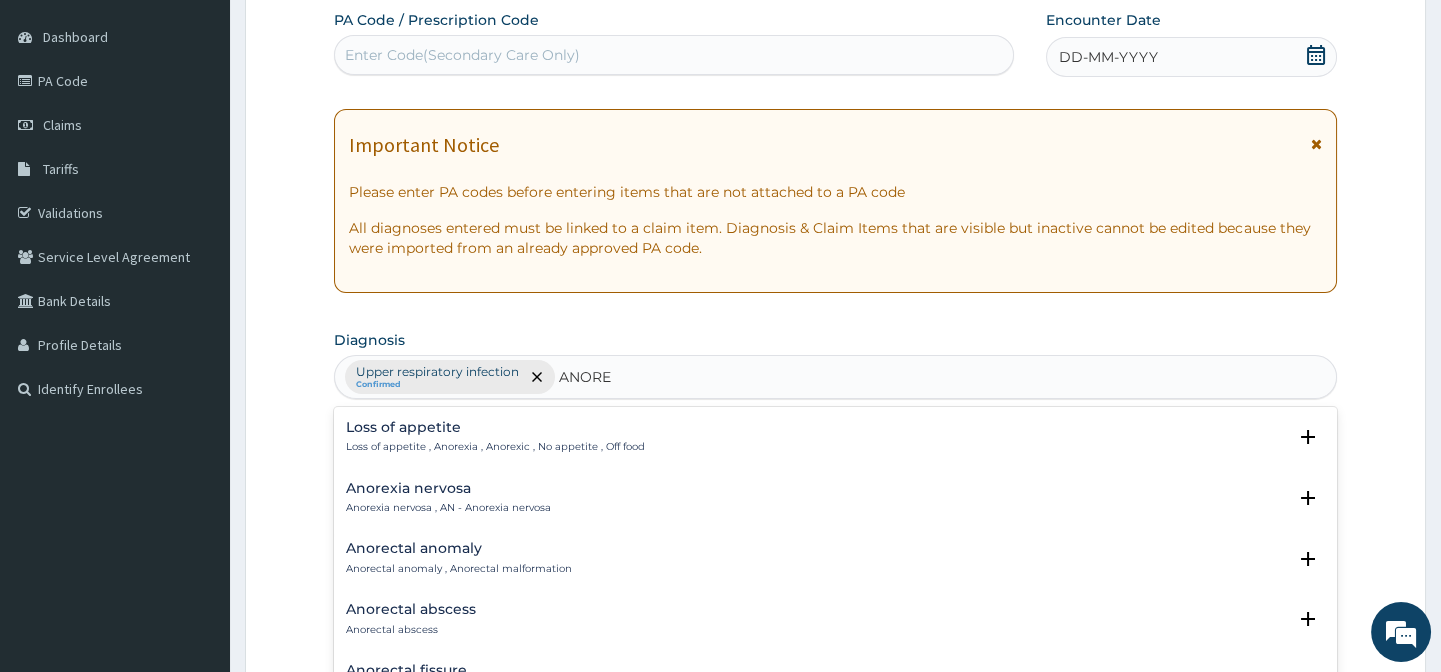 click on "Anorexia nervosa Anorexia nervosa , AN - Anorexia nervosa" at bounding box center [448, 498] 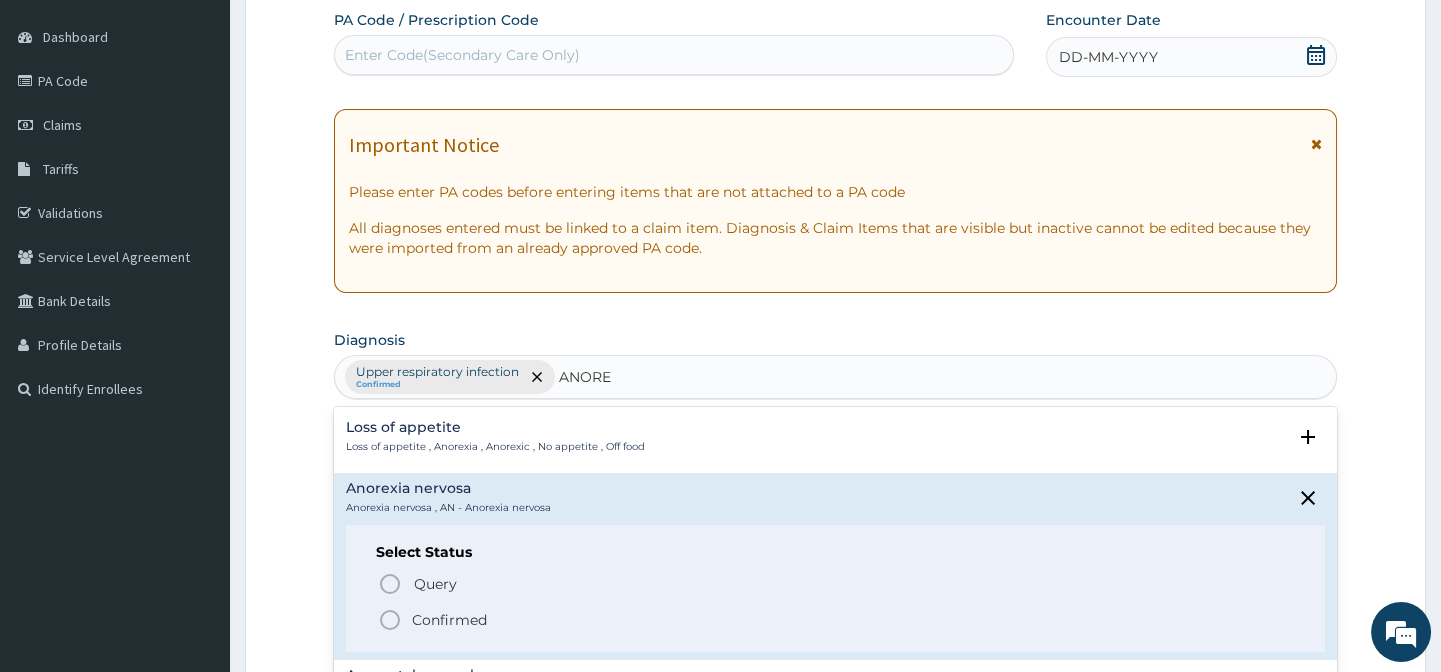 click 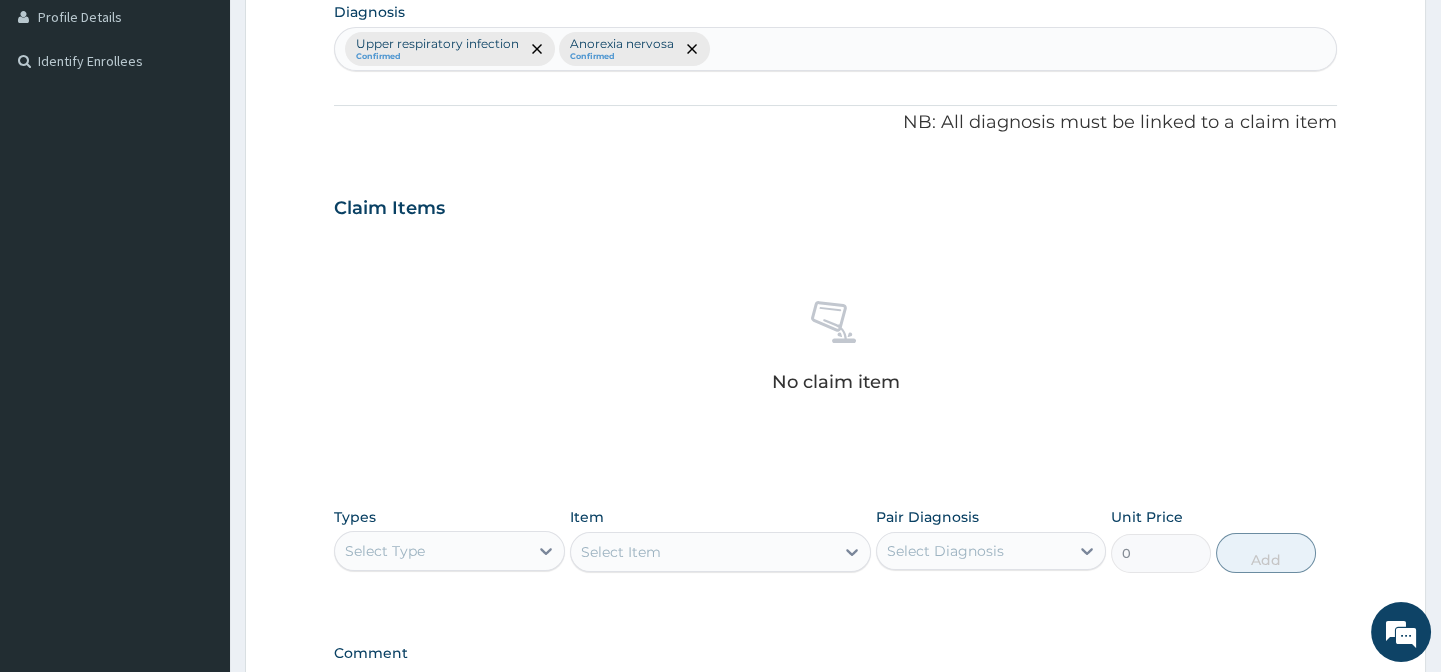 scroll, scrollTop: 545, scrollLeft: 0, axis: vertical 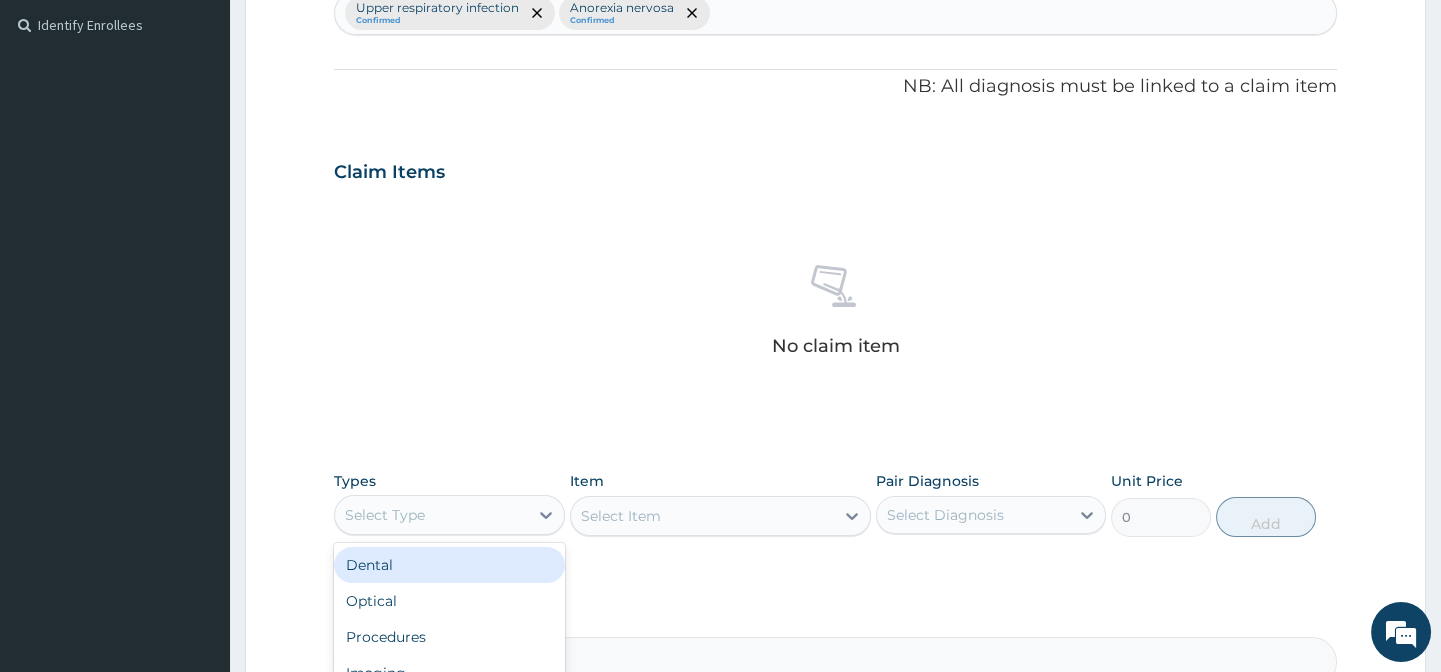 click on "Select Type" at bounding box center [431, 515] 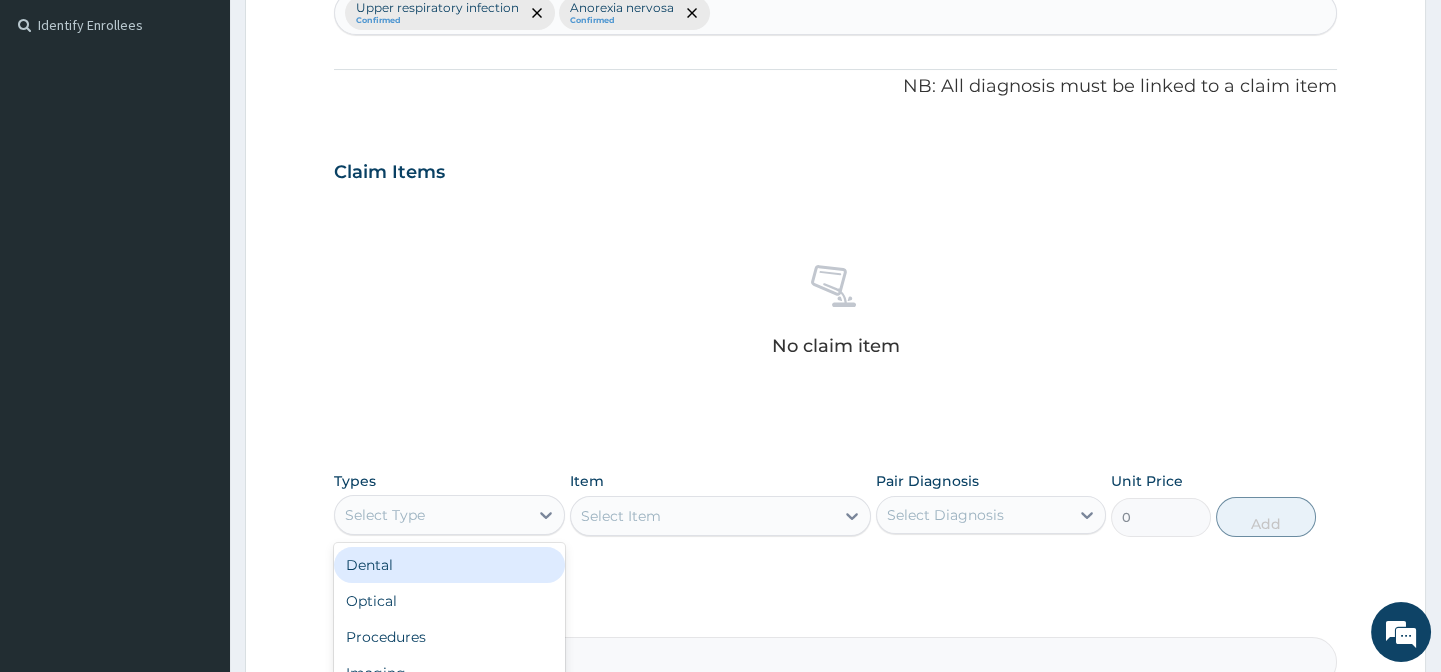 scroll, scrollTop: 68, scrollLeft: 0, axis: vertical 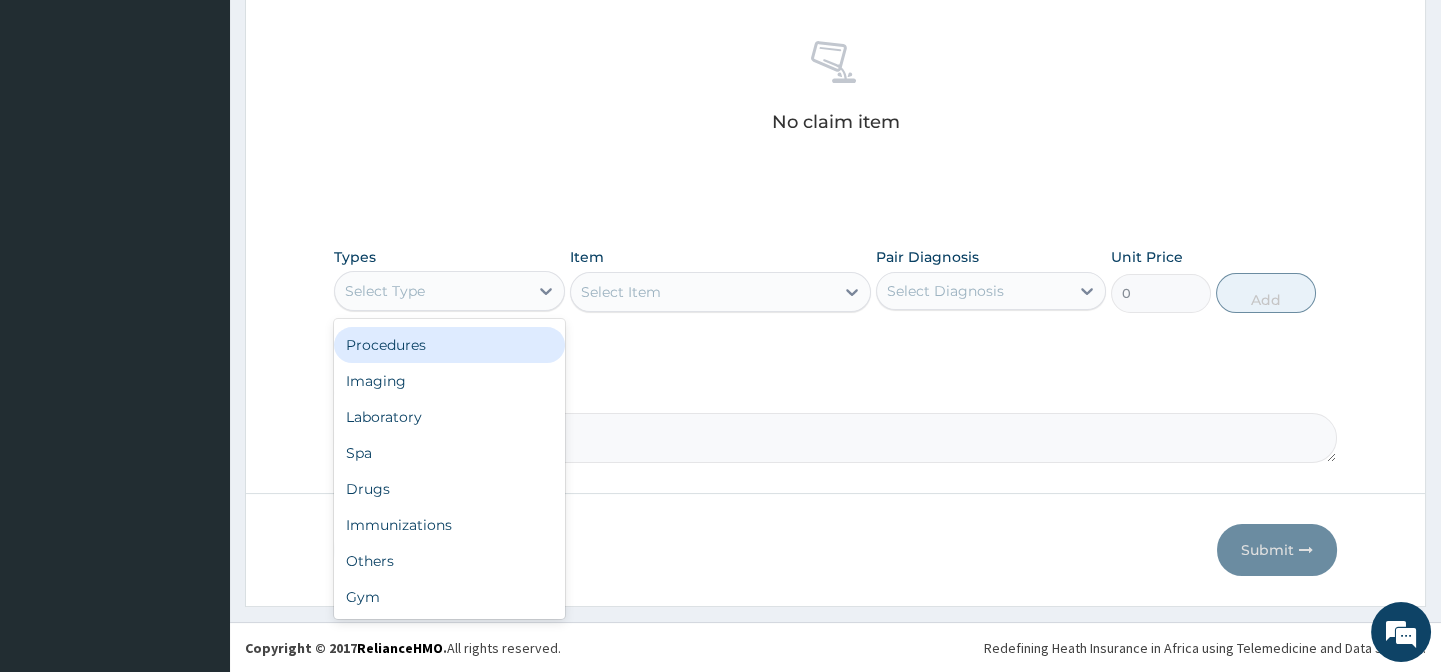 click on "Procedures" at bounding box center (449, 345) 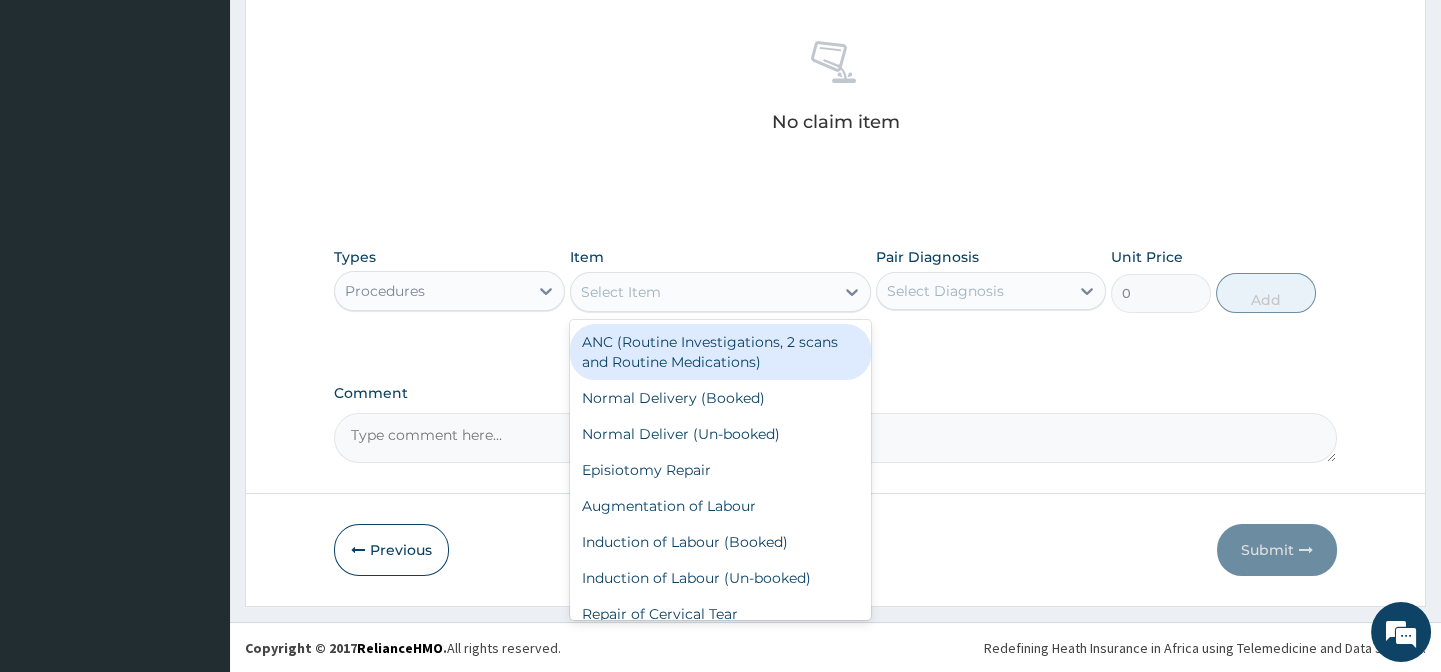 click on "Select Item" at bounding box center (702, 292) 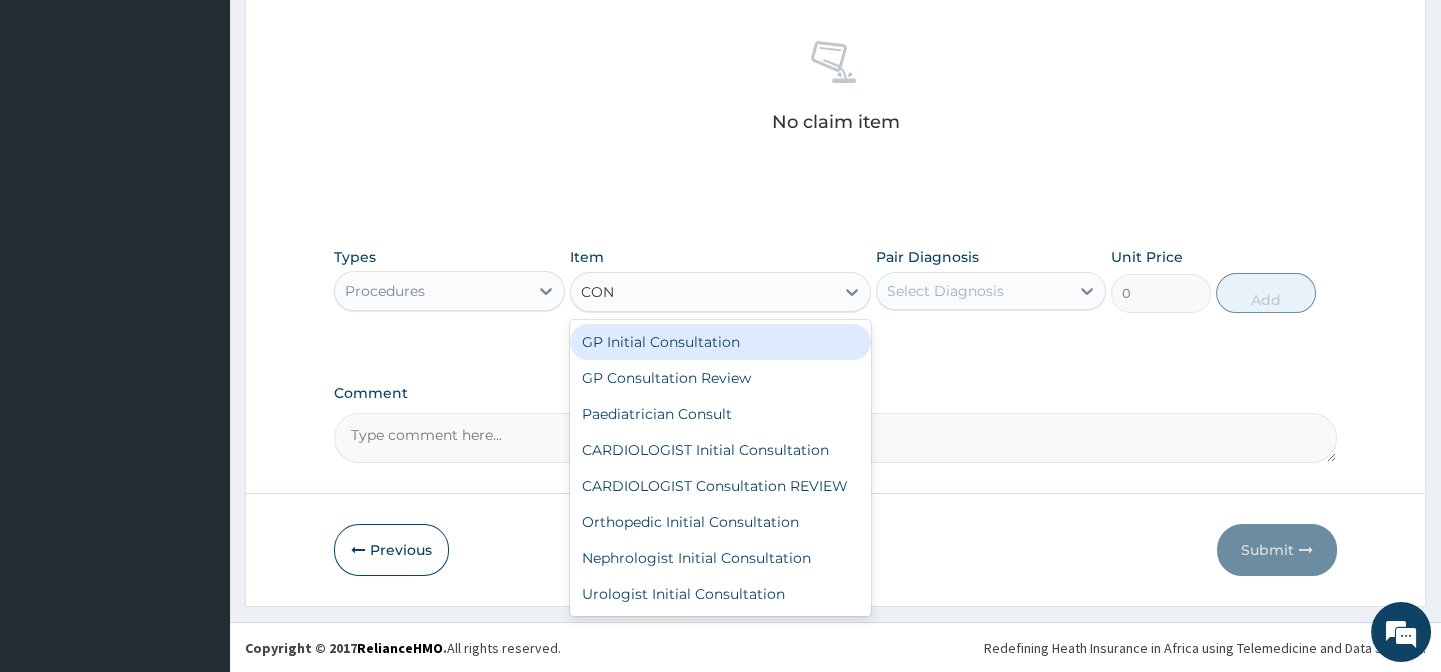 type on "CONS" 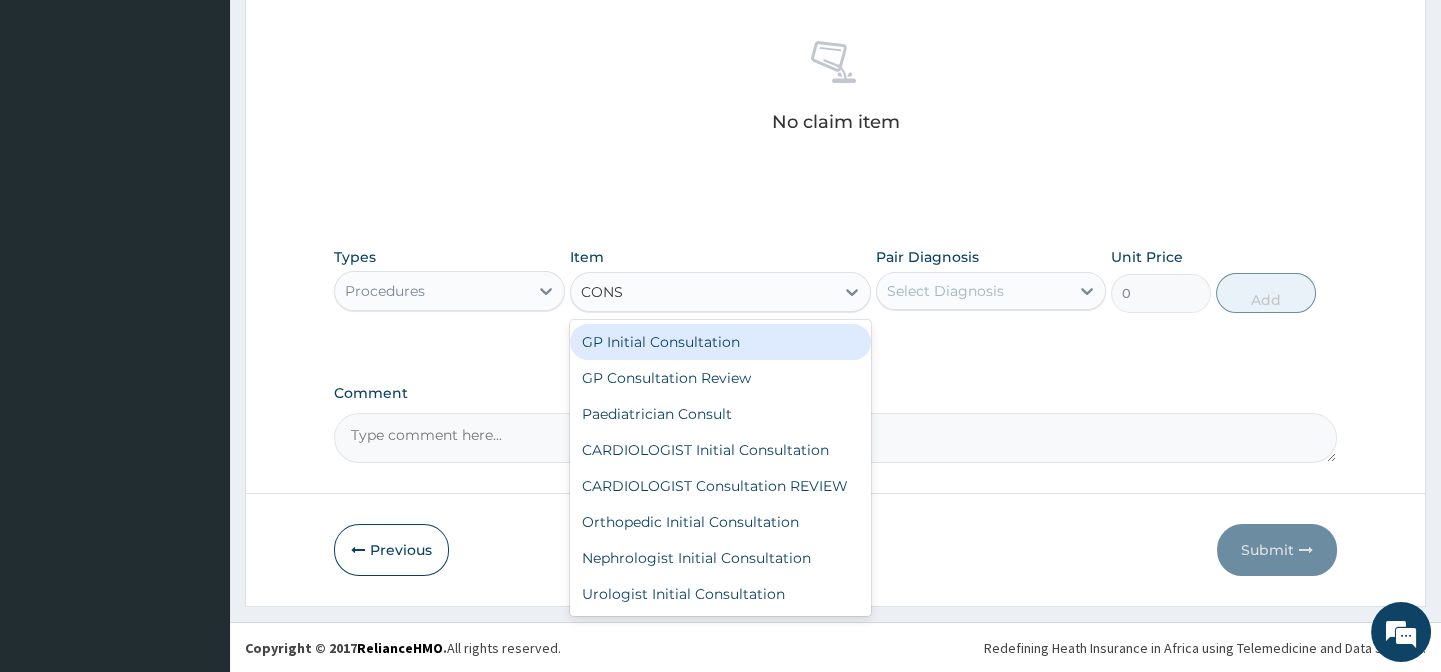 click on "GP Initial Consultation" at bounding box center [720, 342] 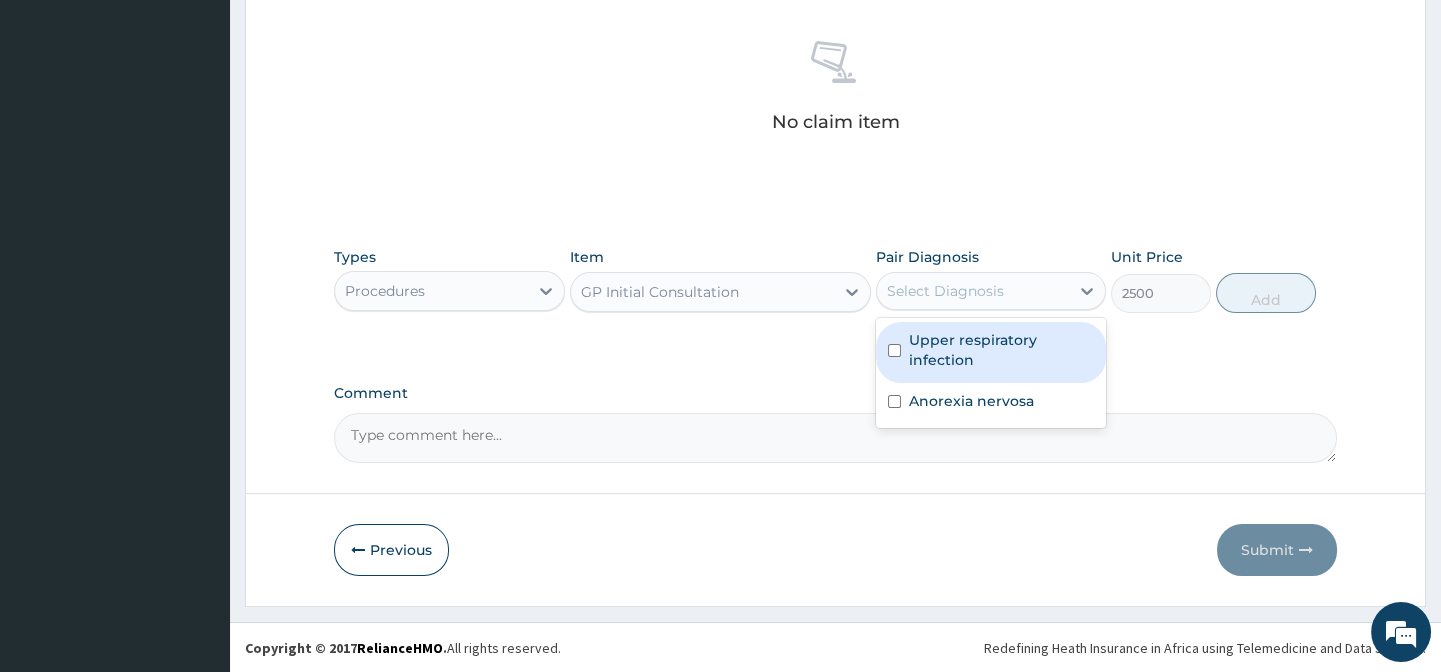 click on "Select Diagnosis" at bounding box center [945, 291] 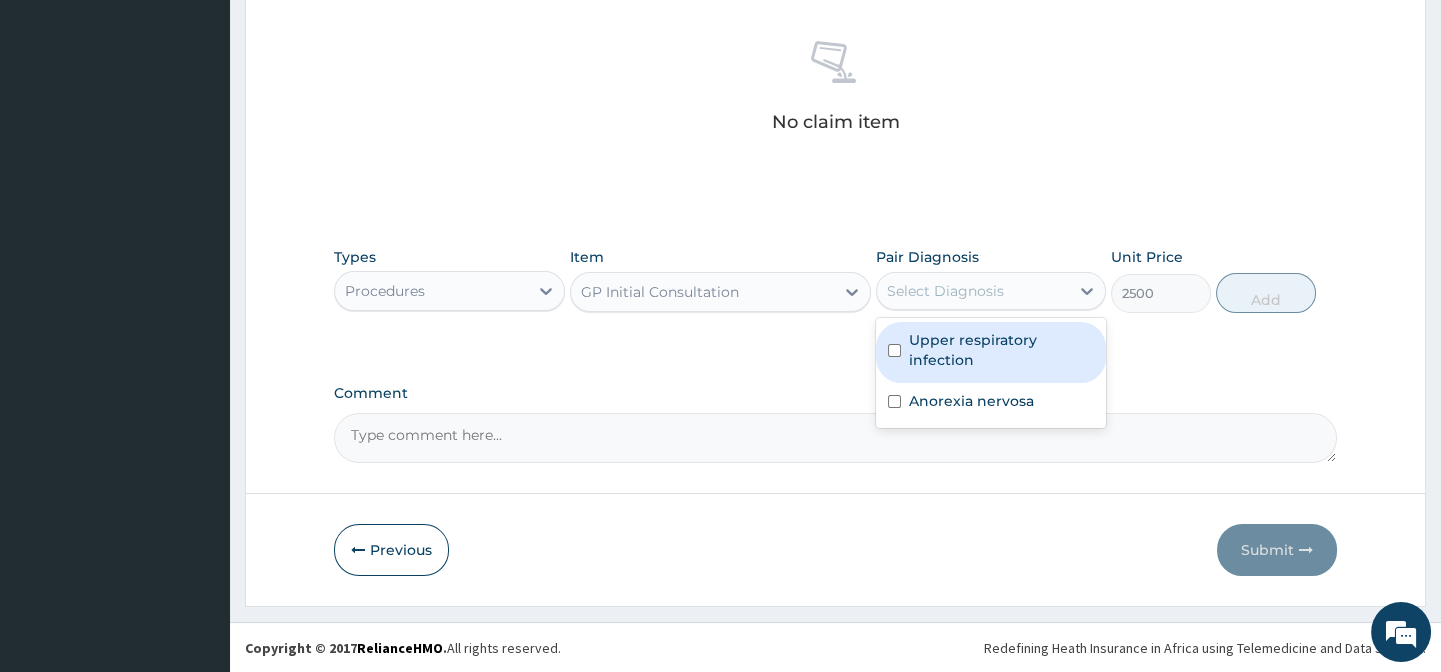 click at bounding box center [894, 350] 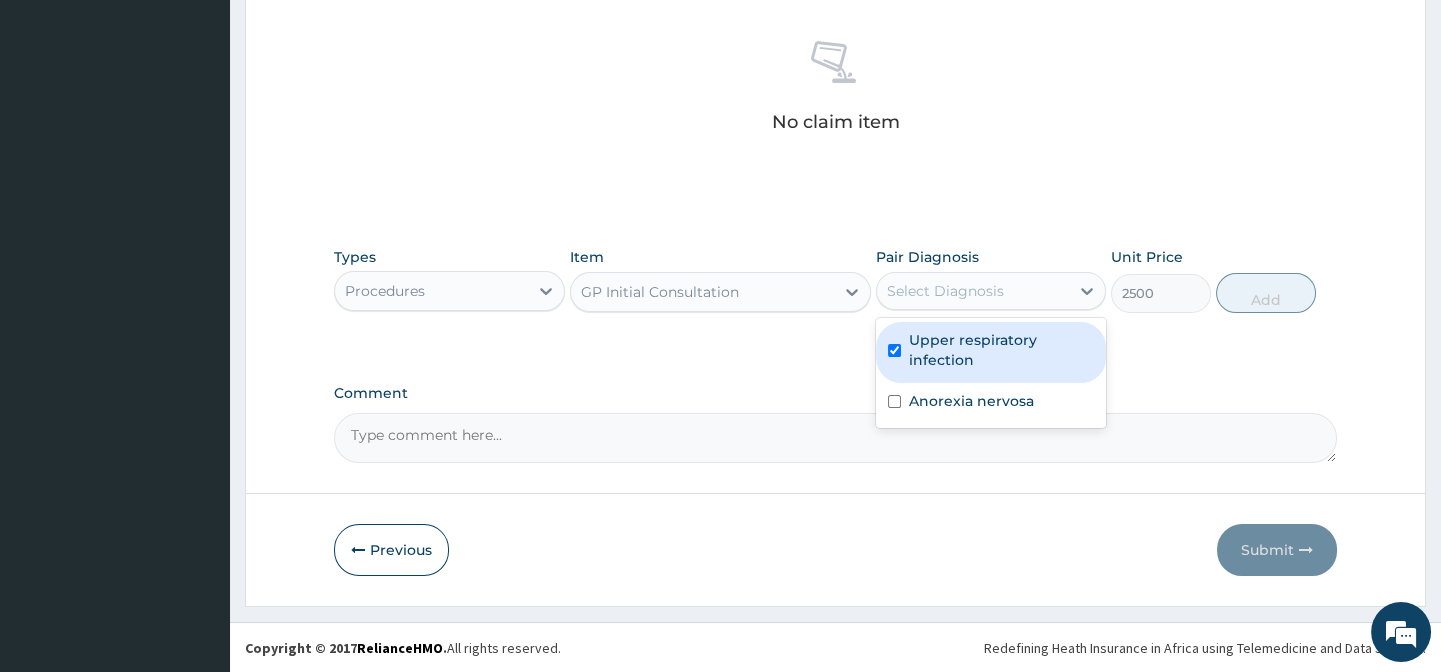 checkbox on "true" 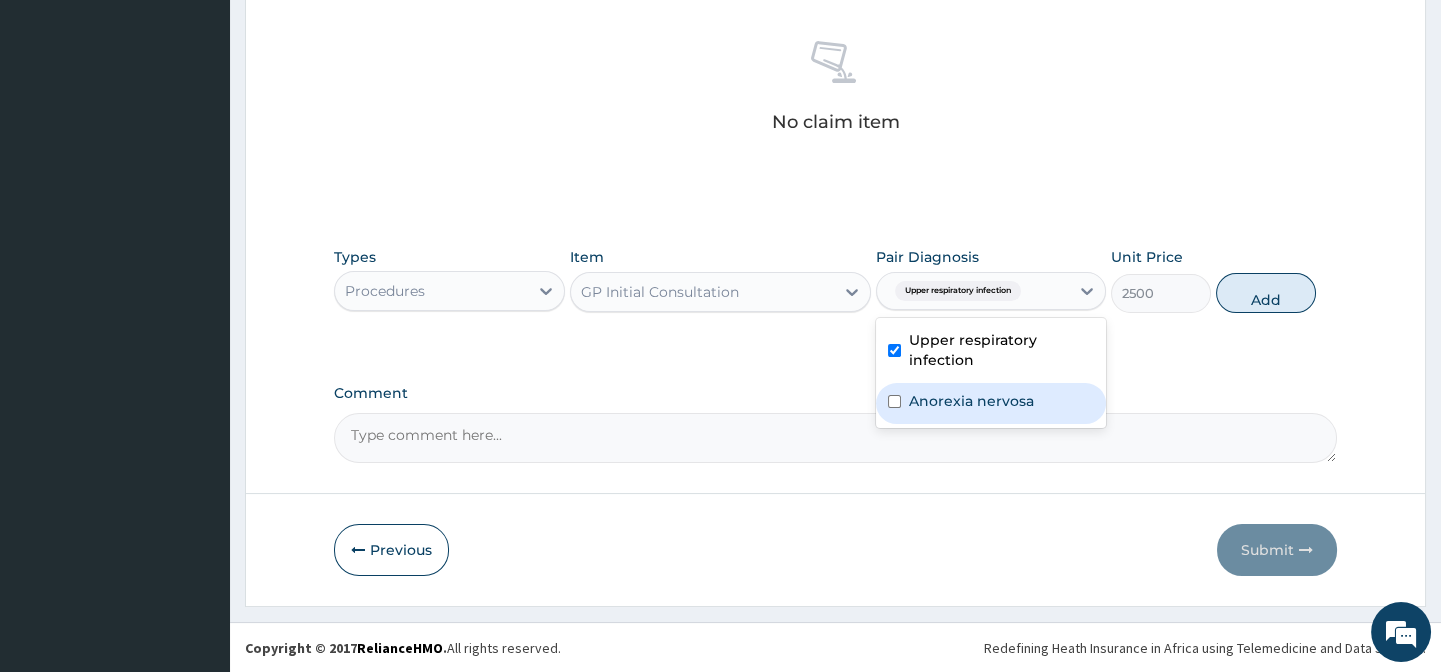 click at bounding box center (894, 401) 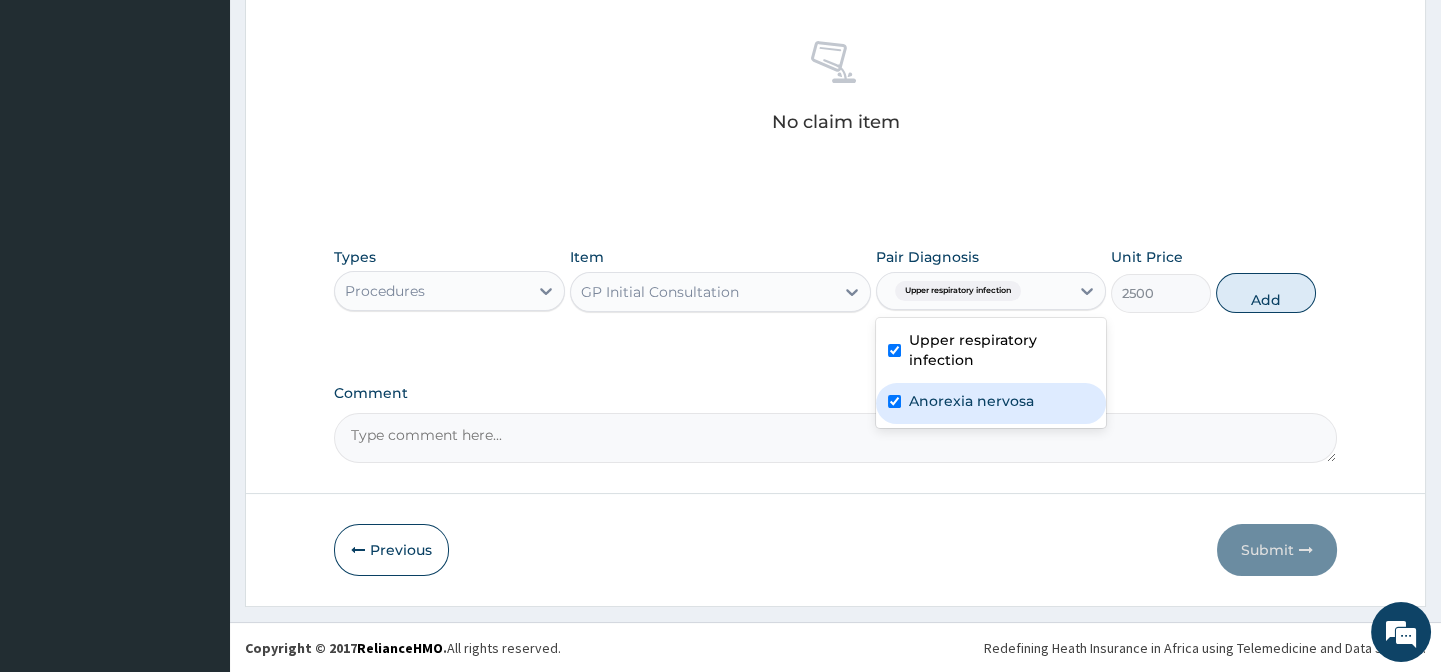 checkbox on "true" 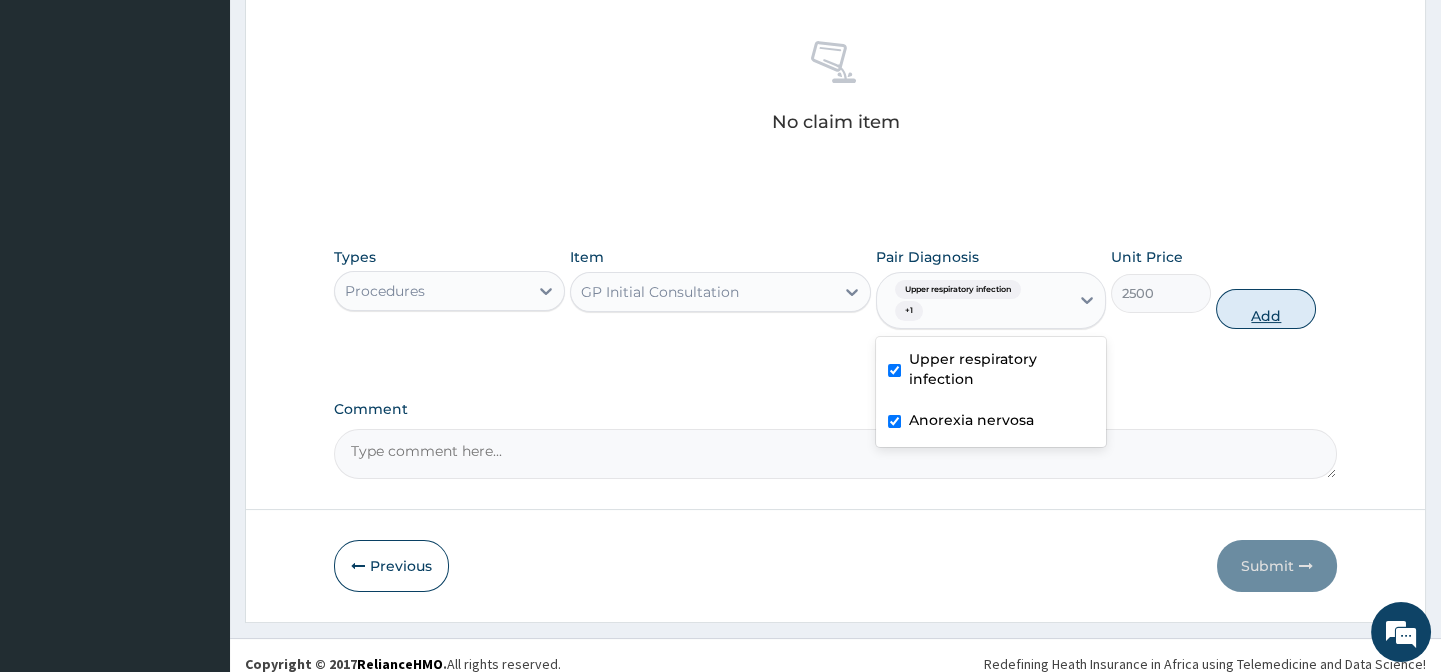 click on "Add" at bounding box center [1266, 309] 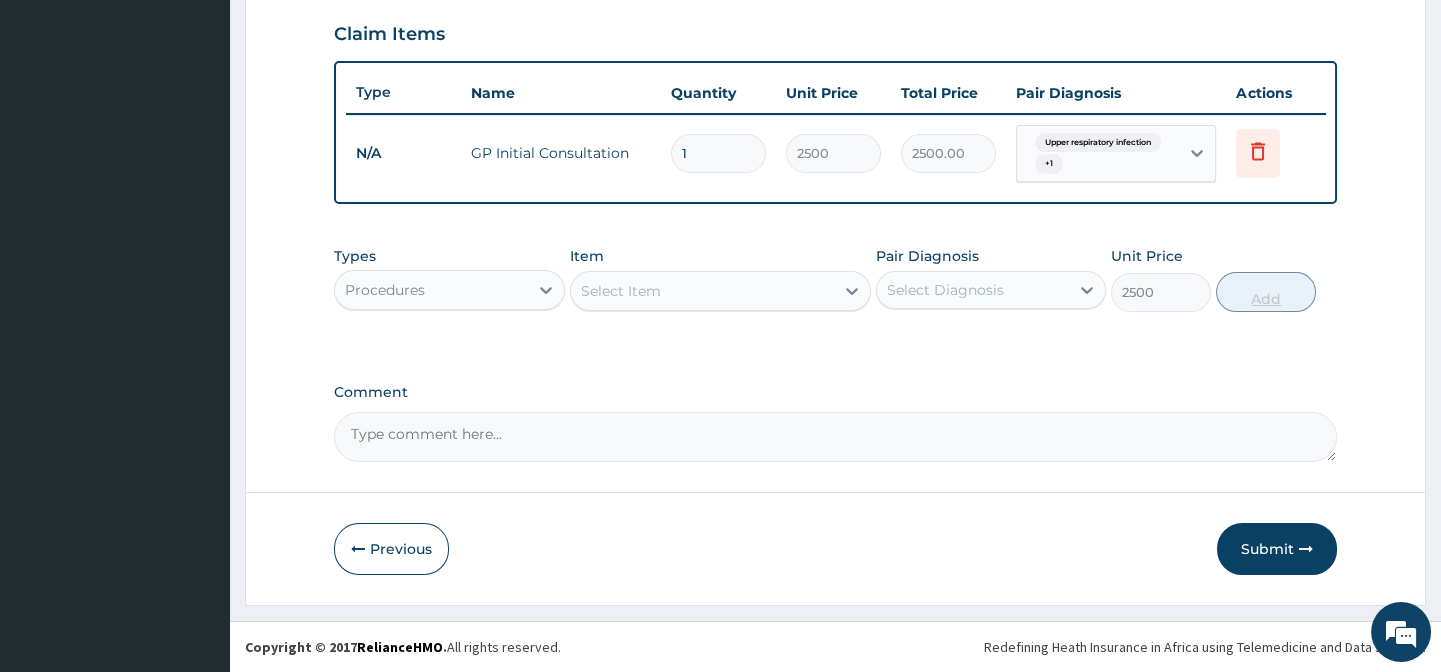 type on "0" 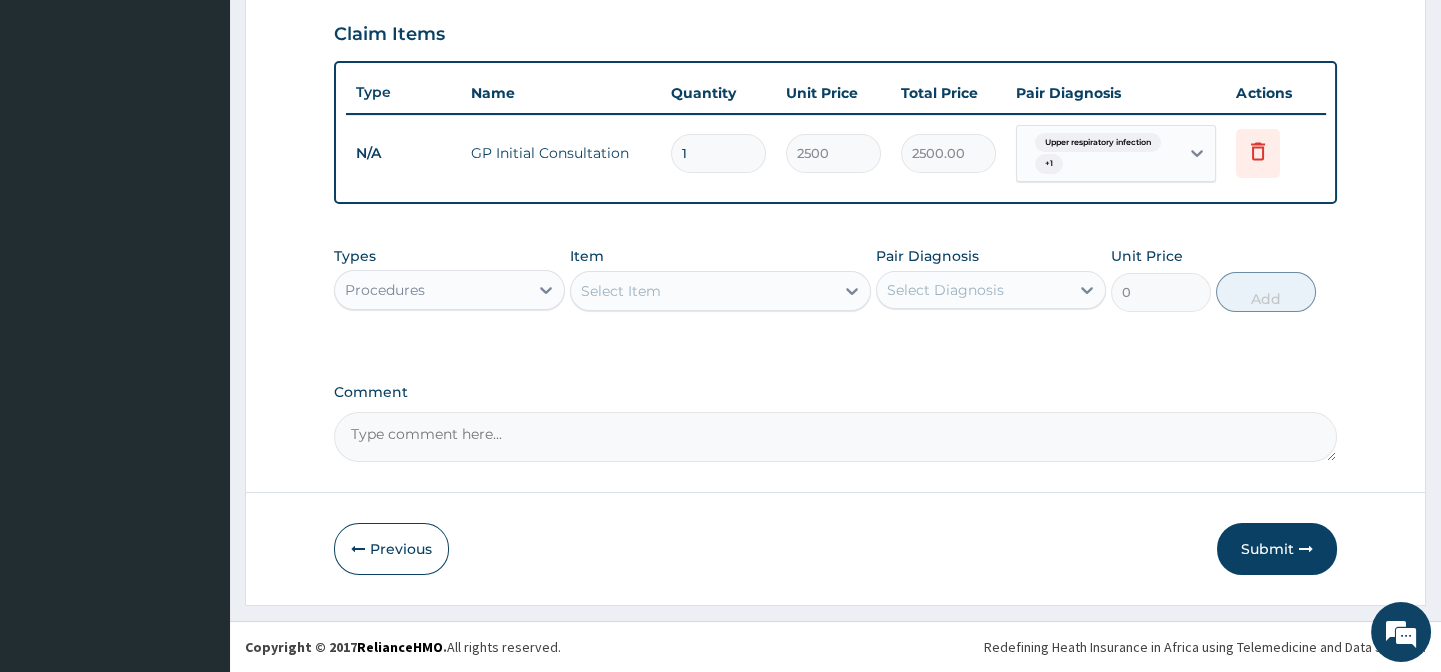 scroll, scrollTop: 695, scrollLeft: 0, axis: vertical 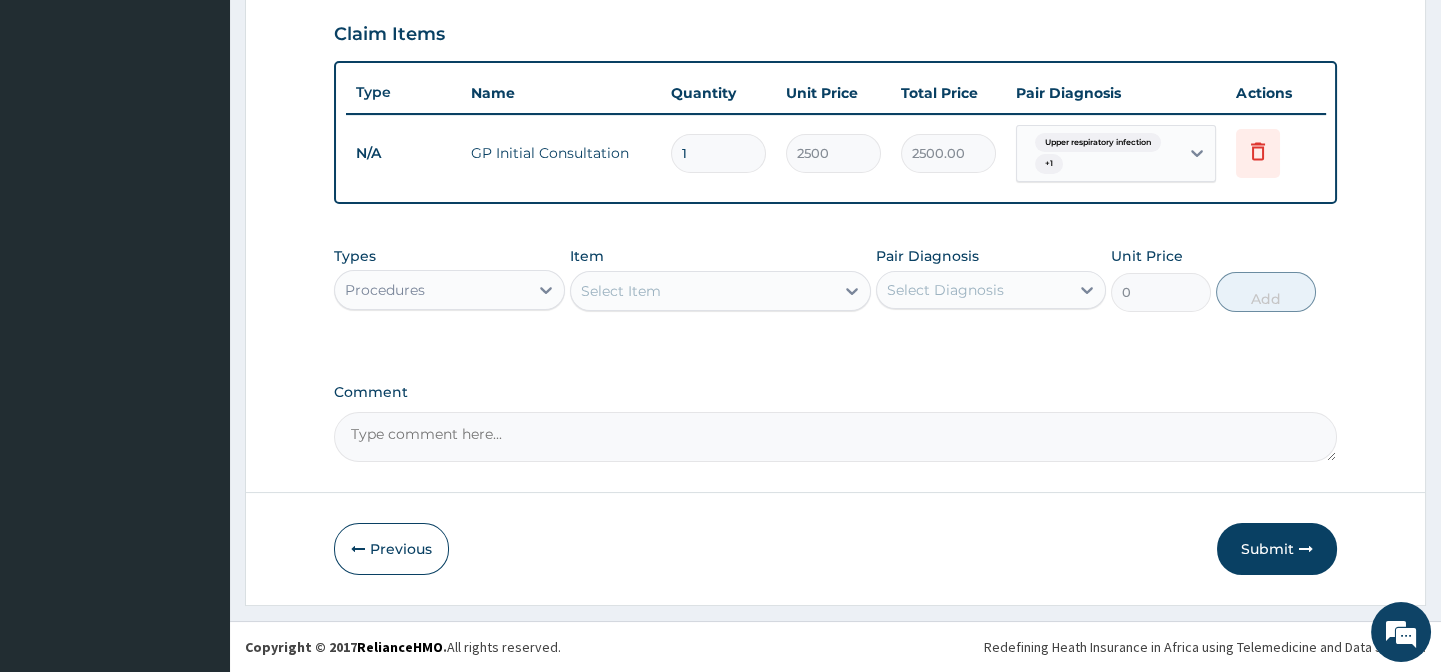 click on "Procedures" at bounding box center [431, 290] 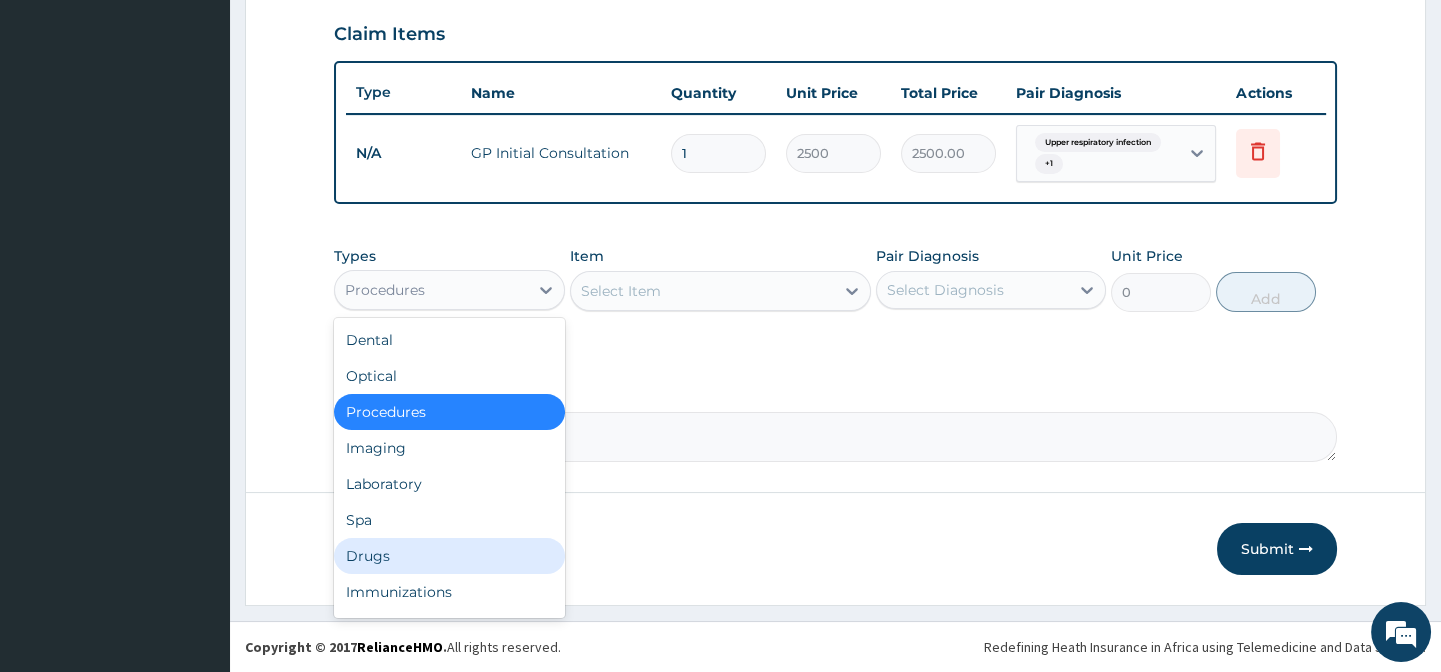 drag, startPoint x: 381, startPoint y: 551, endPoint x: 467, endPoint y: 441, distance: 139.62808 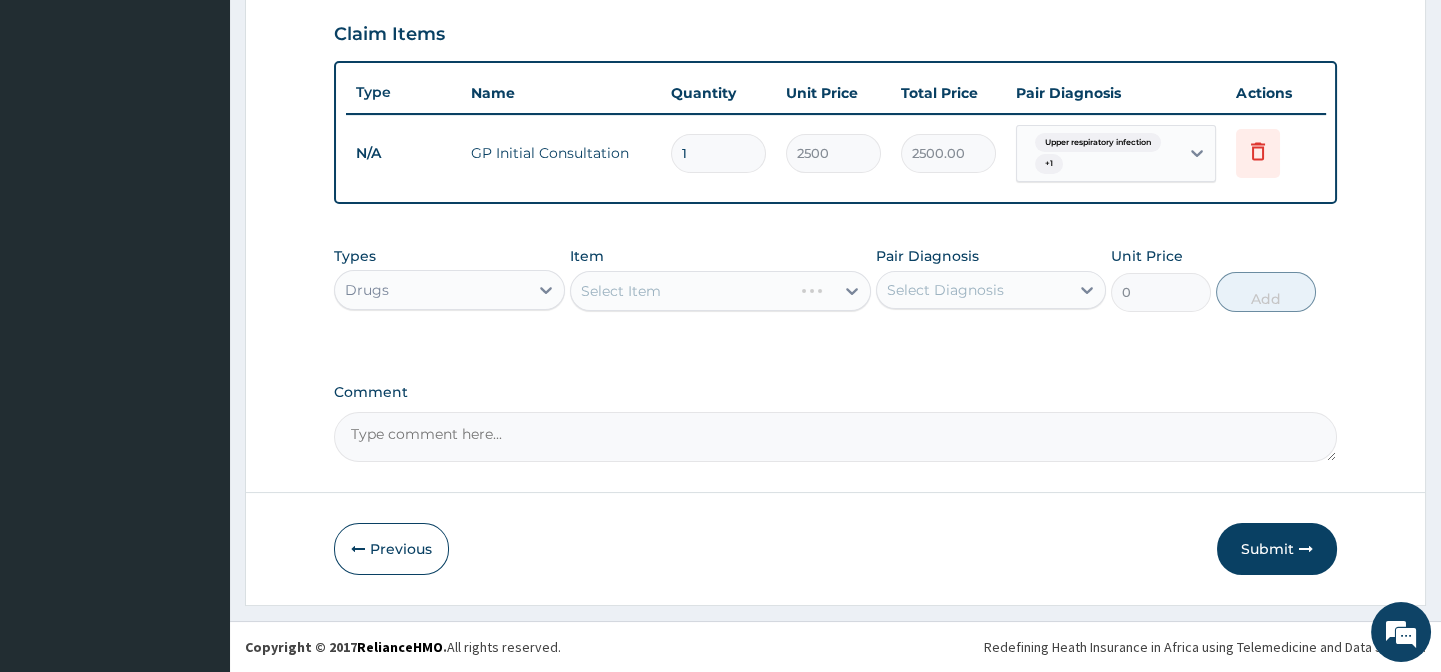 click on "Select Item" at bounding box center [720, 291] 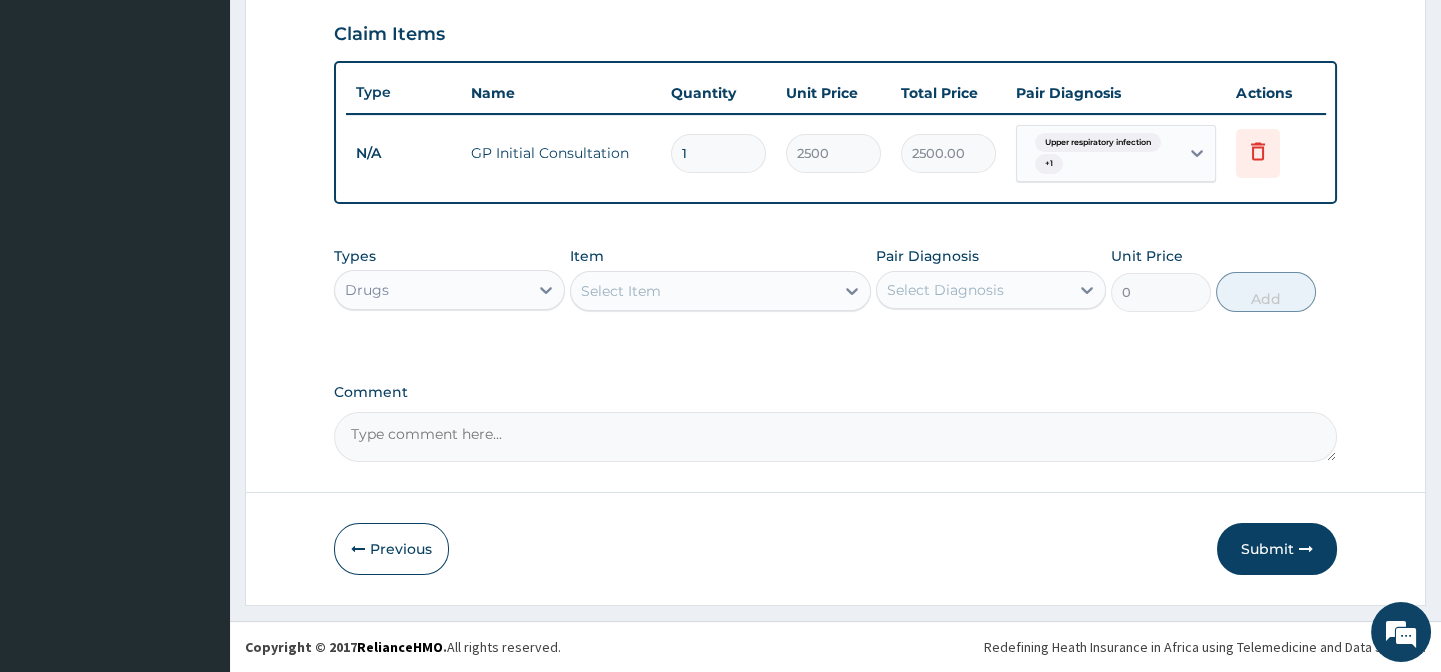 click on "Select Item" at bounding box center [621, 291] 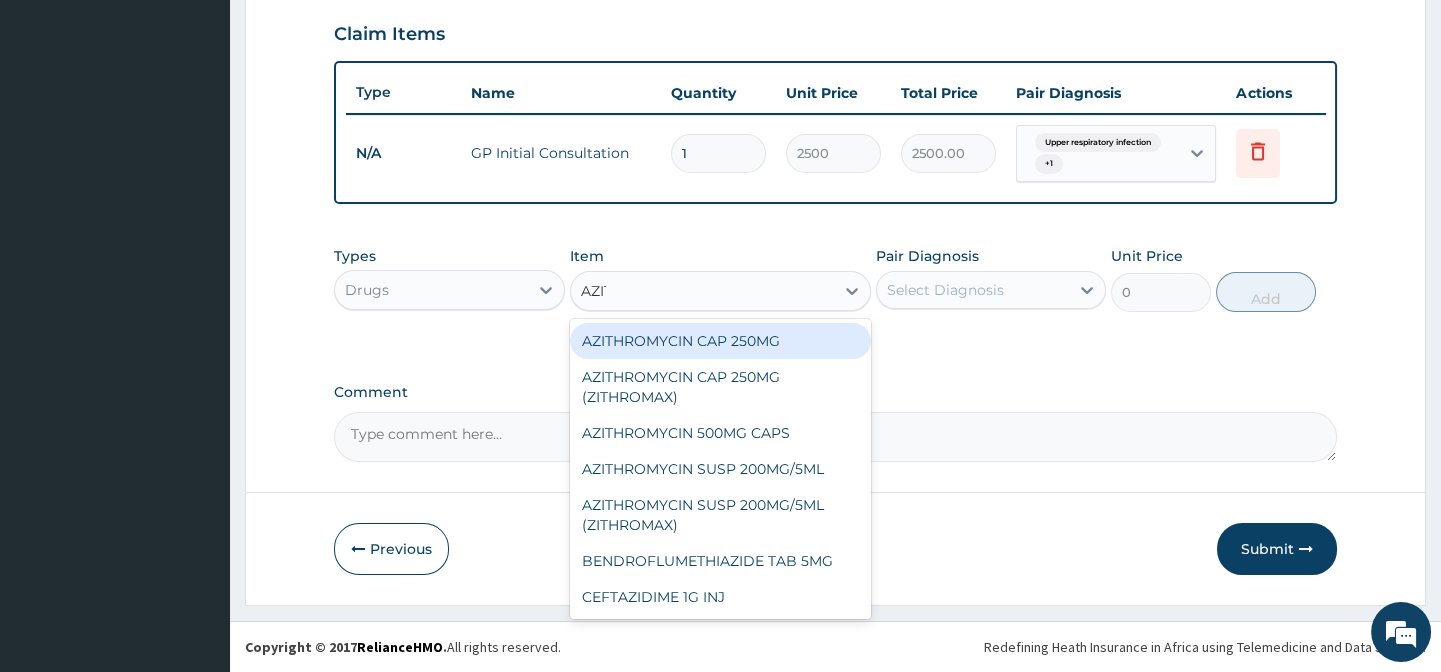type on "AZITH" 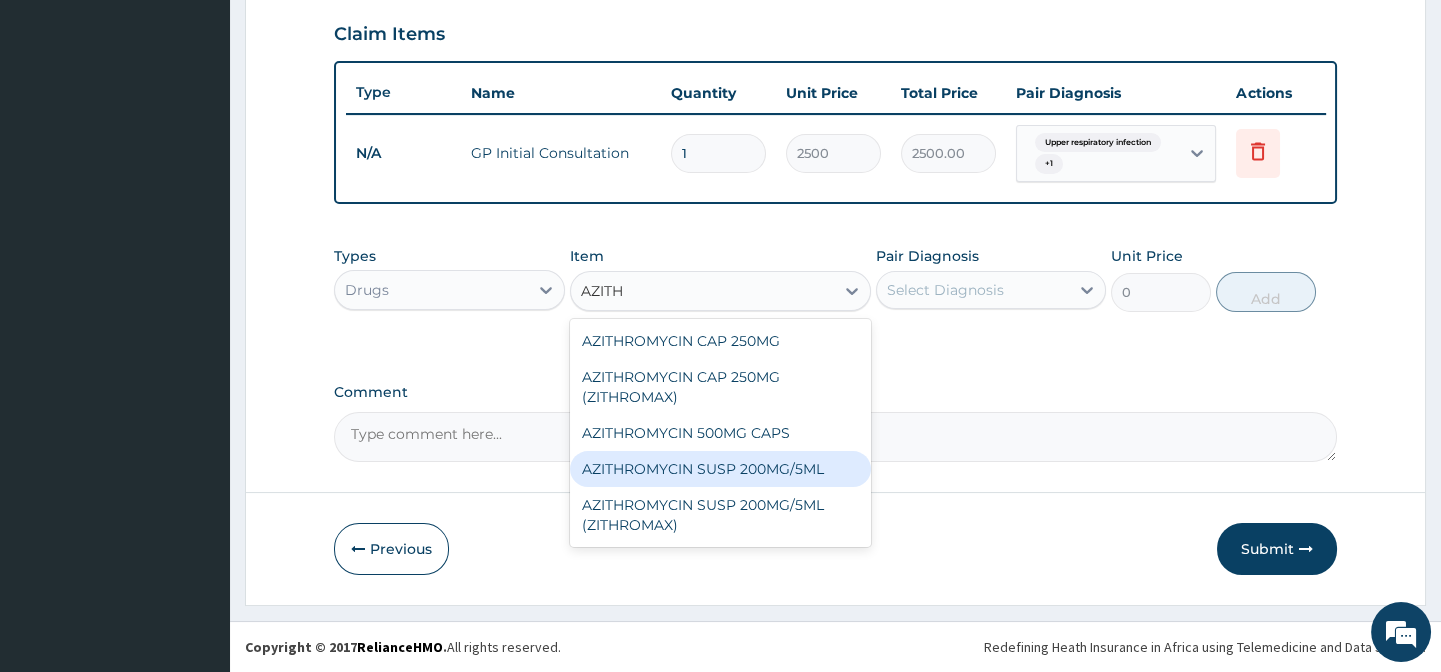click on "AZITHROMYCIN SUSP 200MG/5ML" at bounding box center (720, 469) 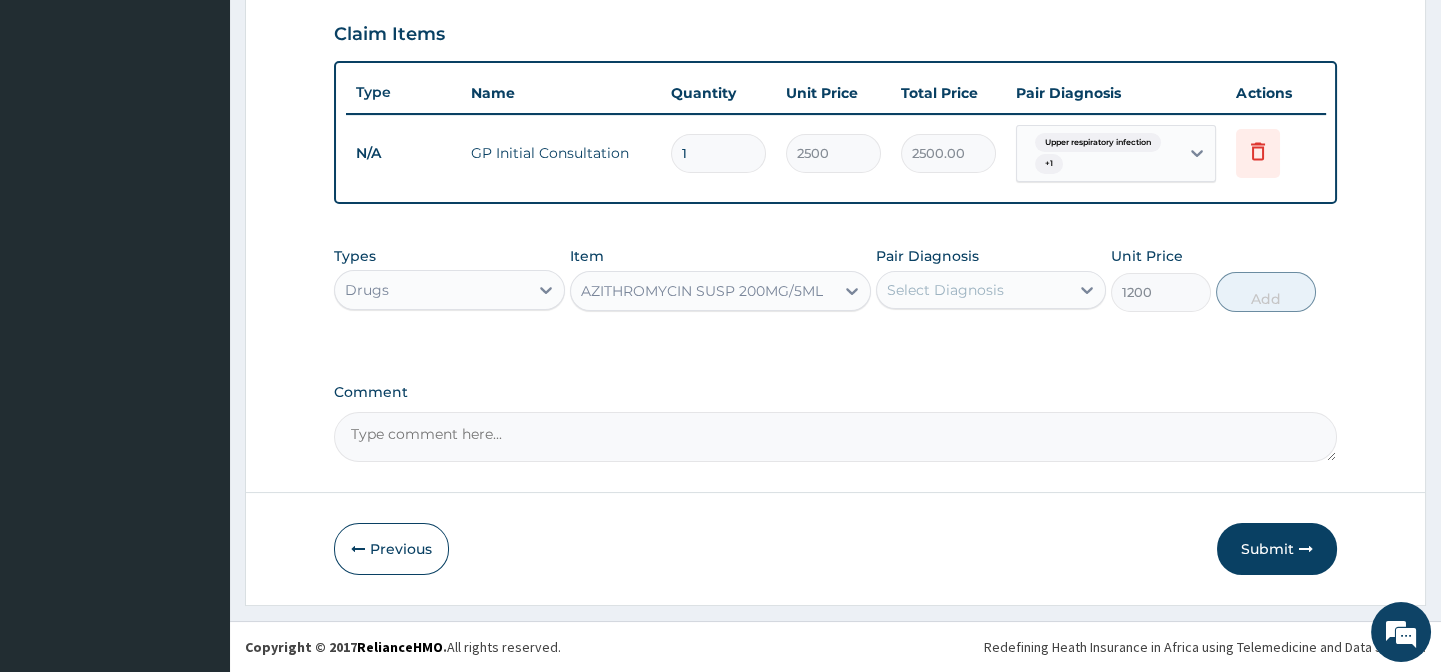 click on "Select Diagnosis" at bounding box center [973, 290] 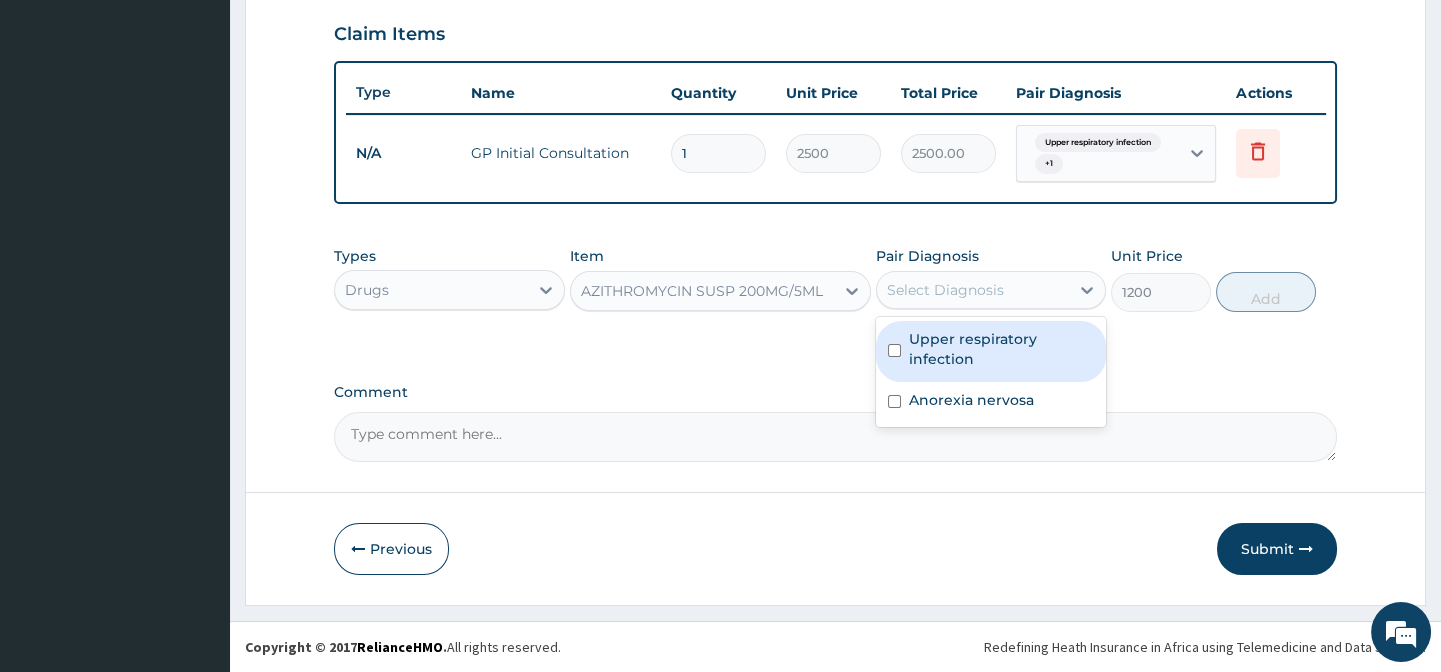 click on "Upper respiratory infection" at bounding box center [1001, 349] 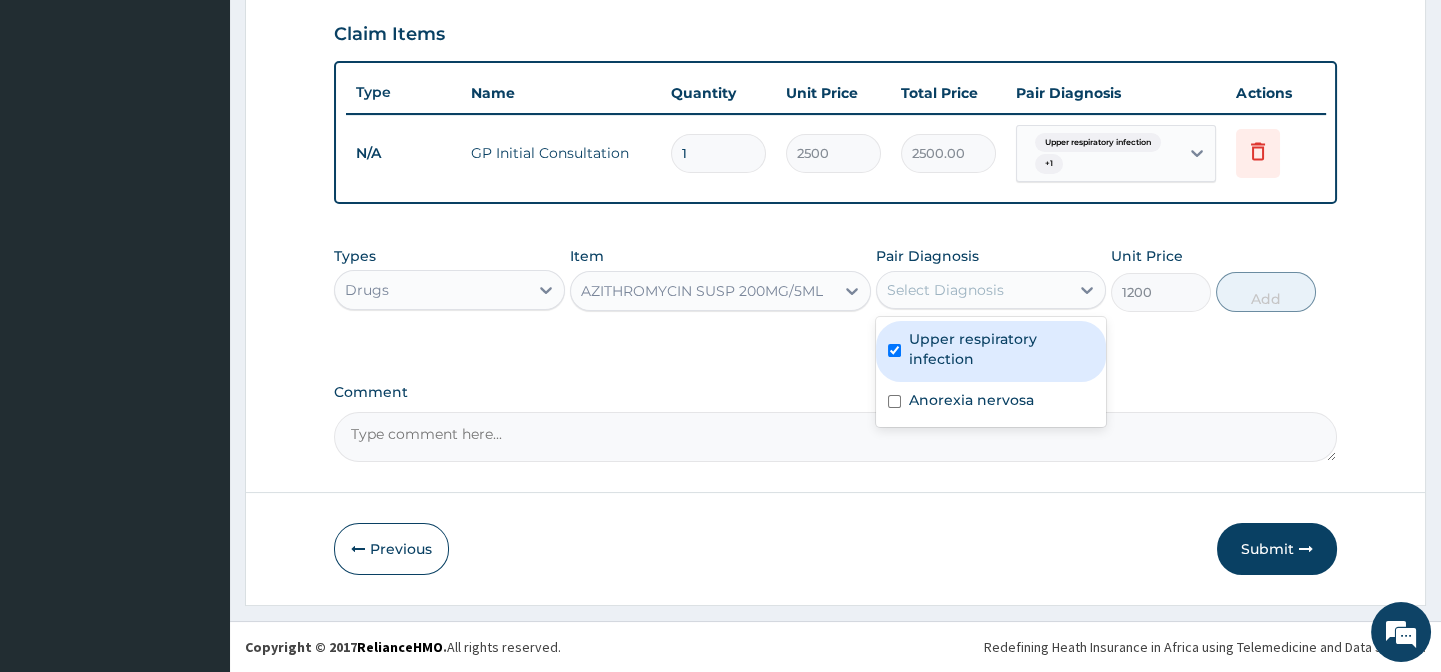 checkbox on "true" 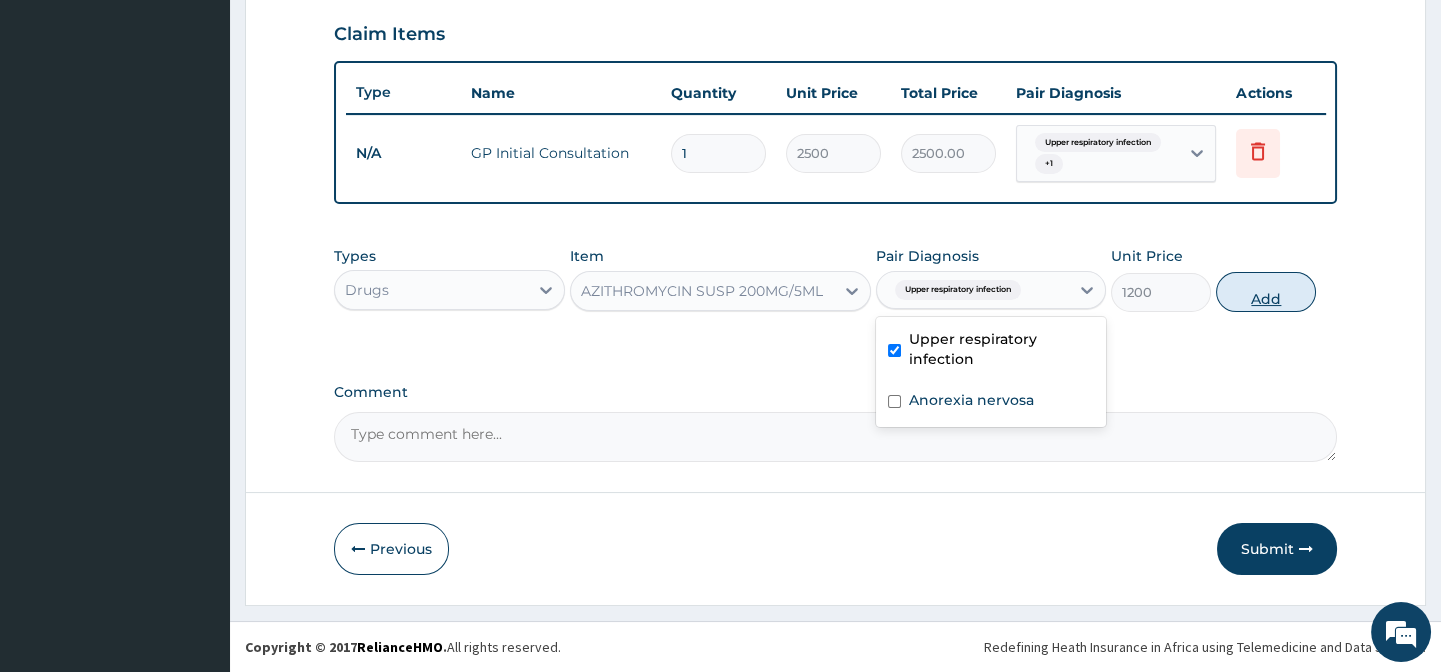 click on "Add" at bounding box center (1266, 292) 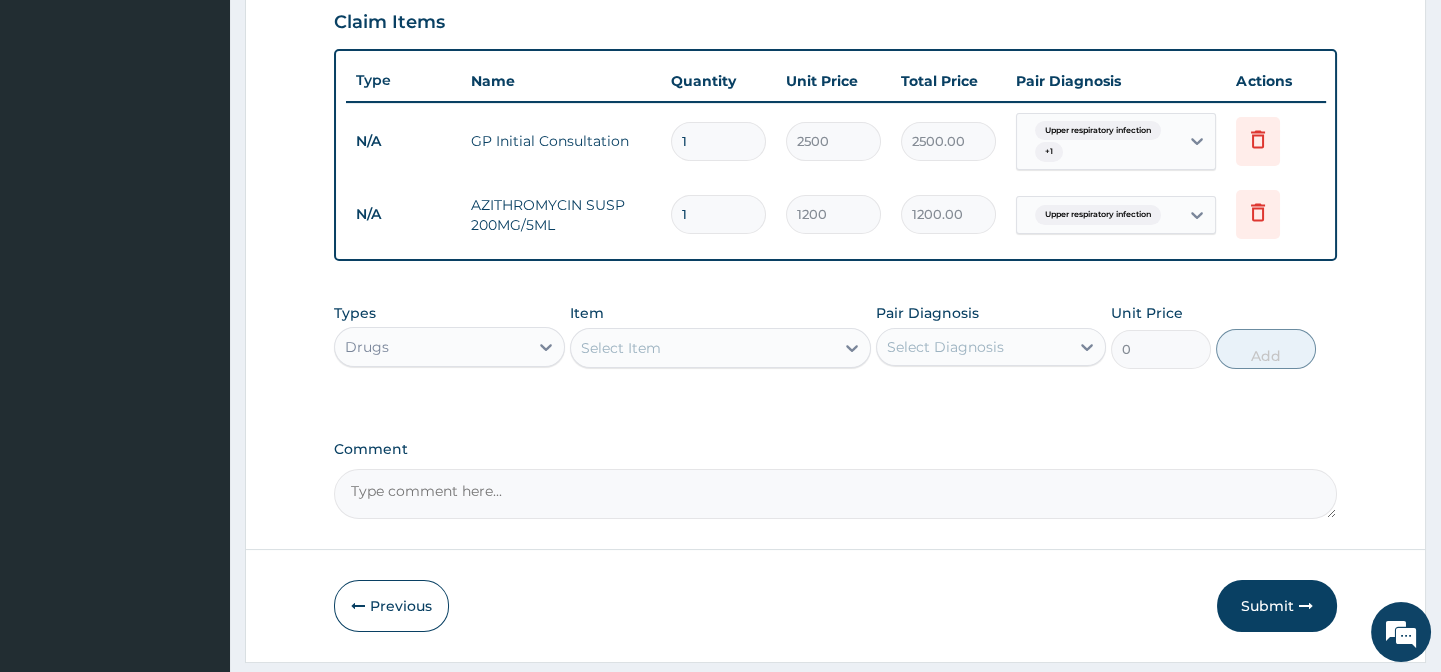 click on "Select Item" at bounding box center (702, 348) 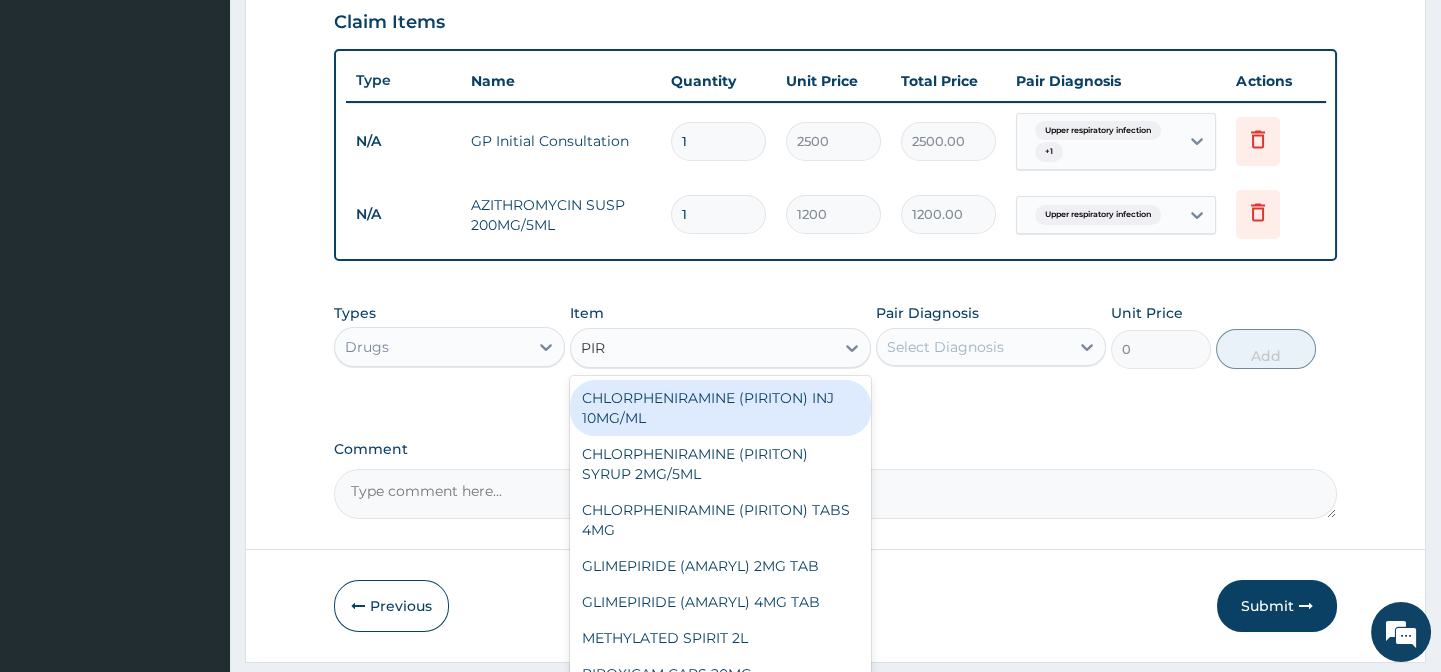 type on "PIRI" 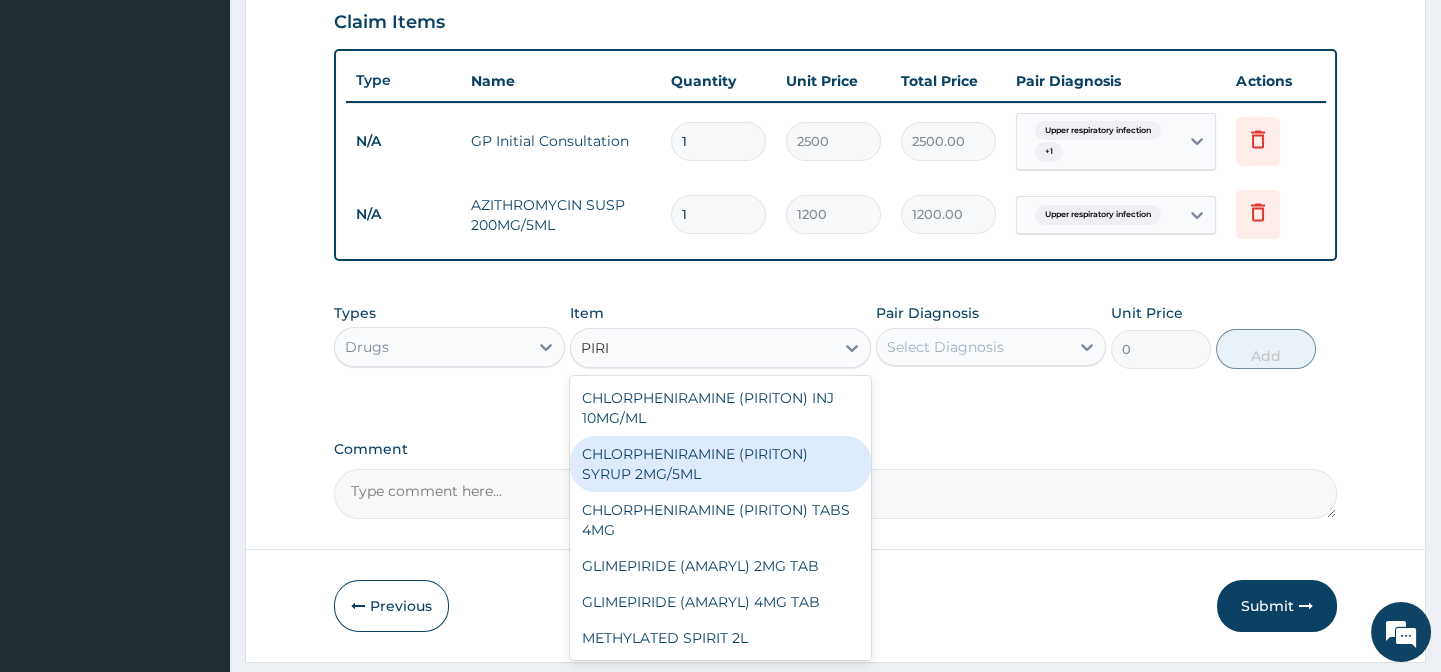 click on "CHLORPHENIRAMINE (PIRITON) SYRUP 2MG/5ML" at bounding box center [720, 464] 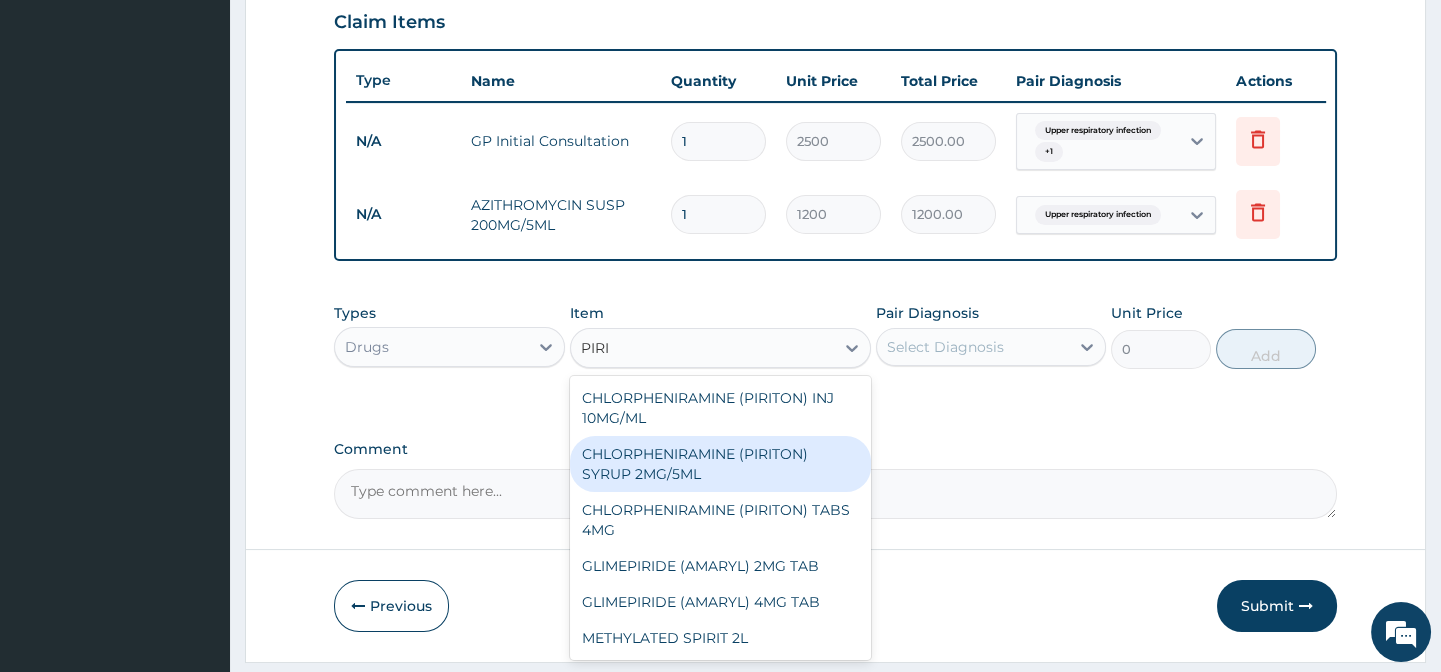 type 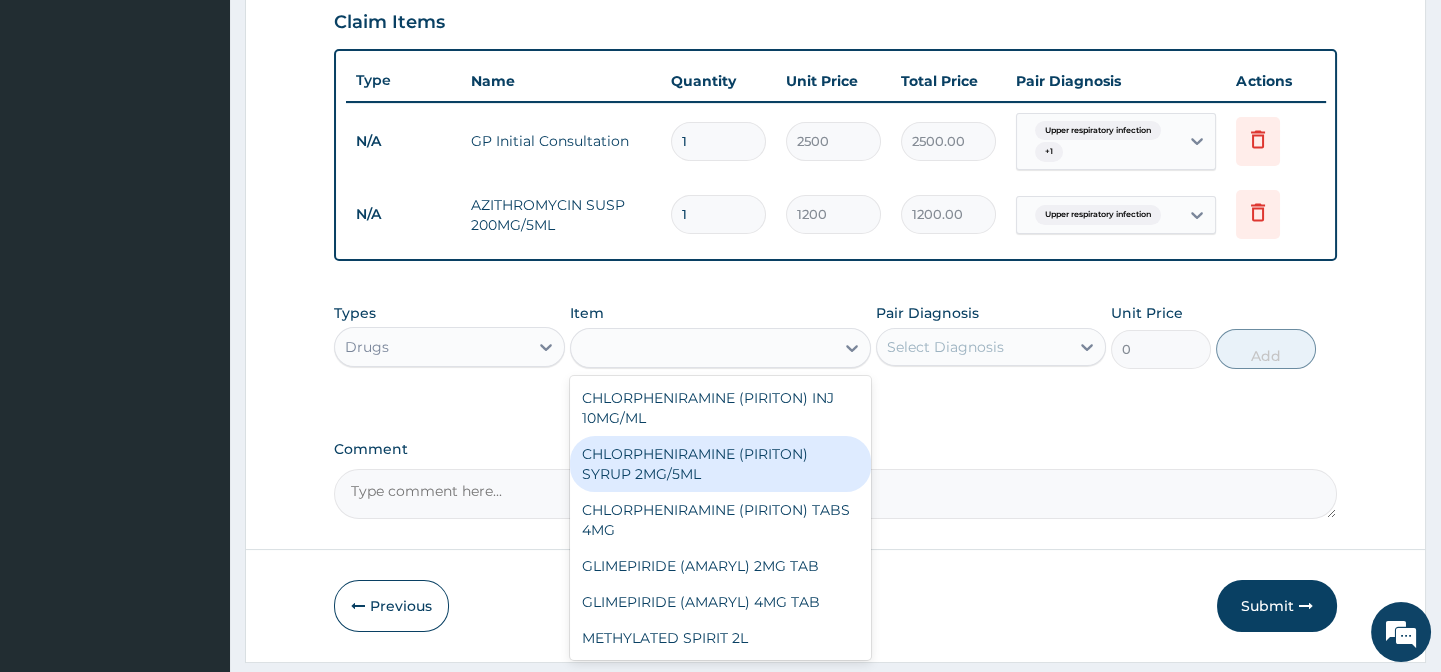 type on "400" 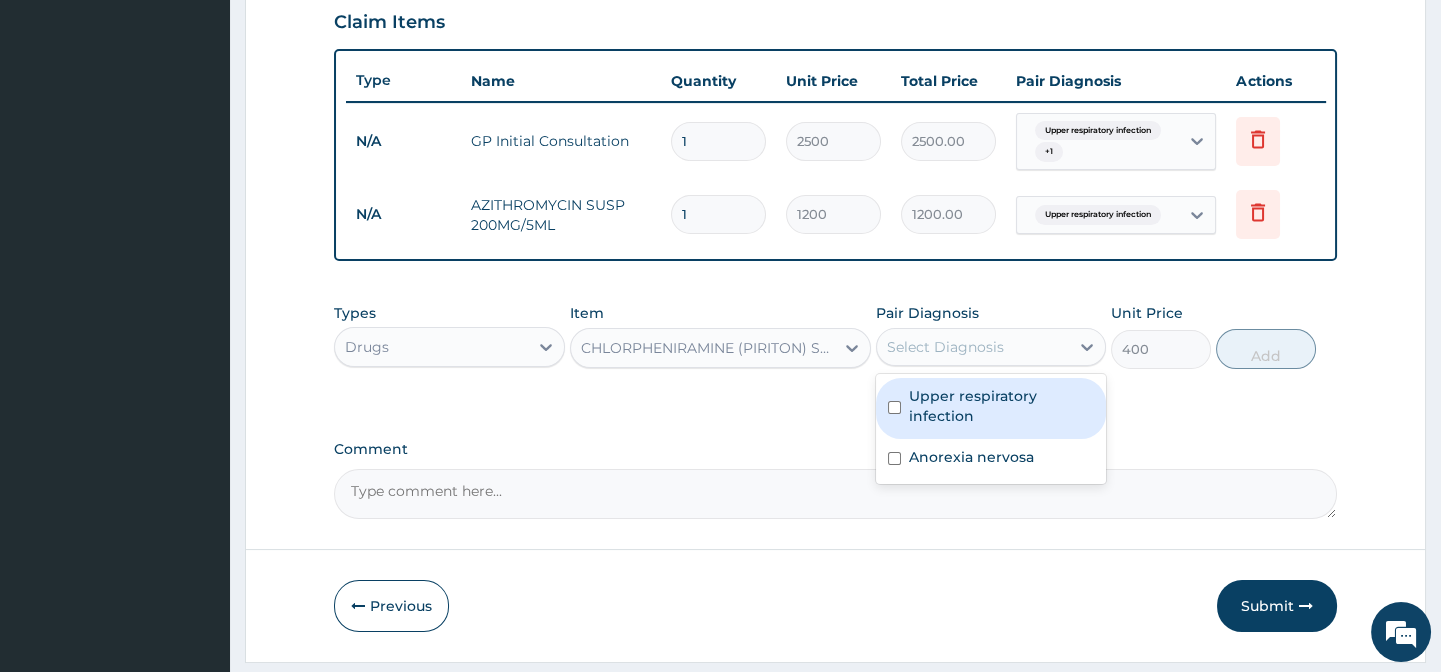 click on "Select Diagnosis" at bounding box center (945, 347) 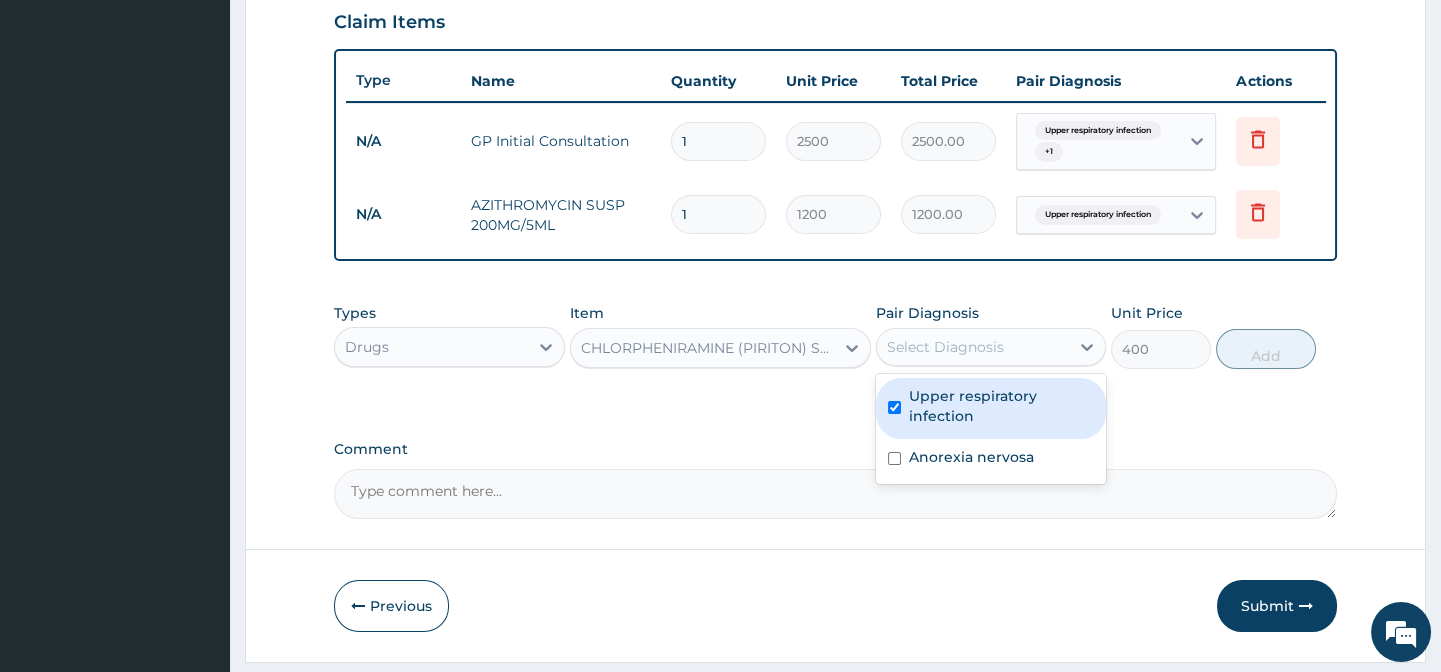 checkbox on "true" 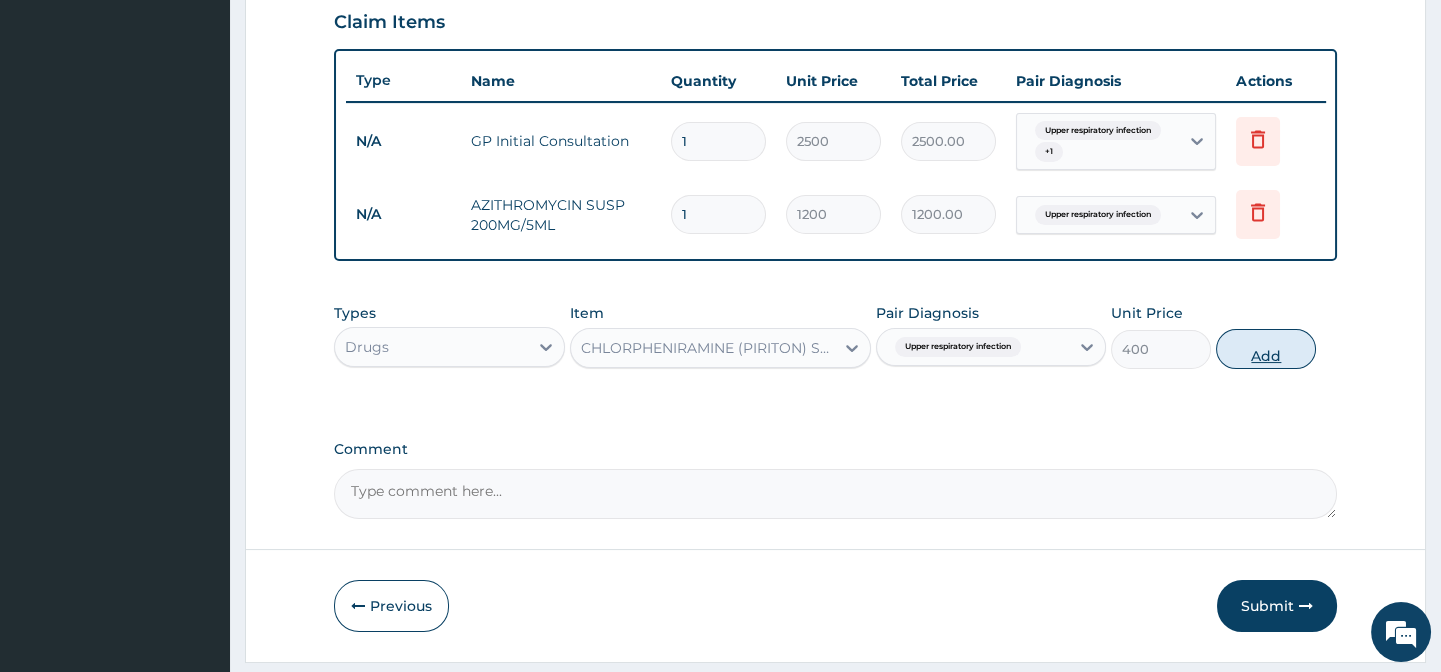 click on "Add" at bounding box center [1266, 349] 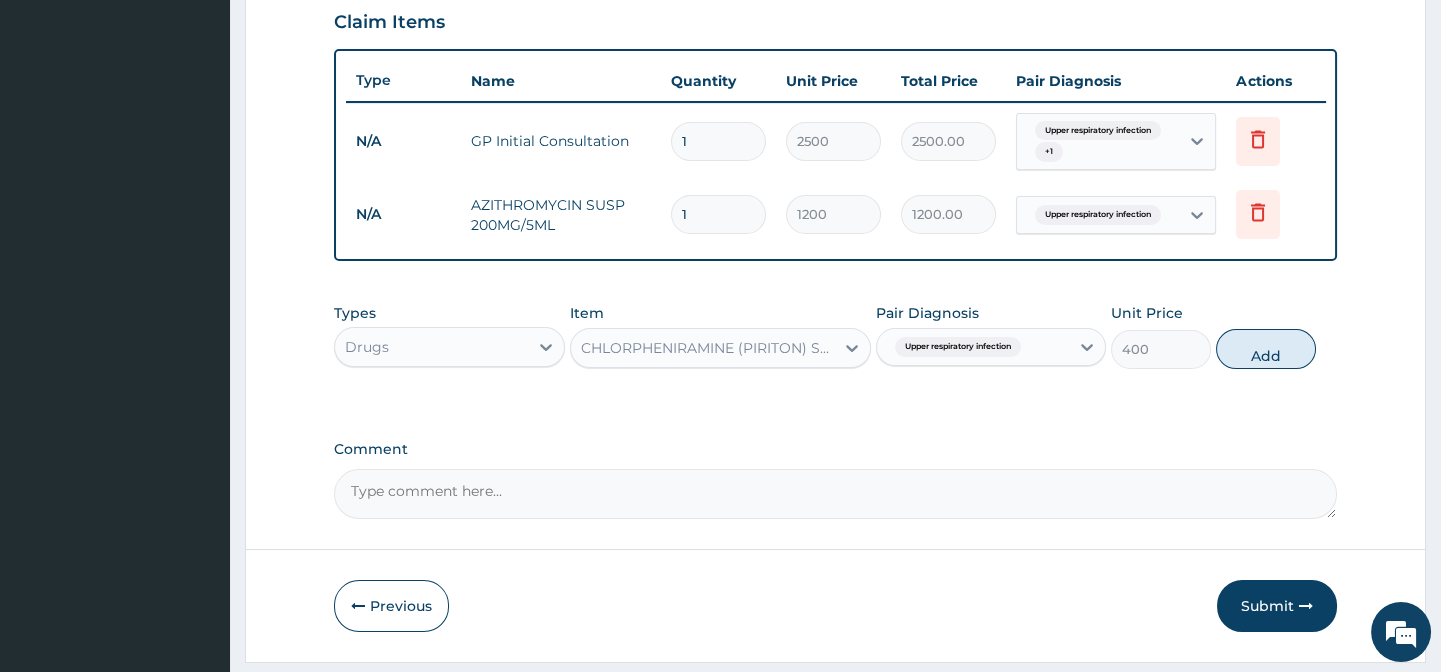 type on "0" 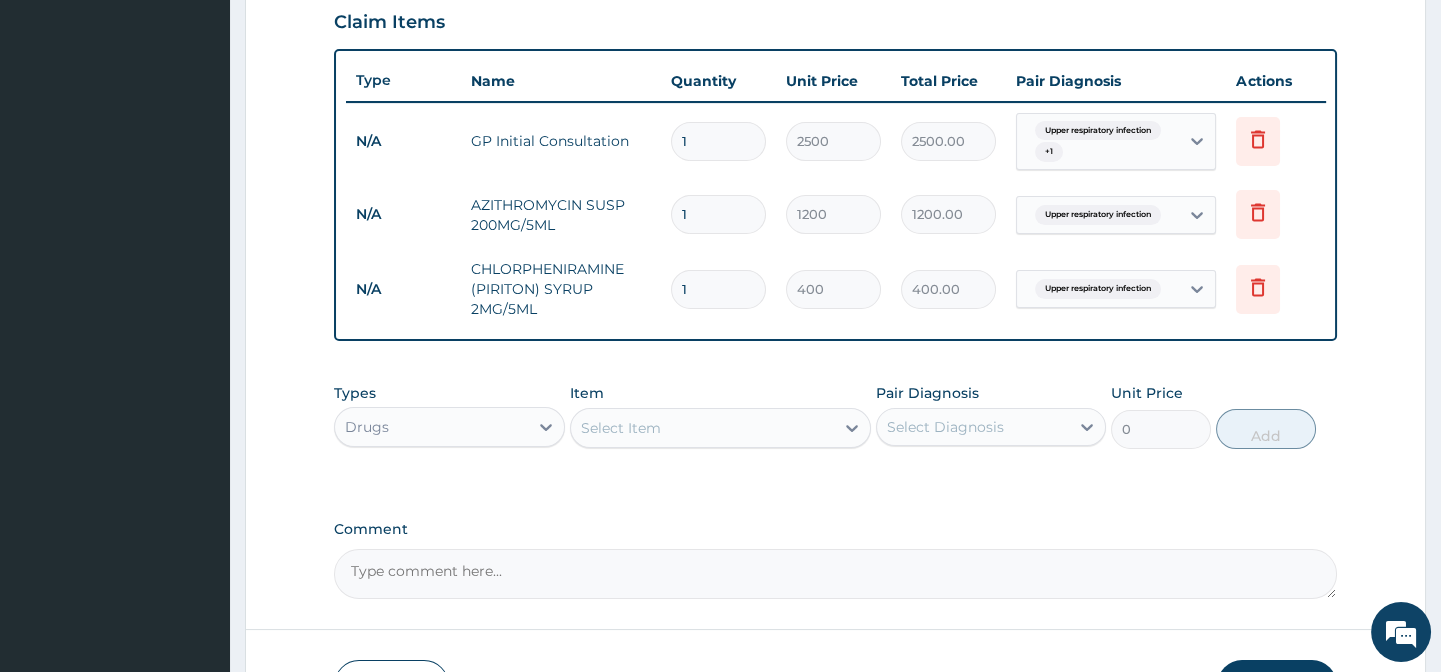 click on "Select Item" at bounding box center (621, 428) 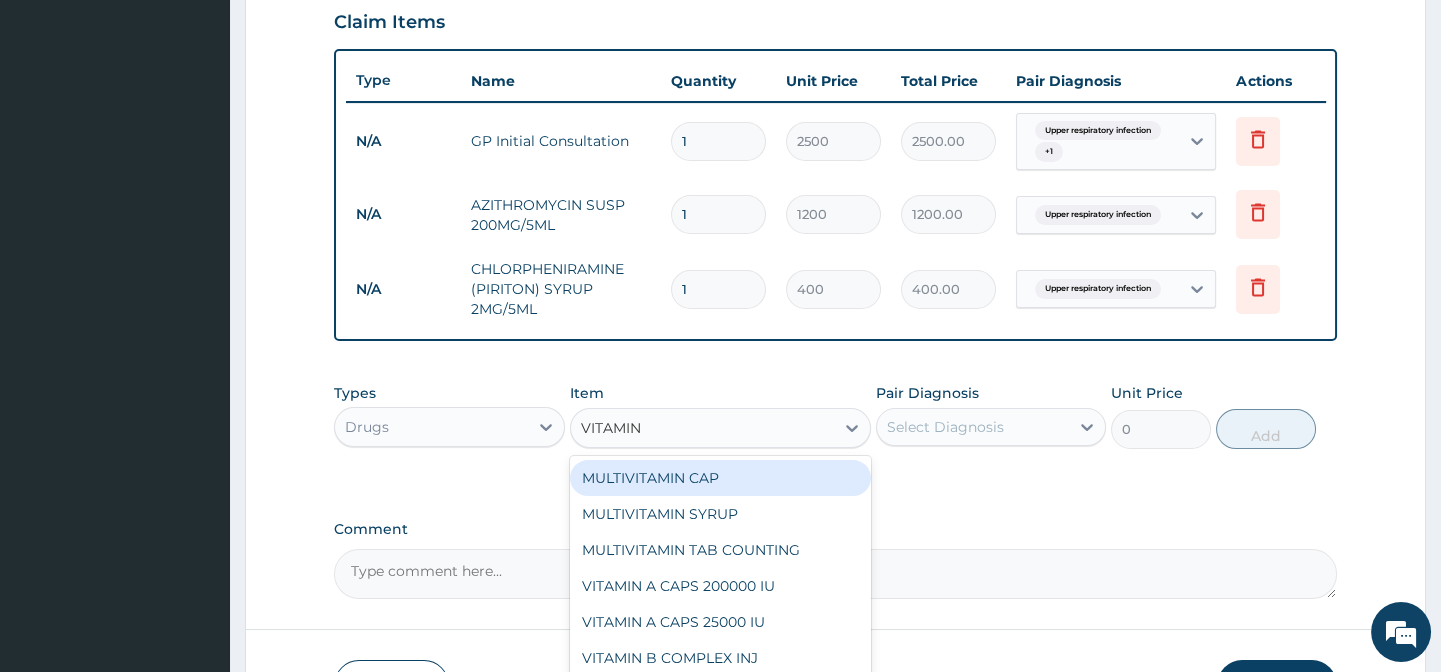 type on "VITAMIN" 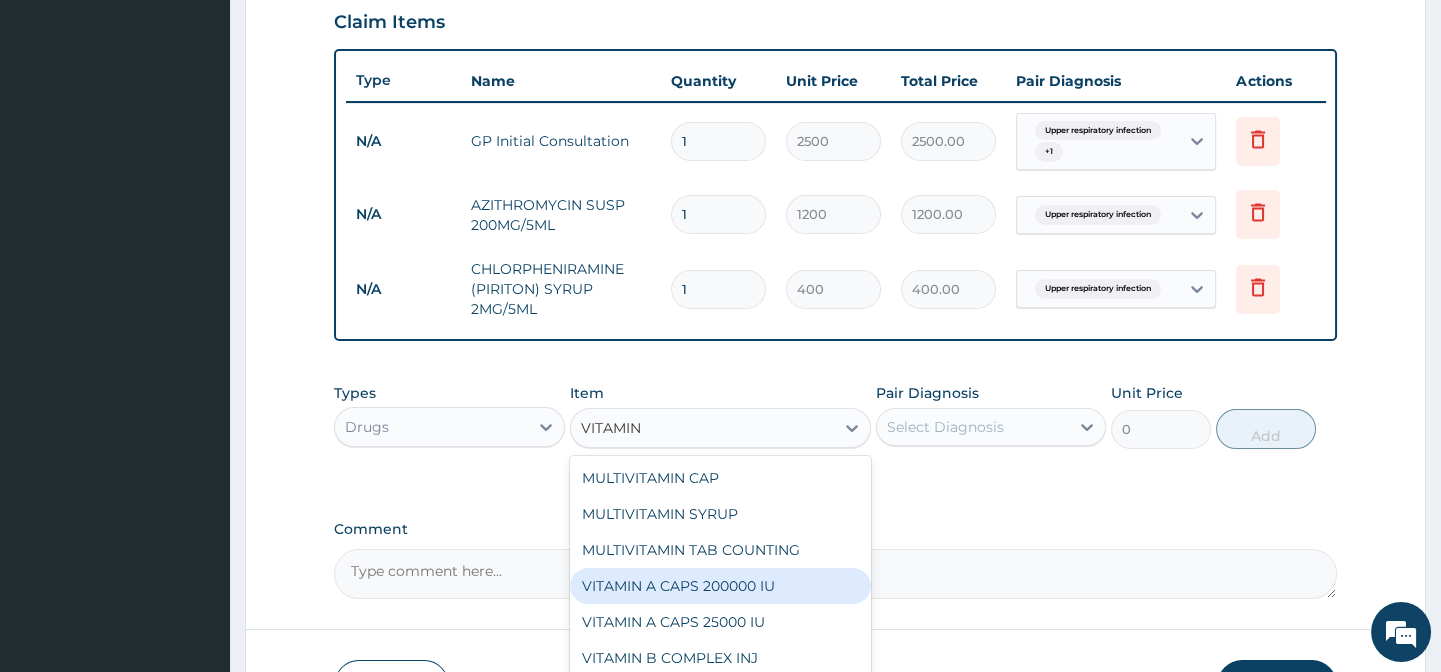scroll, scrollTop: 68, scrollLeft: 0, axis: vertical 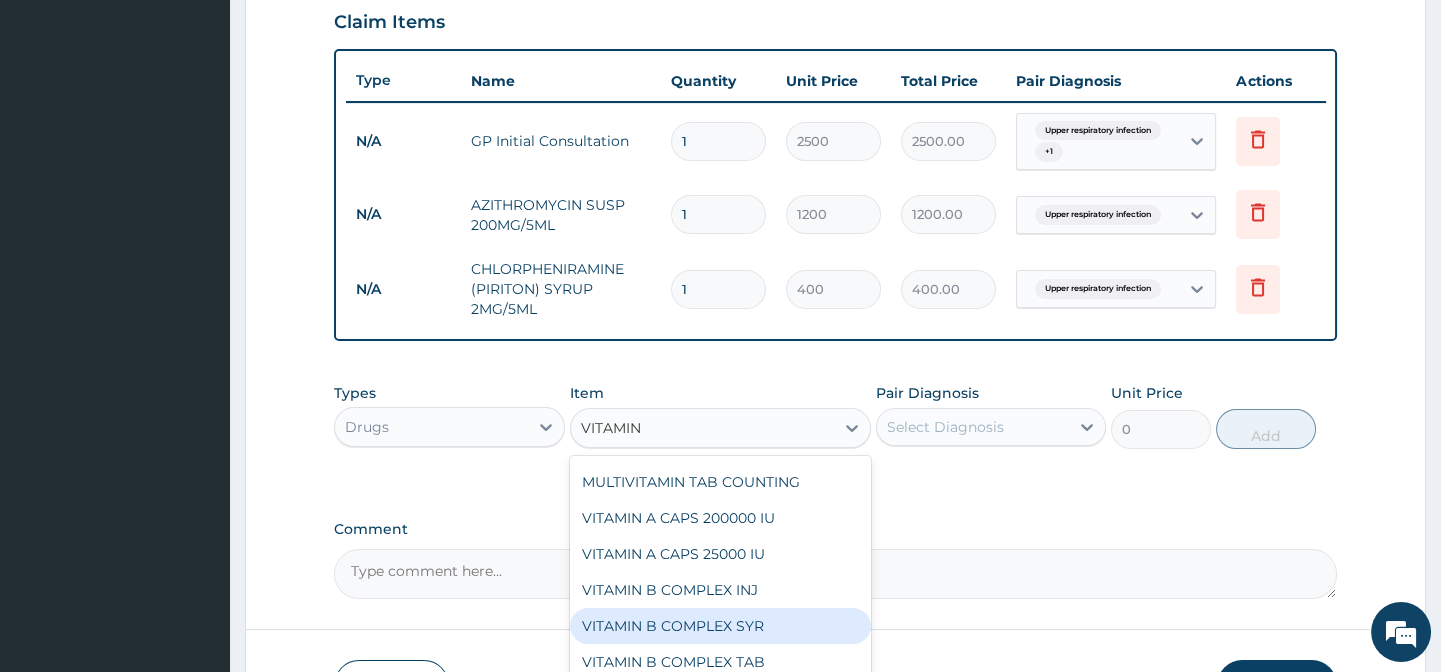 click on "VITAMIN B COMPLEX SYR" at bounding box center [720, 626] 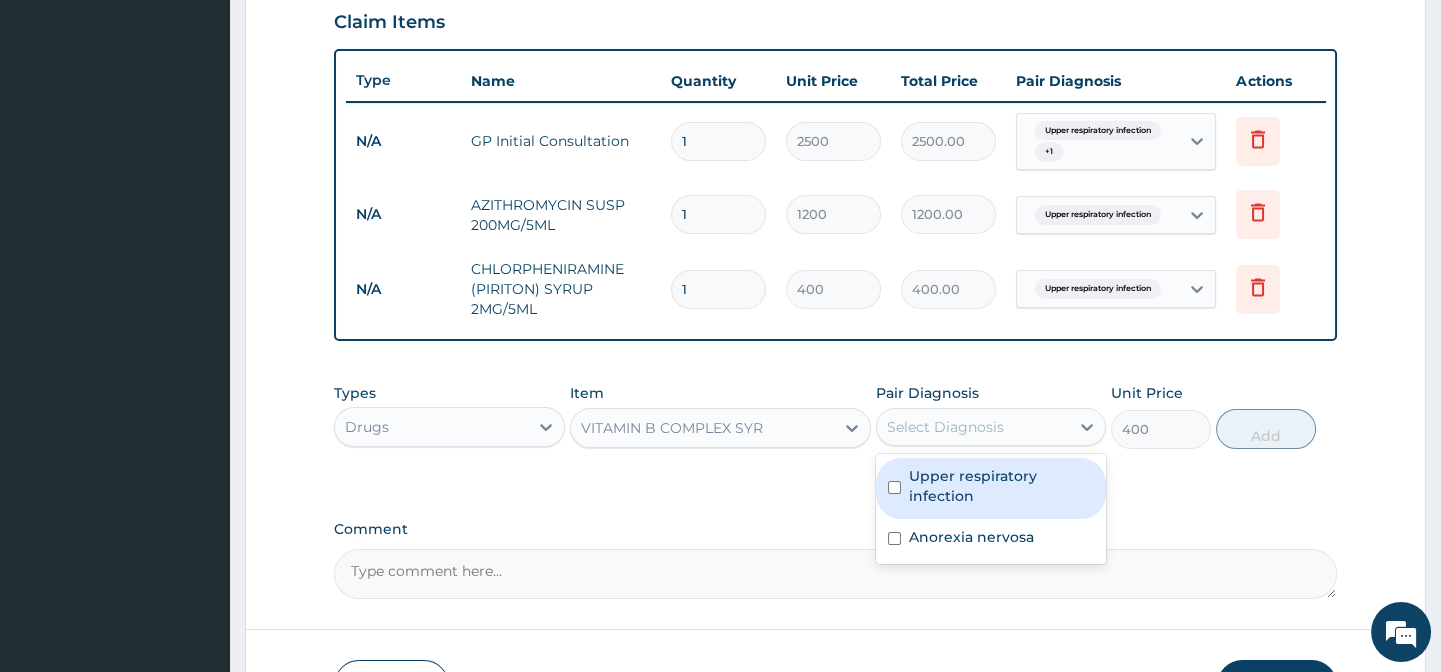 click on "Select Diagnosis" at bounding box center [945, 427] 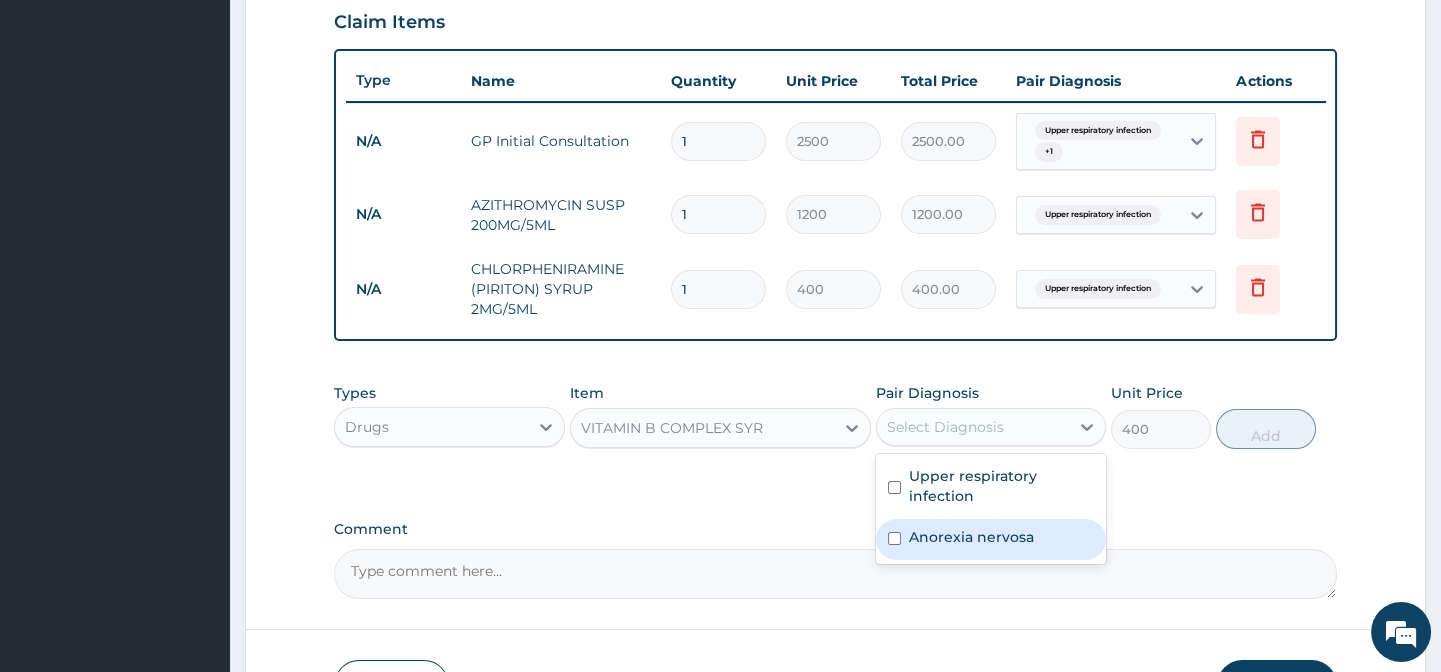 click on "Anorexia nervosa" at bounding box center (971, 537) 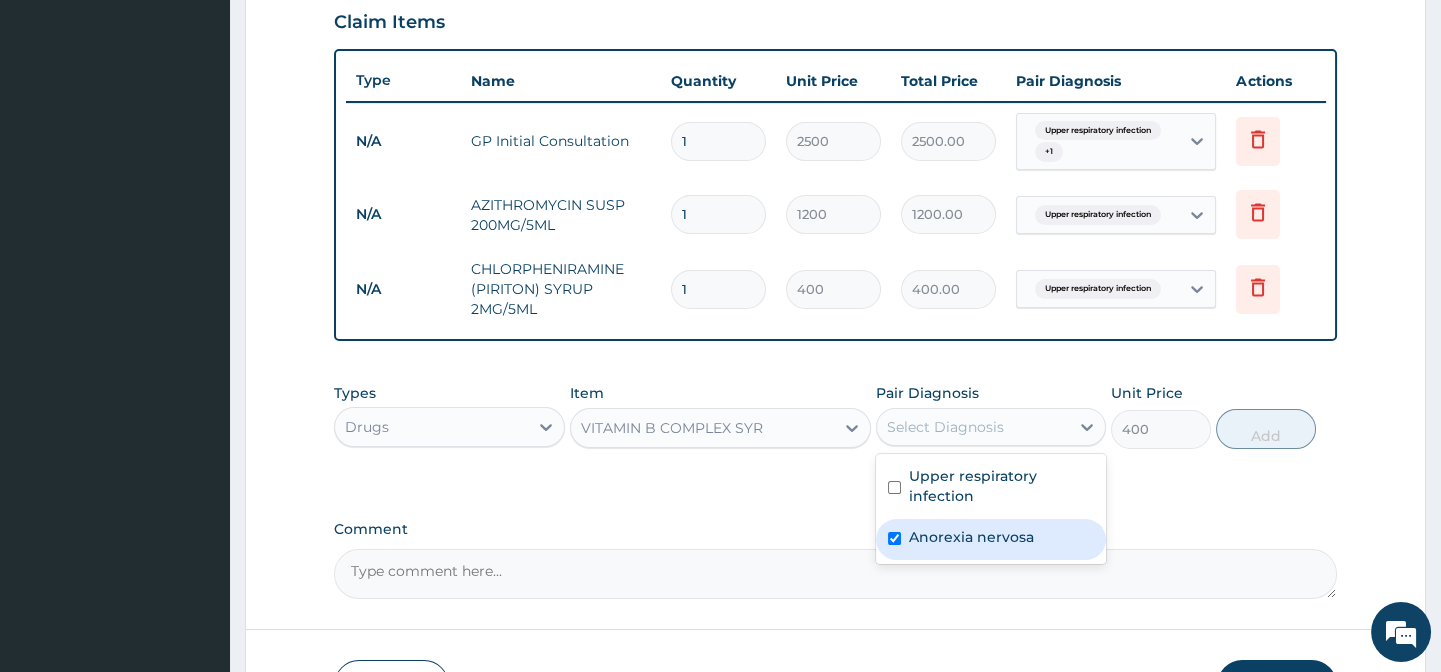 checkbox on "true" 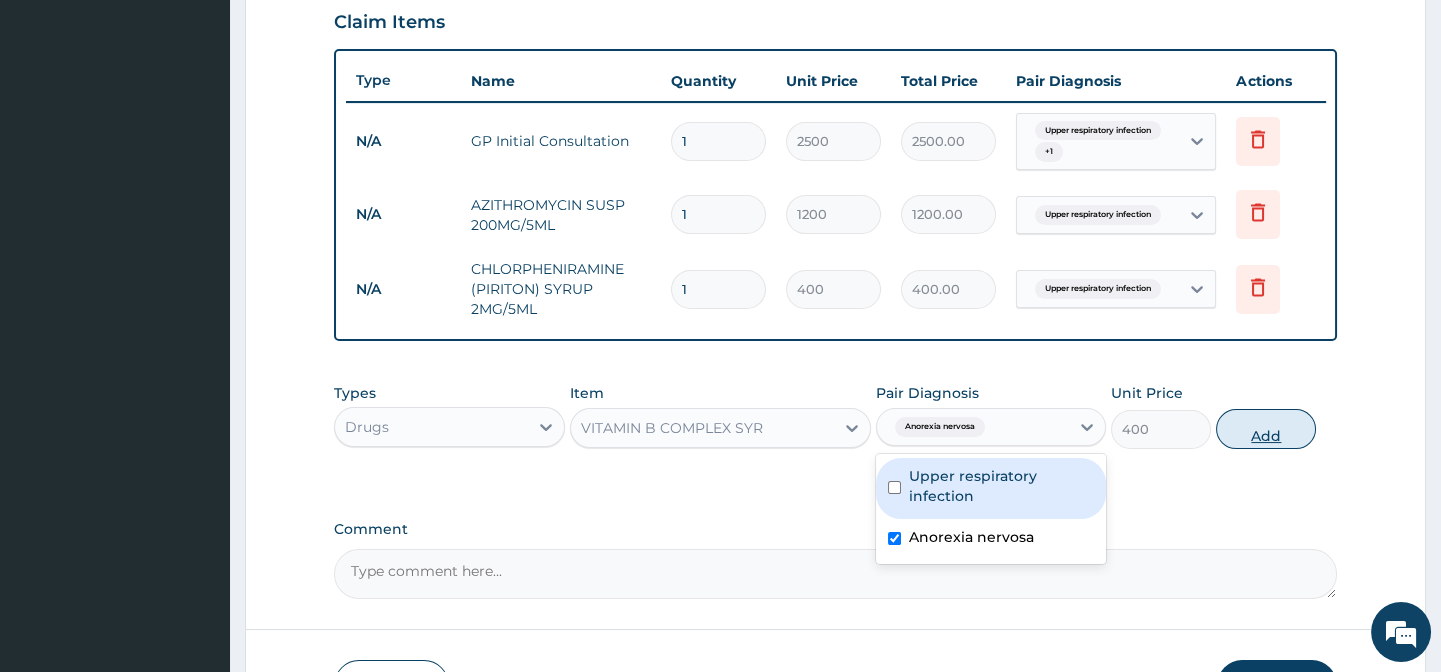 click on "Add" at bounding box center [1266, 429] 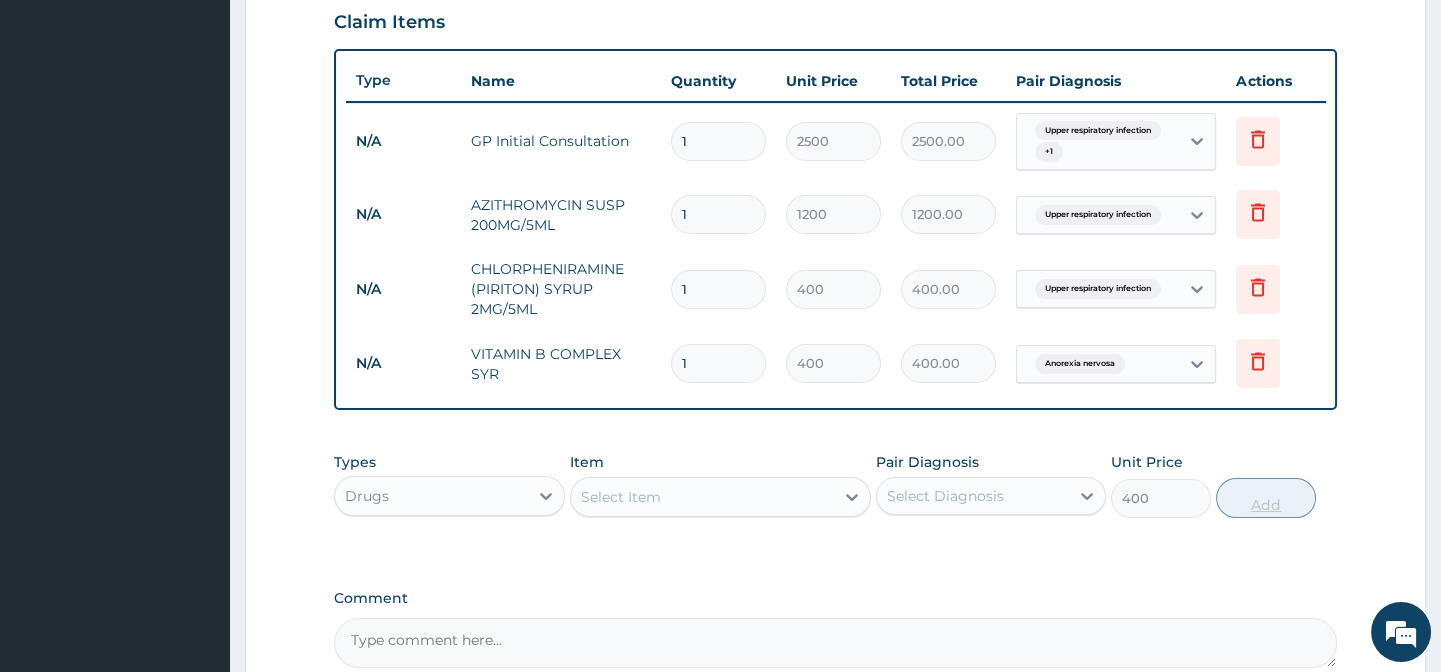type on "0" 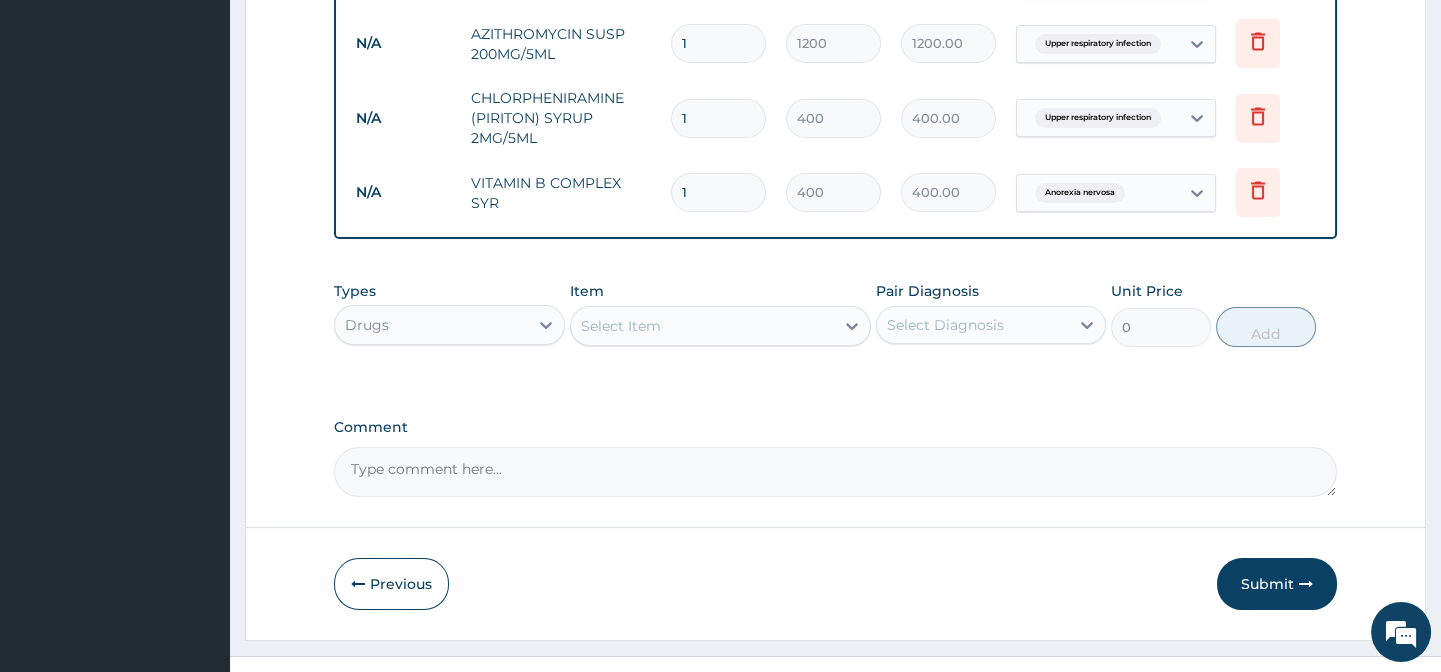 scroll, scrollTop: 877, scrollLeft: 0, axis: vertical 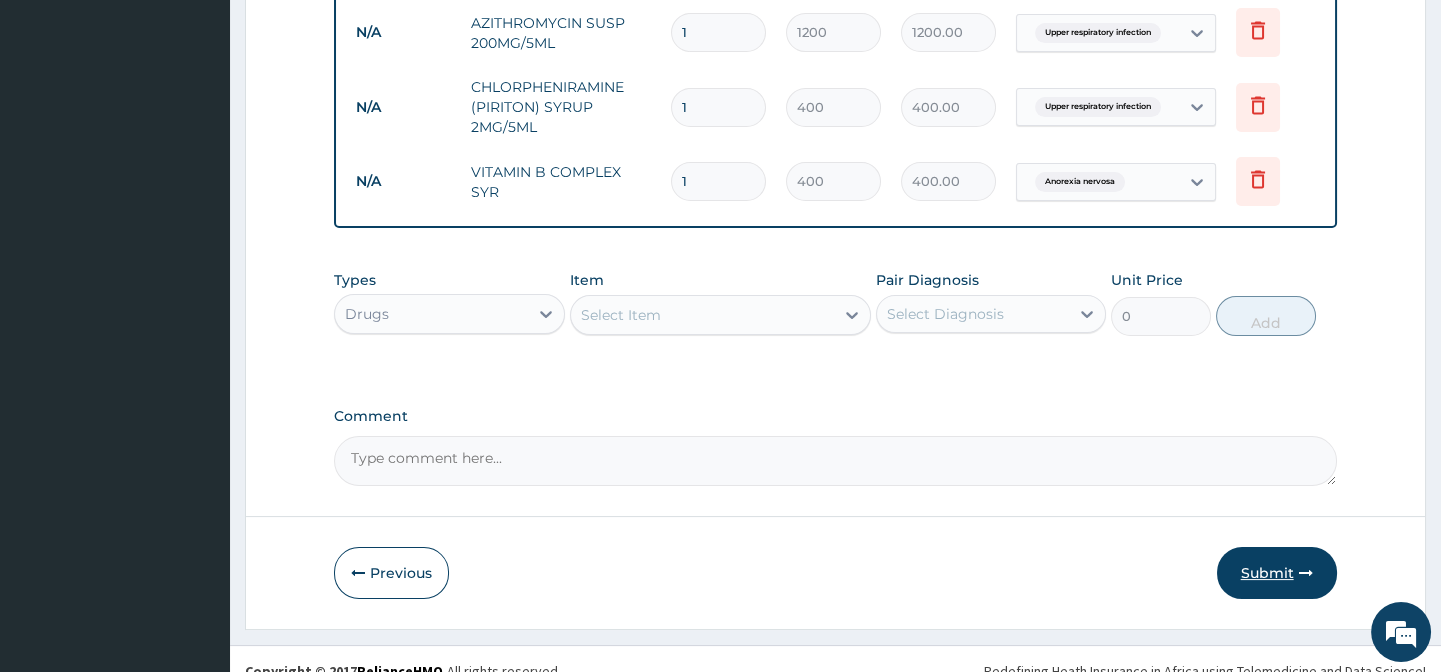 click at bounding box center [1306, 573] 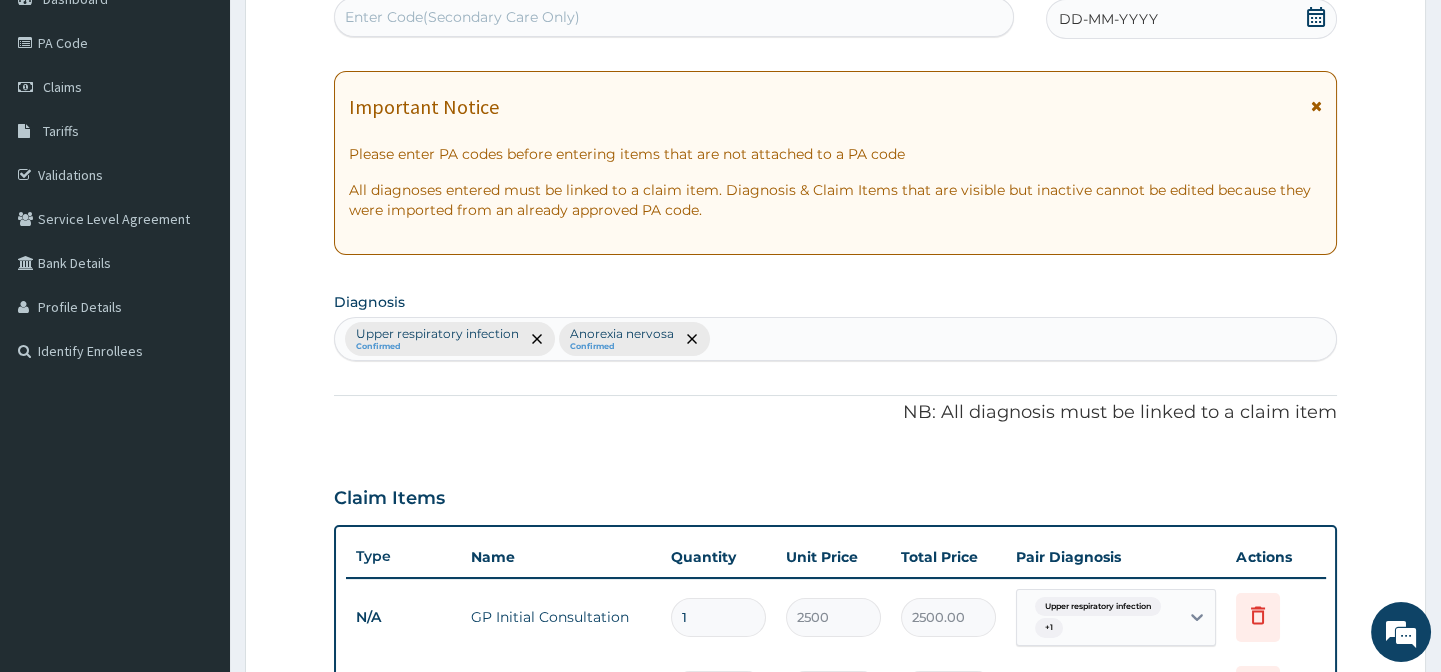 scroll, scrollTop: 150, scrollLeft: 0, axis: vertical 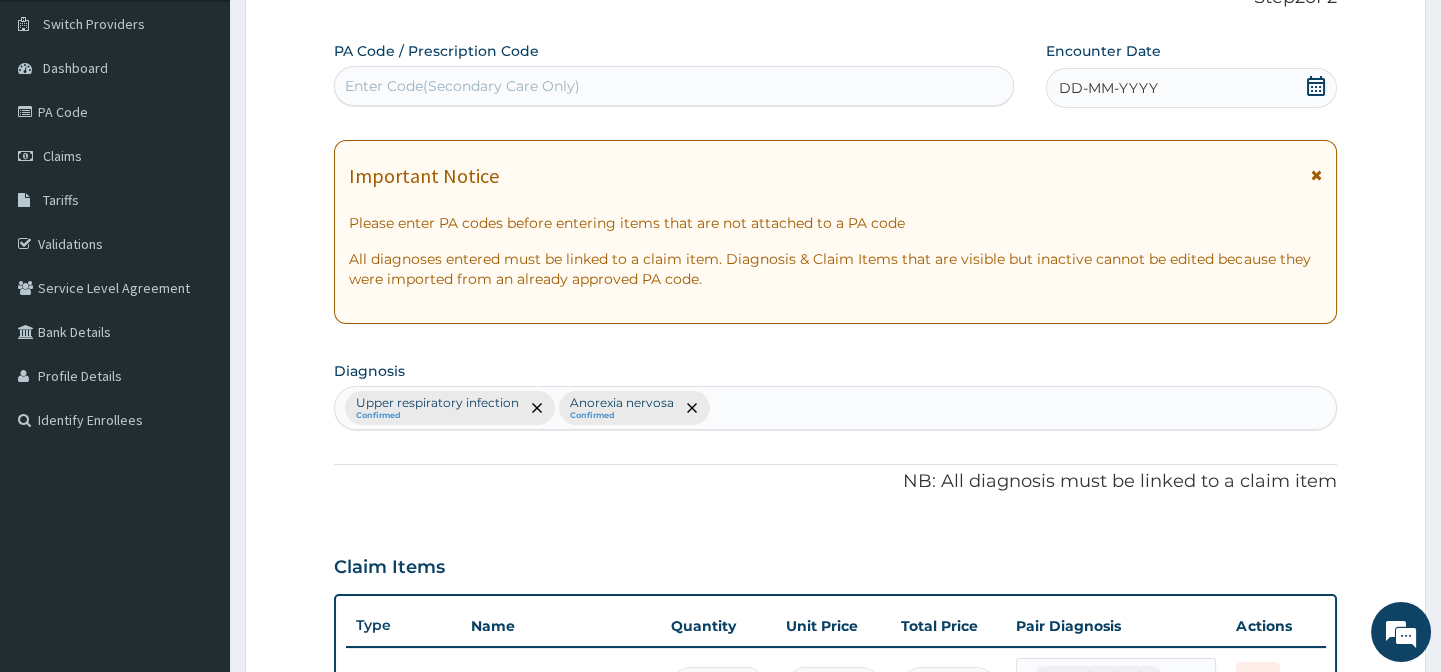 click 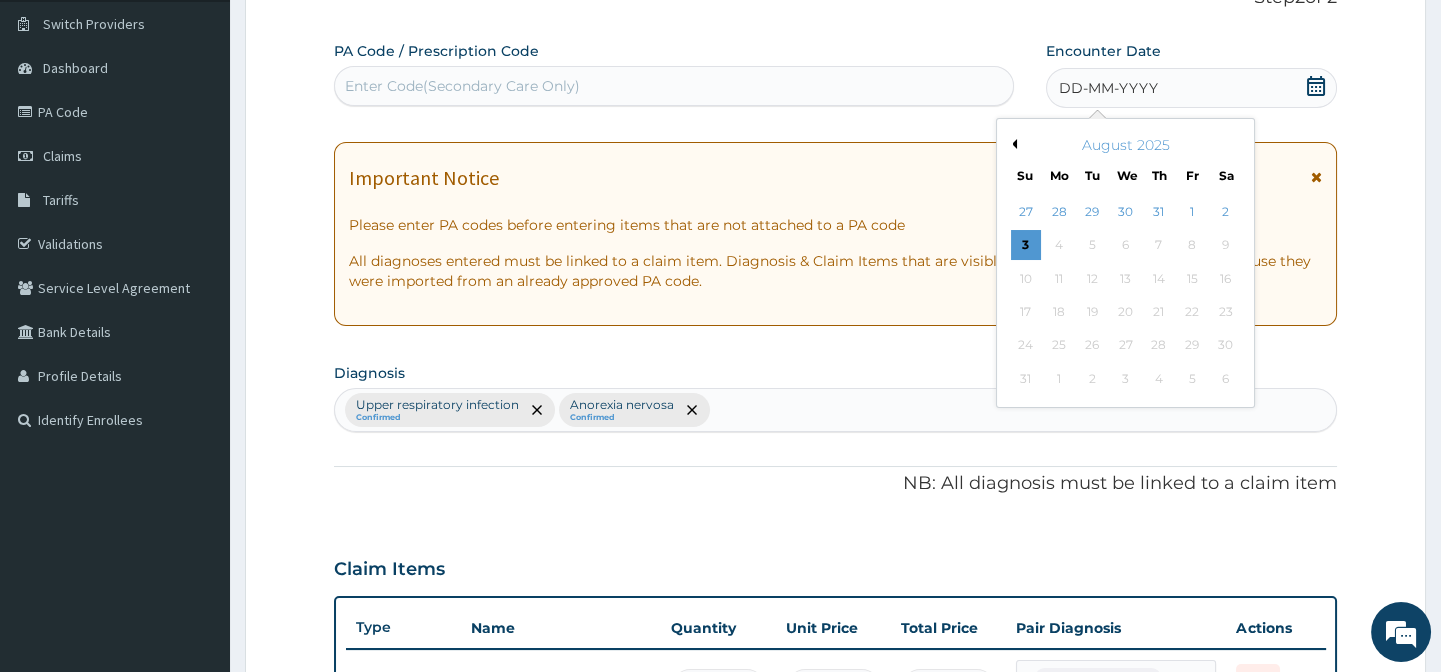 click on "August 2025 Su Mo Tu We Th Fr Sa 27 28 29 30 31 1 2 3 4 5 6 7 8 9 10 11 12 13 14 15 16 17 18 19 20 21 22 23 24 25 26 27 28 29 30 31 1 2 3 4 5 6" at bounding box center (1125, 263) 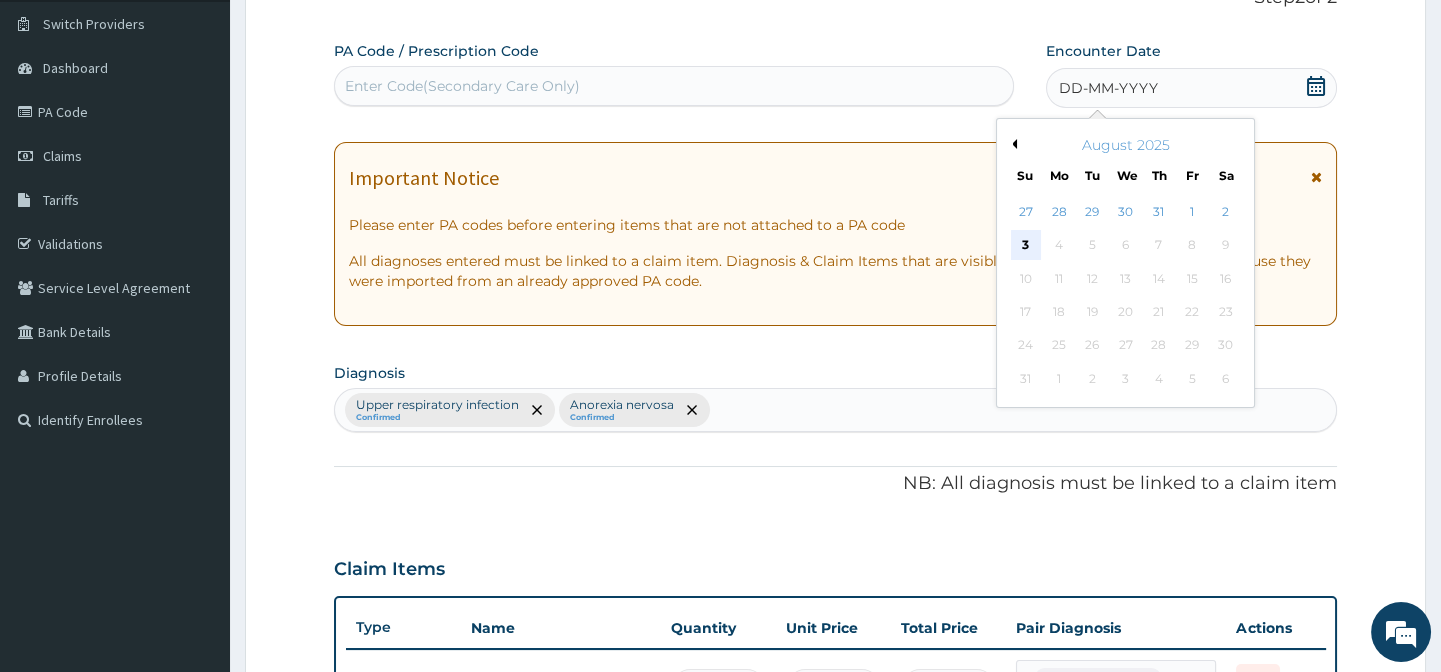 click on "3" at bounding box center [1025, 246] 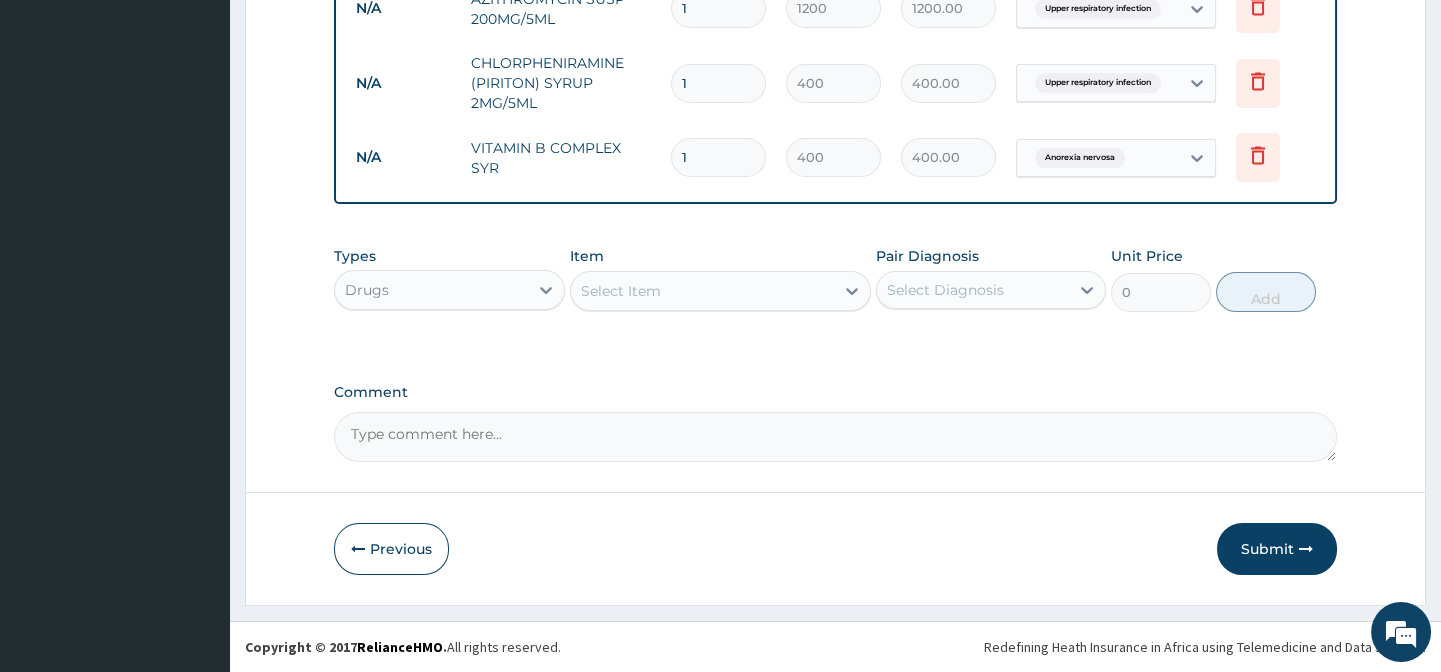 scroll, scrollTop: 914, scrollLeft: 0, axis: vertical 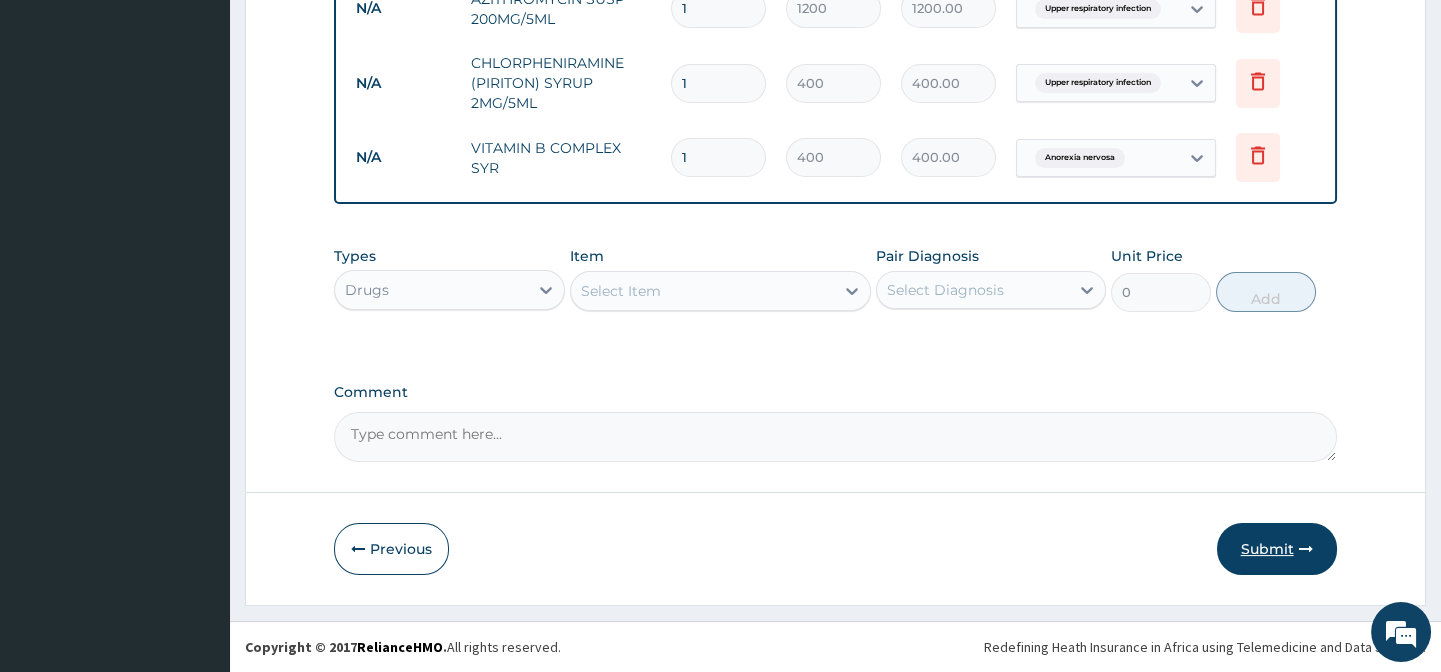 click on "Submit" at bounding box center (1277, 549) 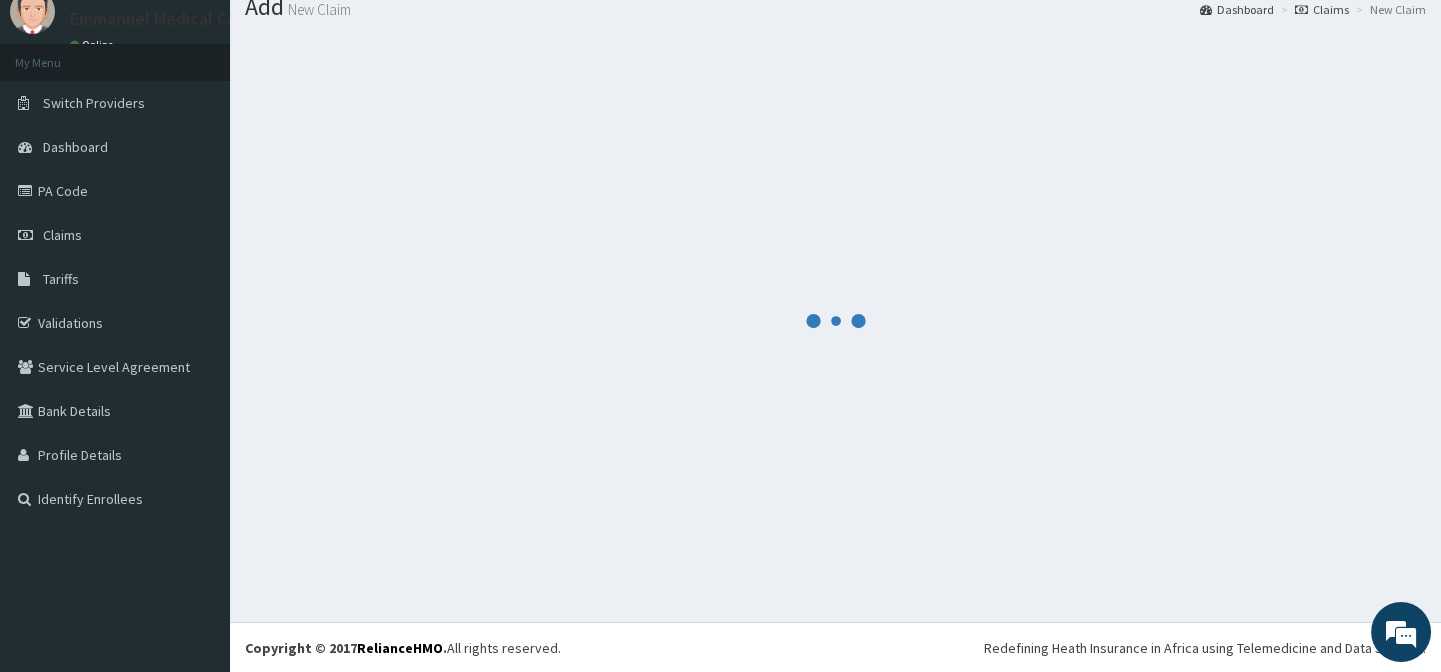 scroll, scrollTop: 914, scrollLeft: 0, axis: vertical 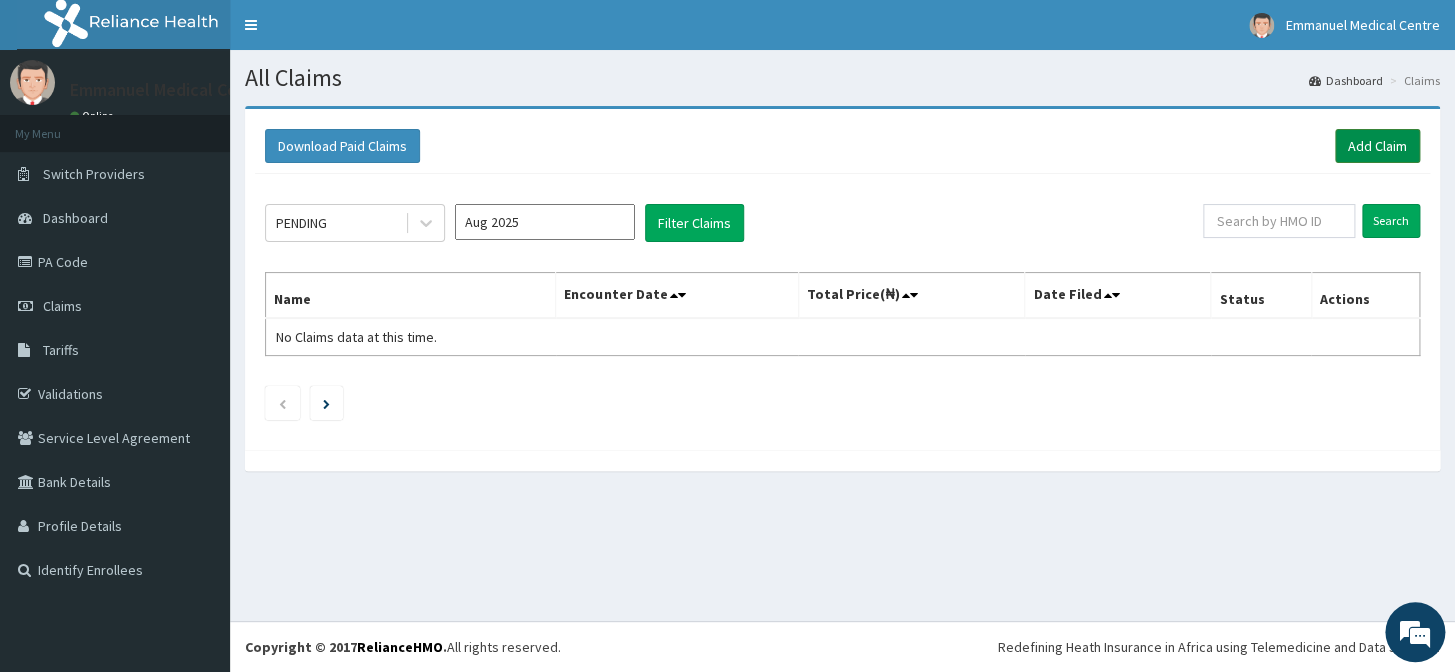 click on "Add Claim" at bounding box center [1377, 146] 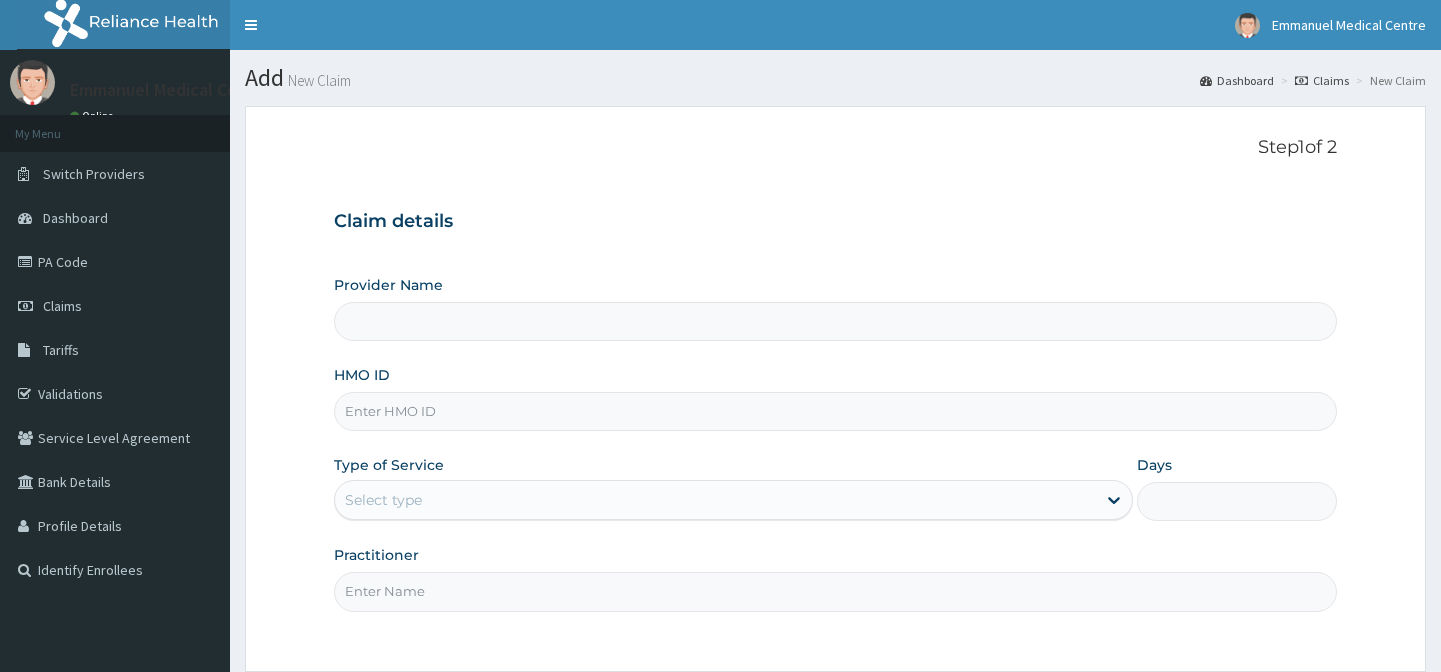 scroll, scrollTop: 0, scrollLeft: 0, axis: both 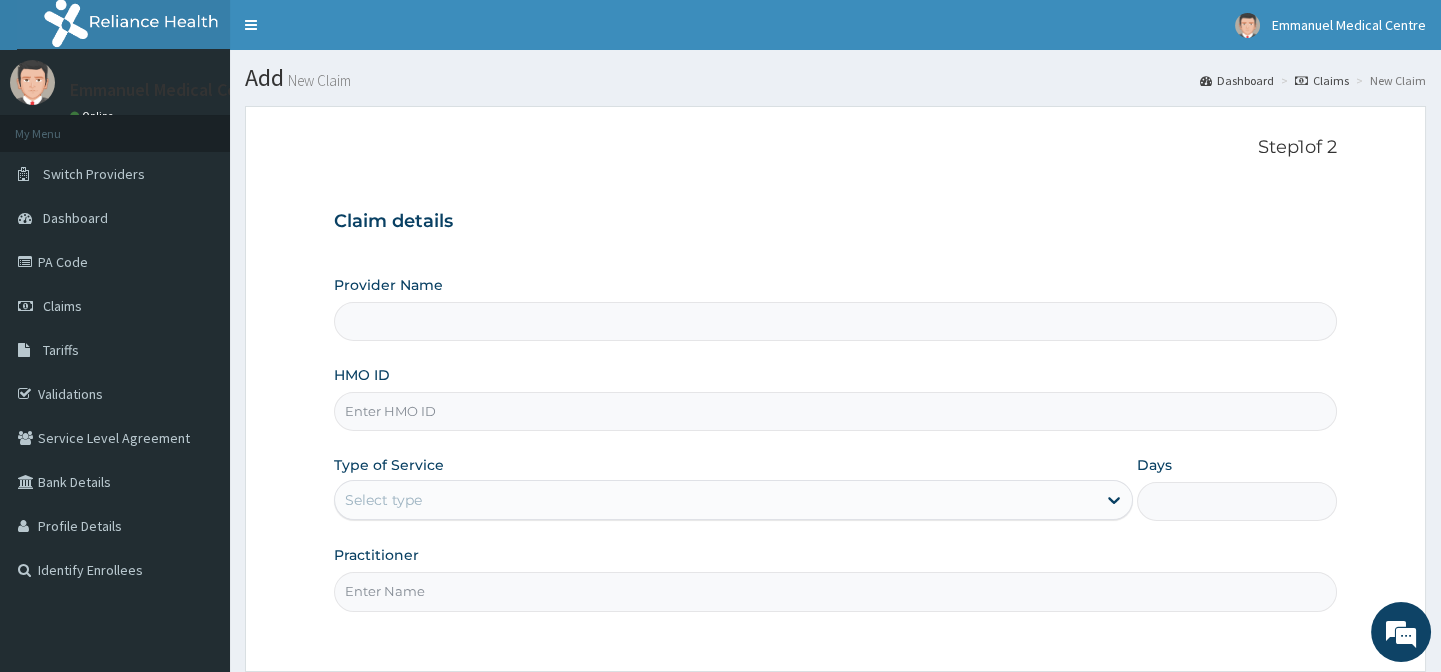 type on "EMMANUEL MEDICAL CENTRE" 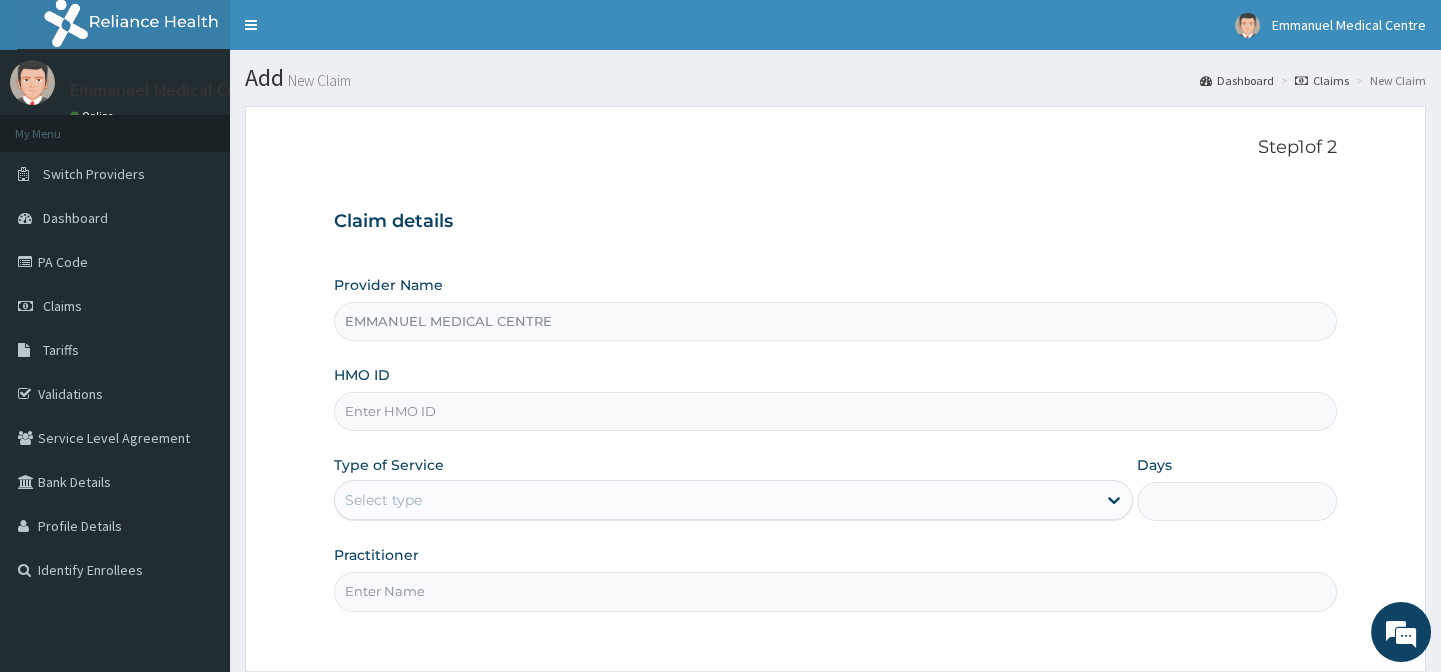scroll, scrollTop: 0, scrollLeft: 0, axis: both 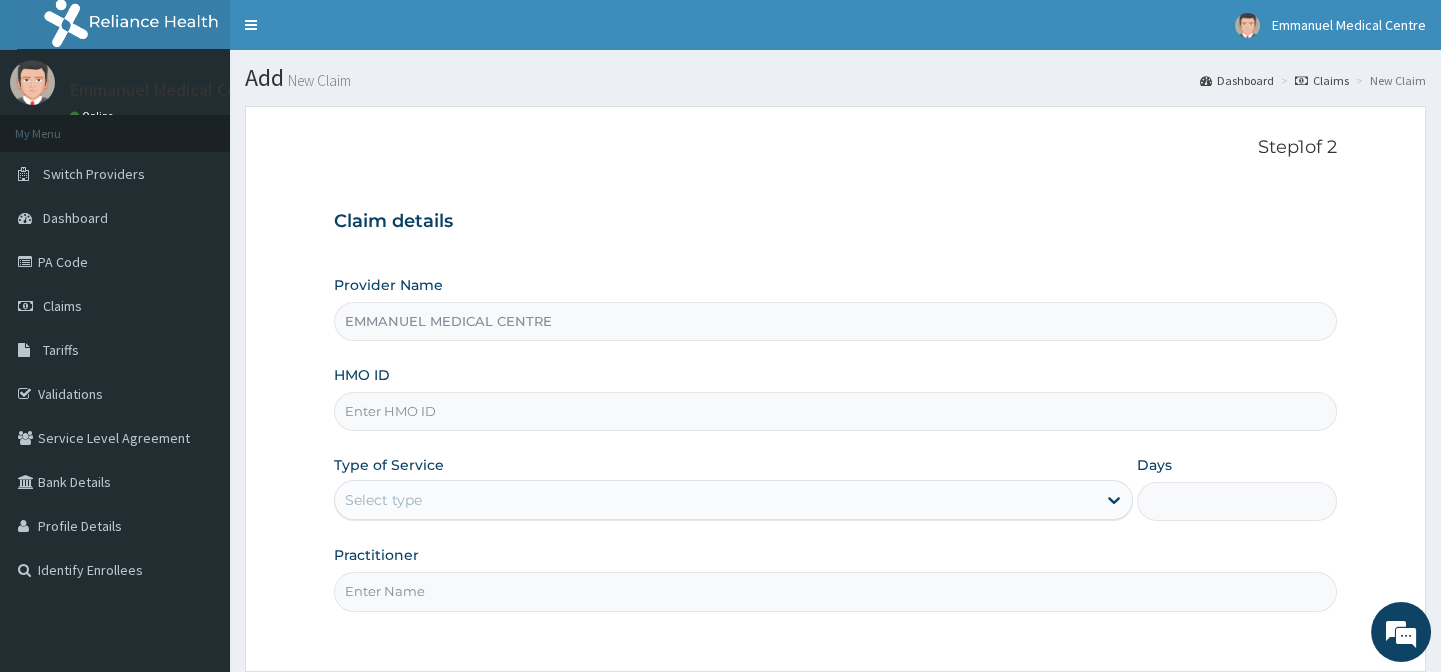 click on "HMO ID" at bounding box center [835, 411] 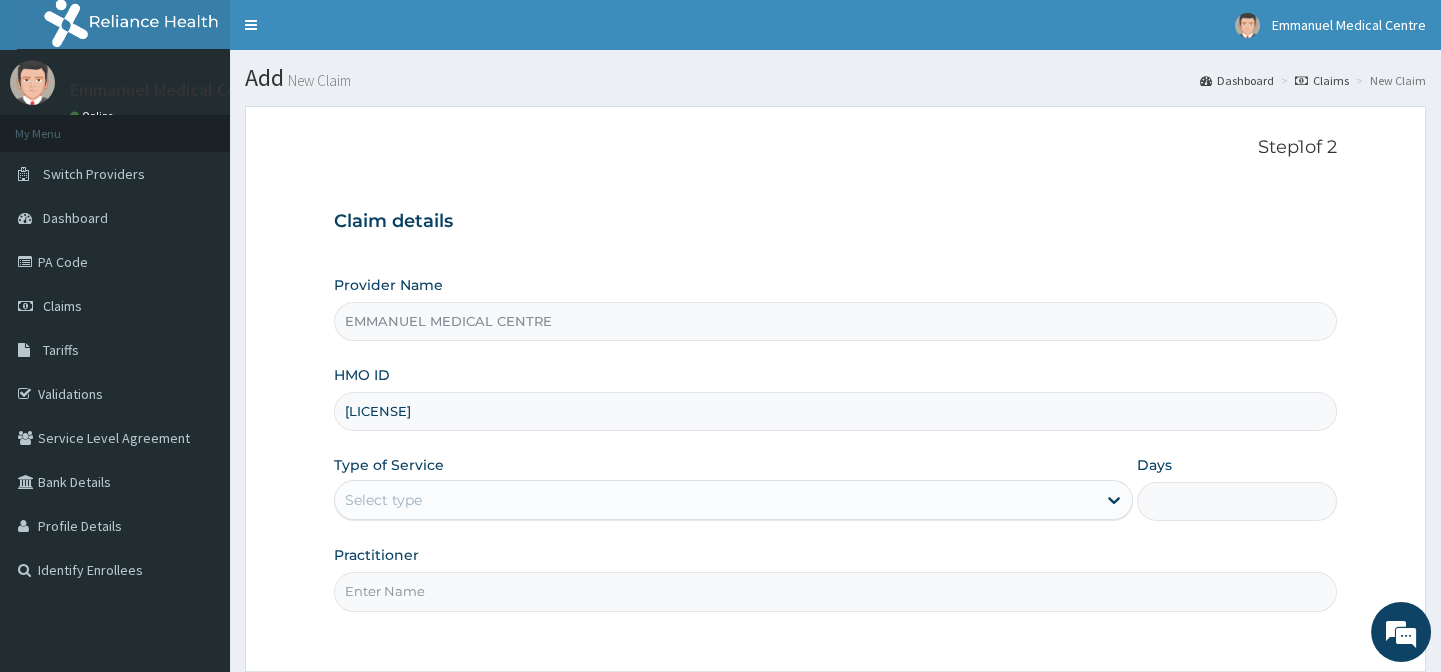 click on "[CODE]" at bounding box center [835, 411] 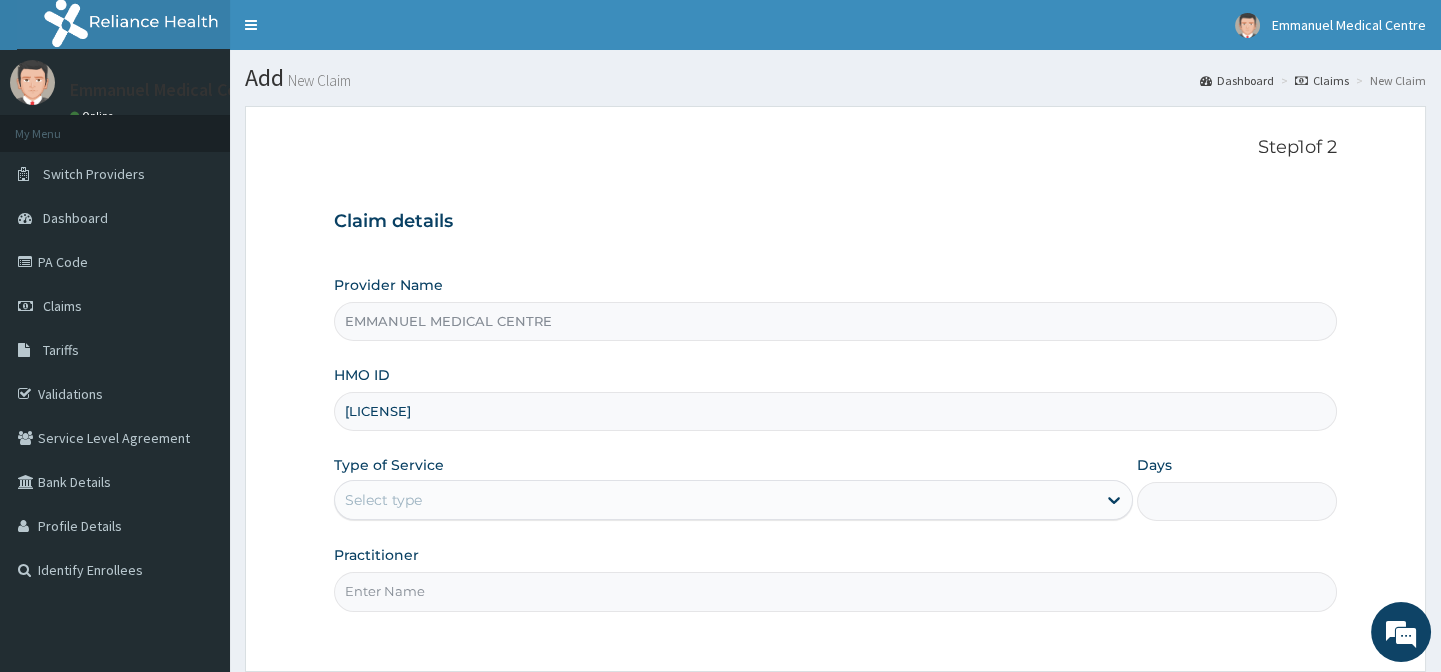 scroll, scrollTop: 90, scrollLeft: 0, axis: vertical 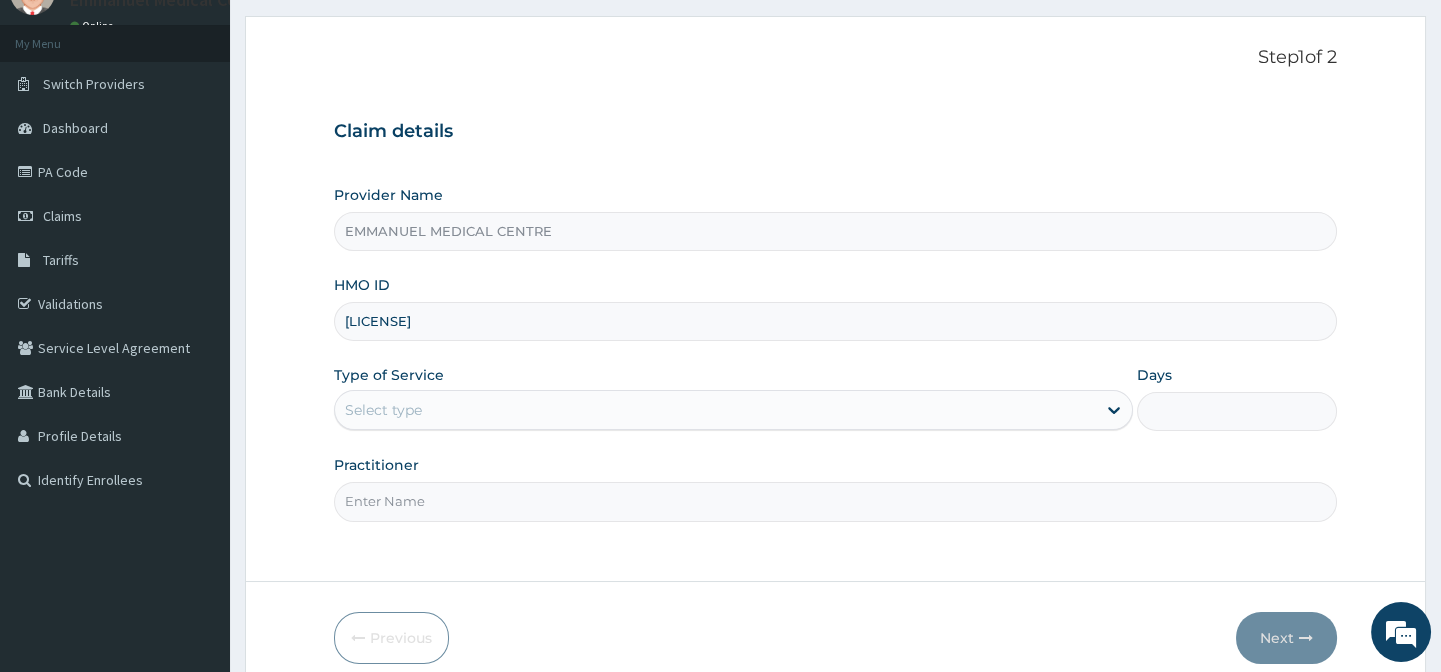type on "NPM/10355/C" 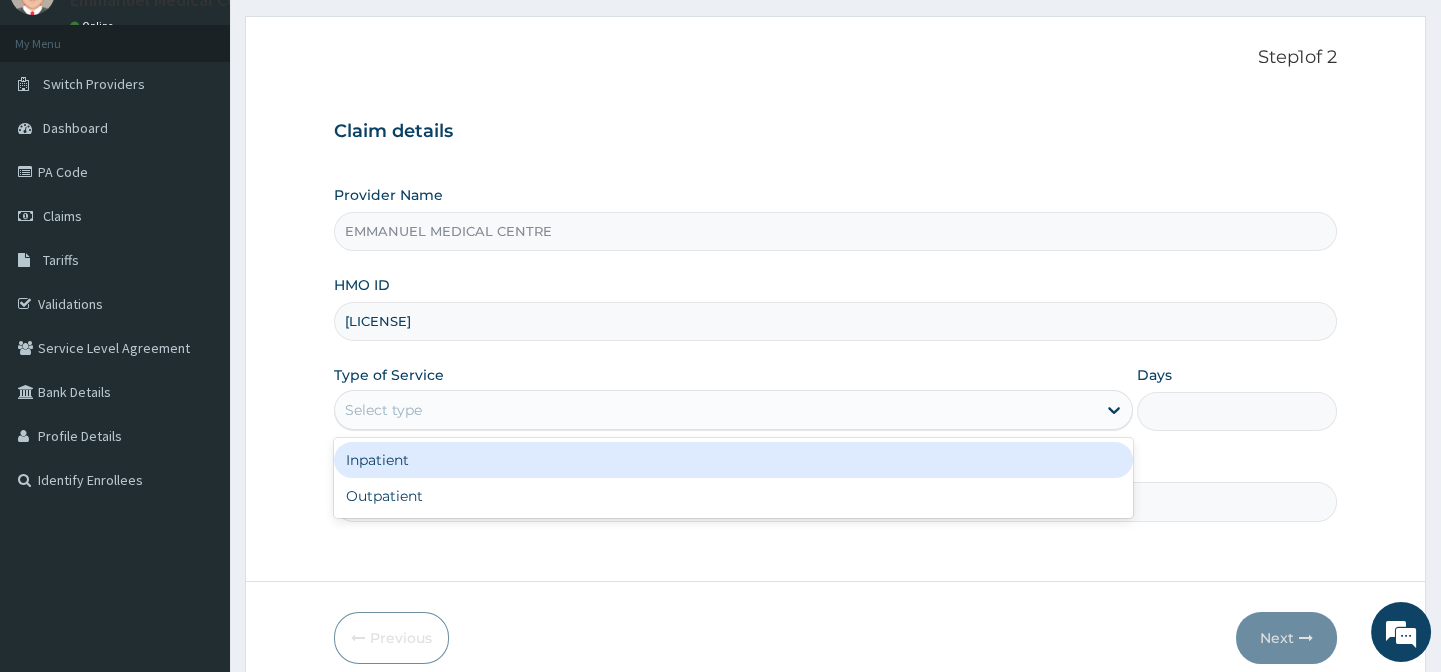 click on "Select type" at bounding box center [715, 410] 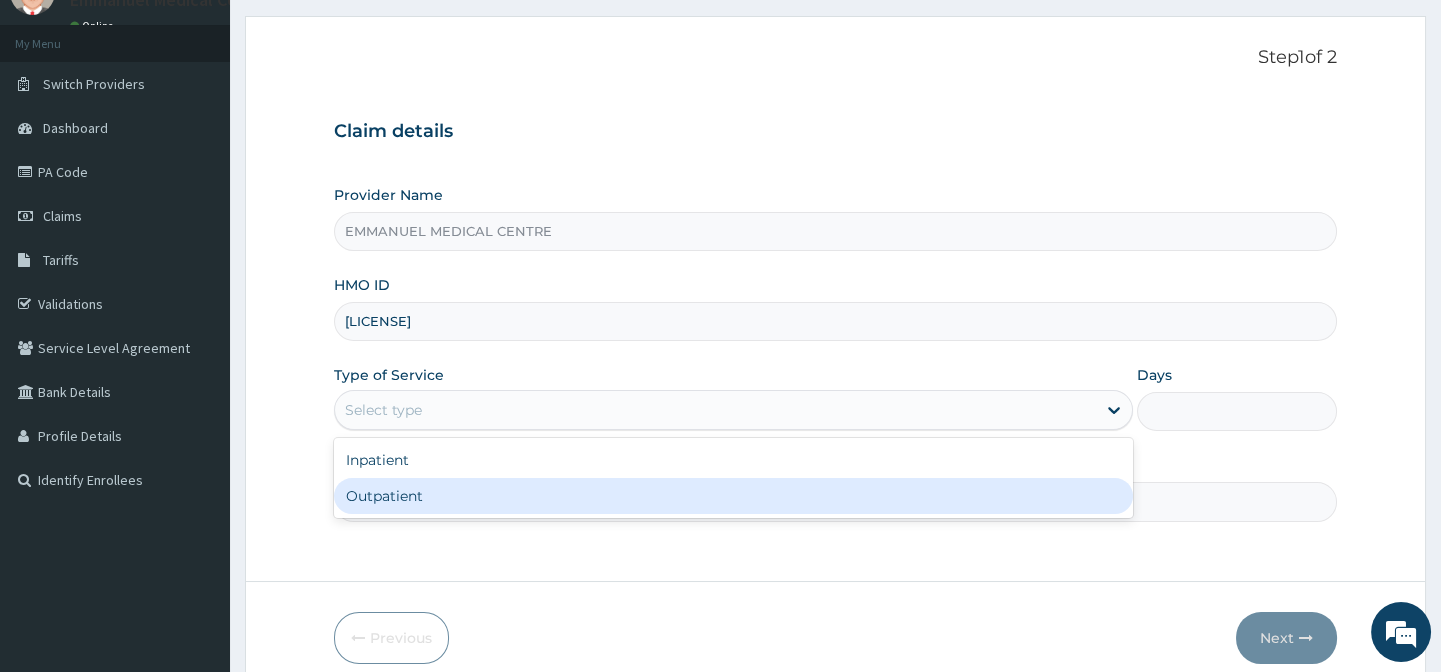 click on "Outpatient" at bounding box center [733, 496] 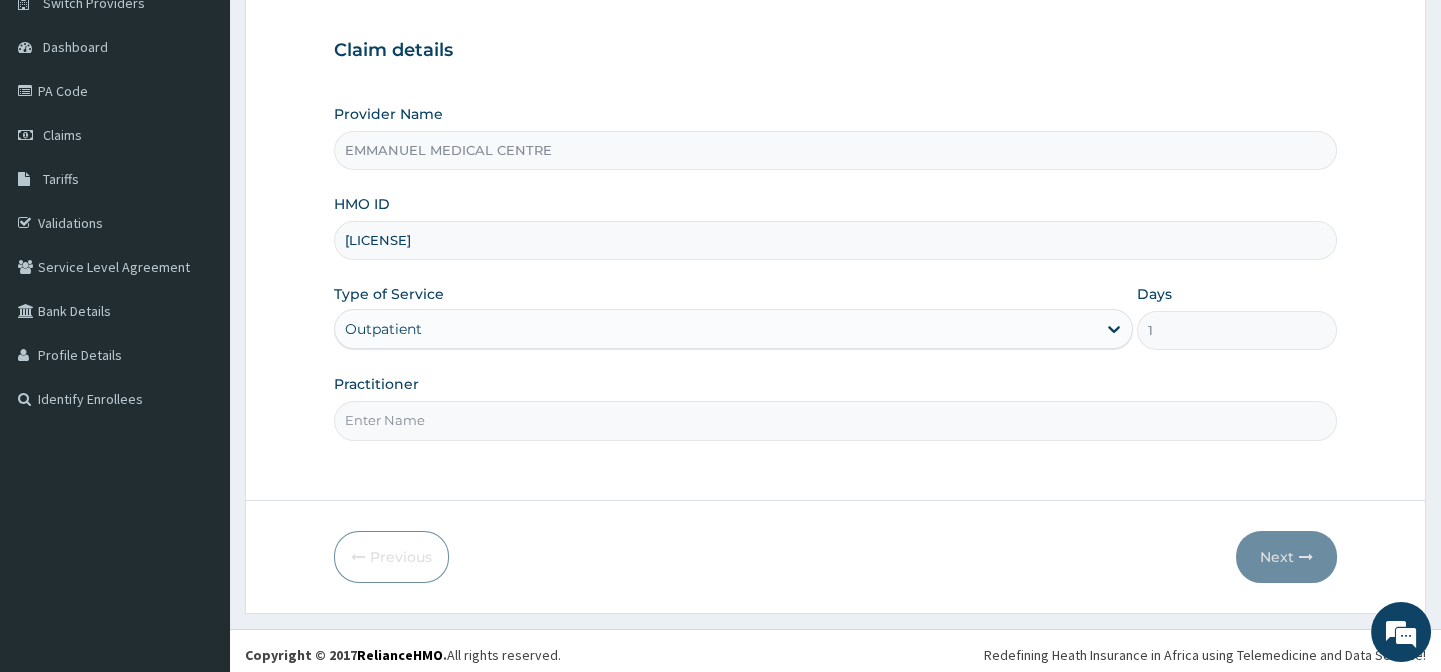 scroll, scrollTop: 179, scrollLeft: 0, axis: vertical 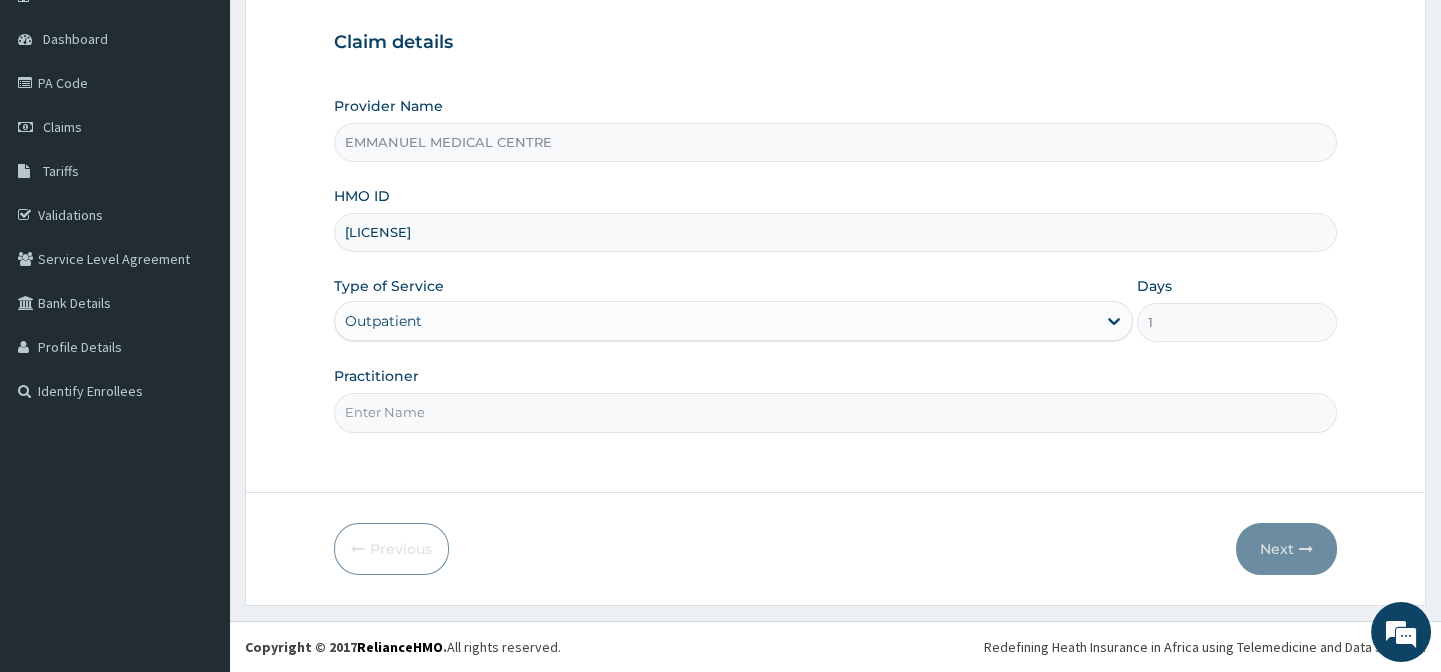 click on "Practitioner" at bounding box center [835, 412] 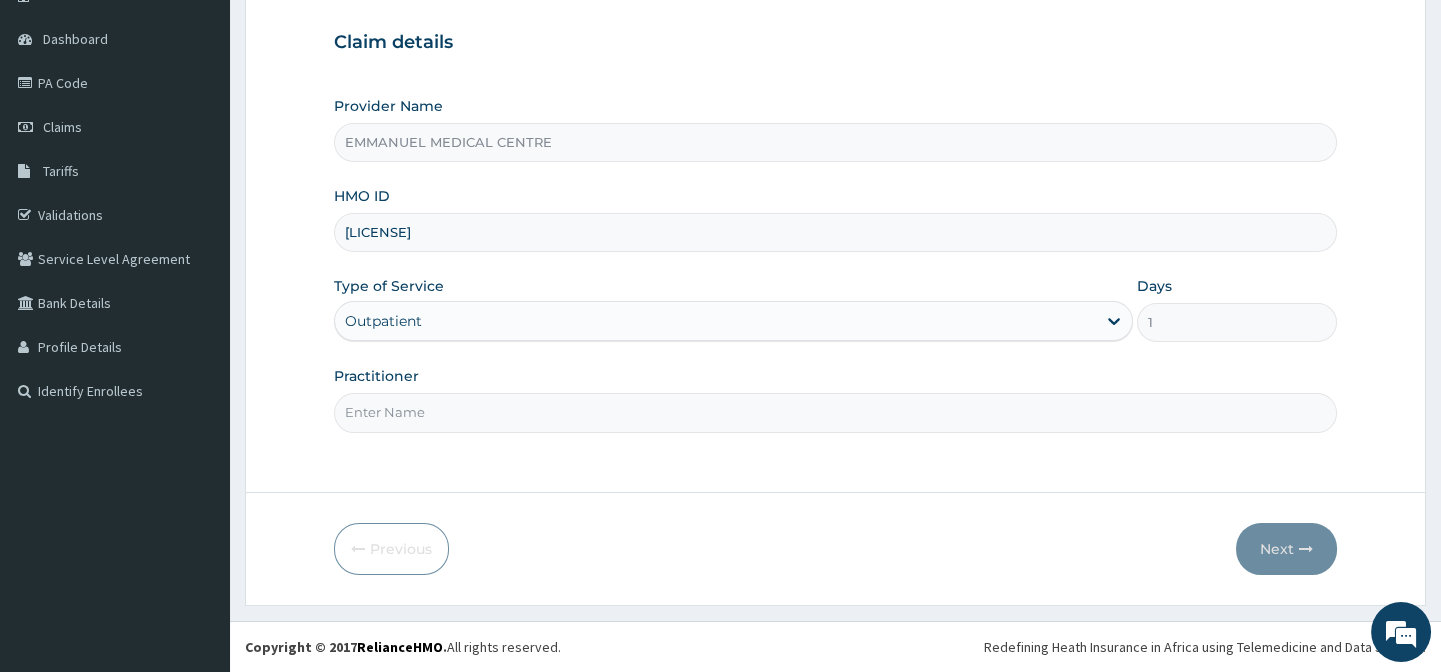 type on "DR [LAST] [INITIAL] [INITIAL]" 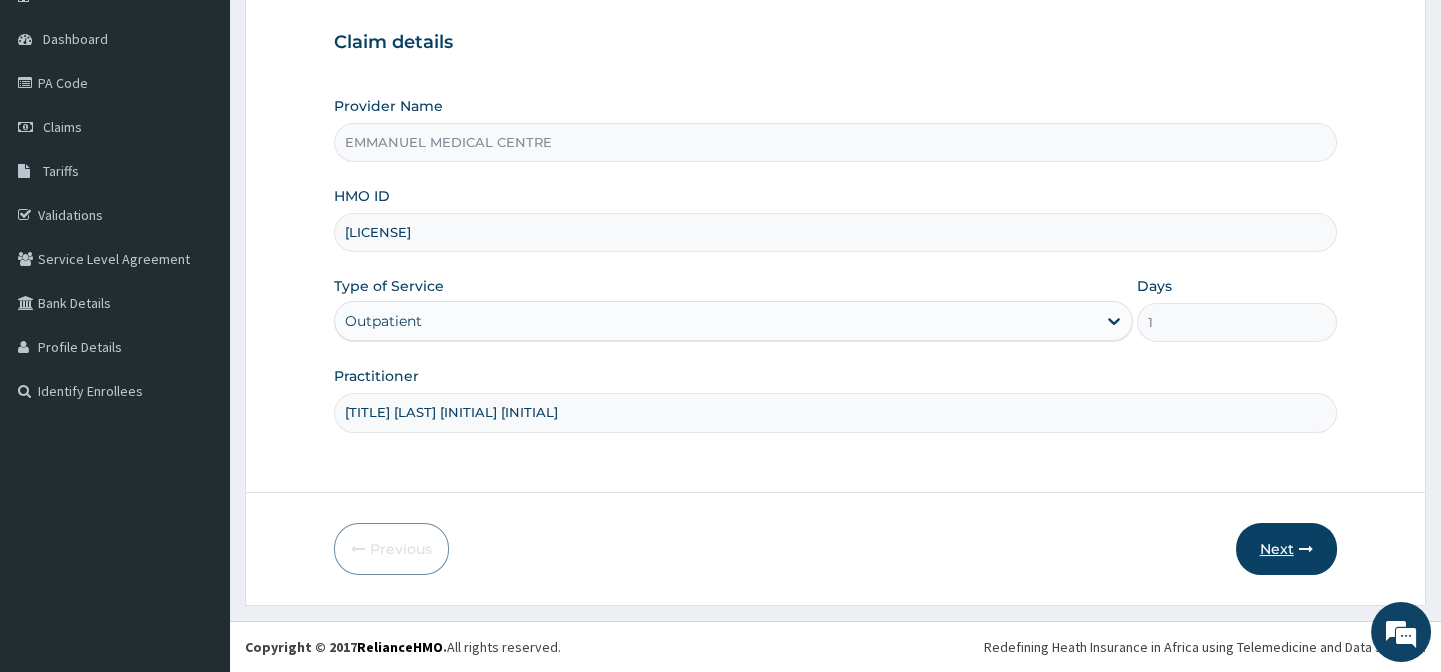 click on "Next" at bounding box center (1286, 549) 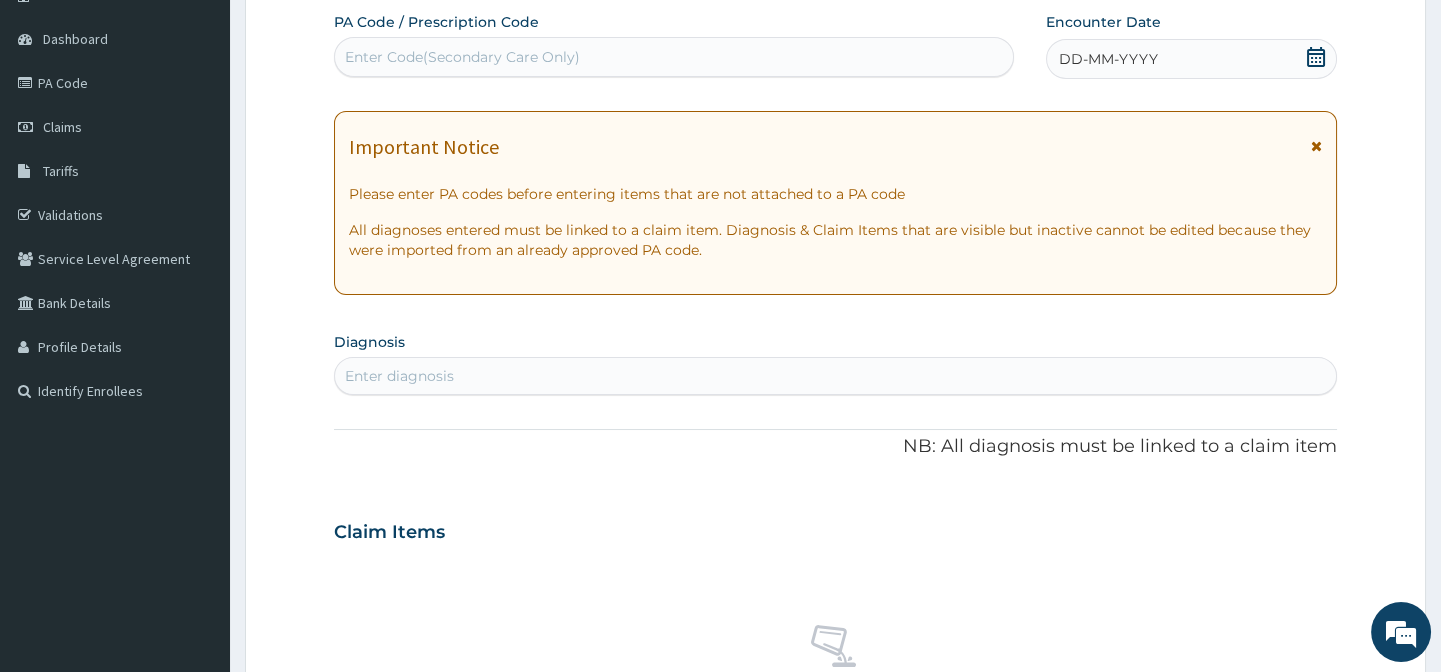 click on "Enter diagnosis" at bounding box center (835, 376) 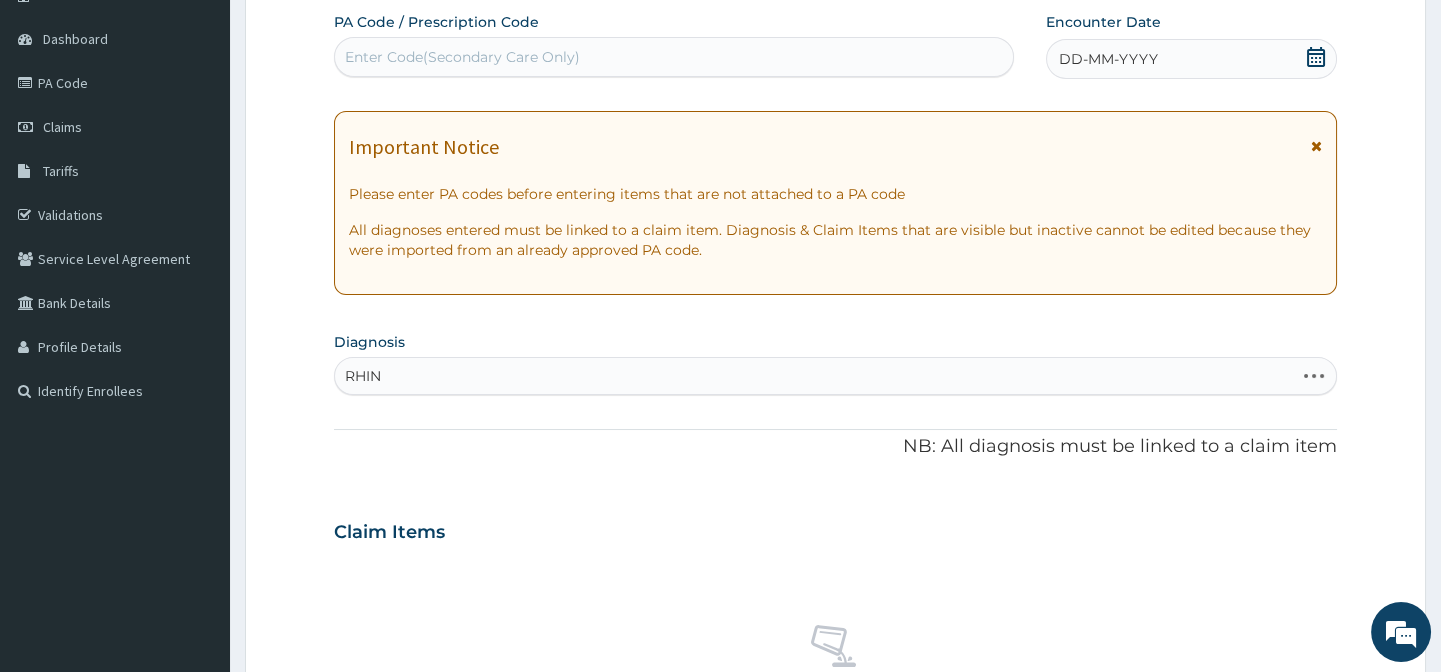 type on "RHINI" 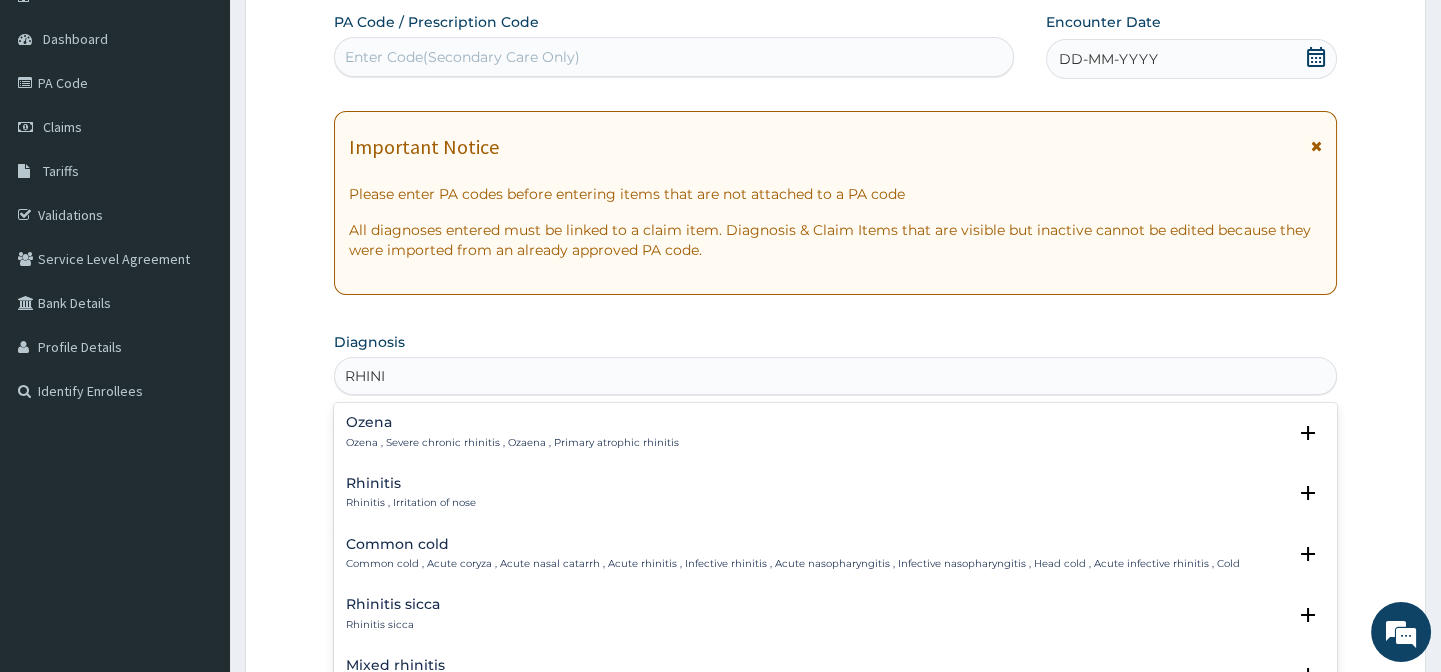 click on "Rhinitis" at bounding box center [411, 483] 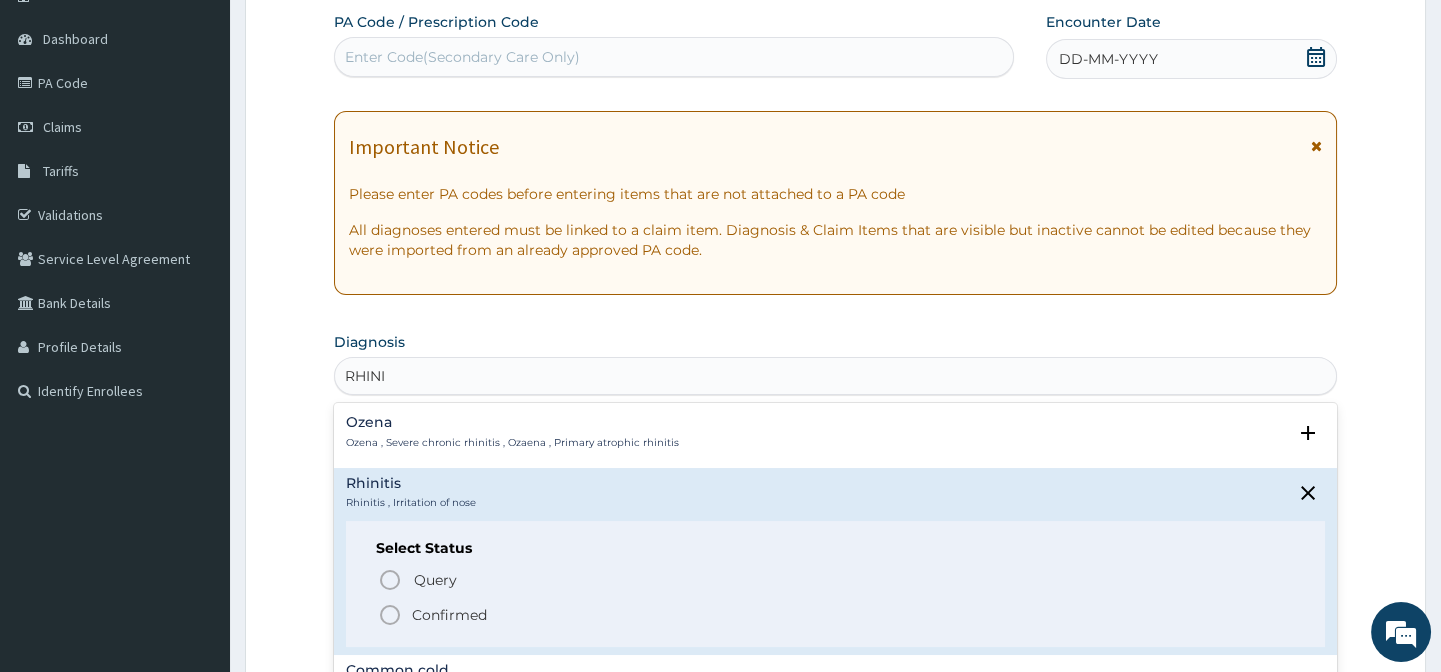 click 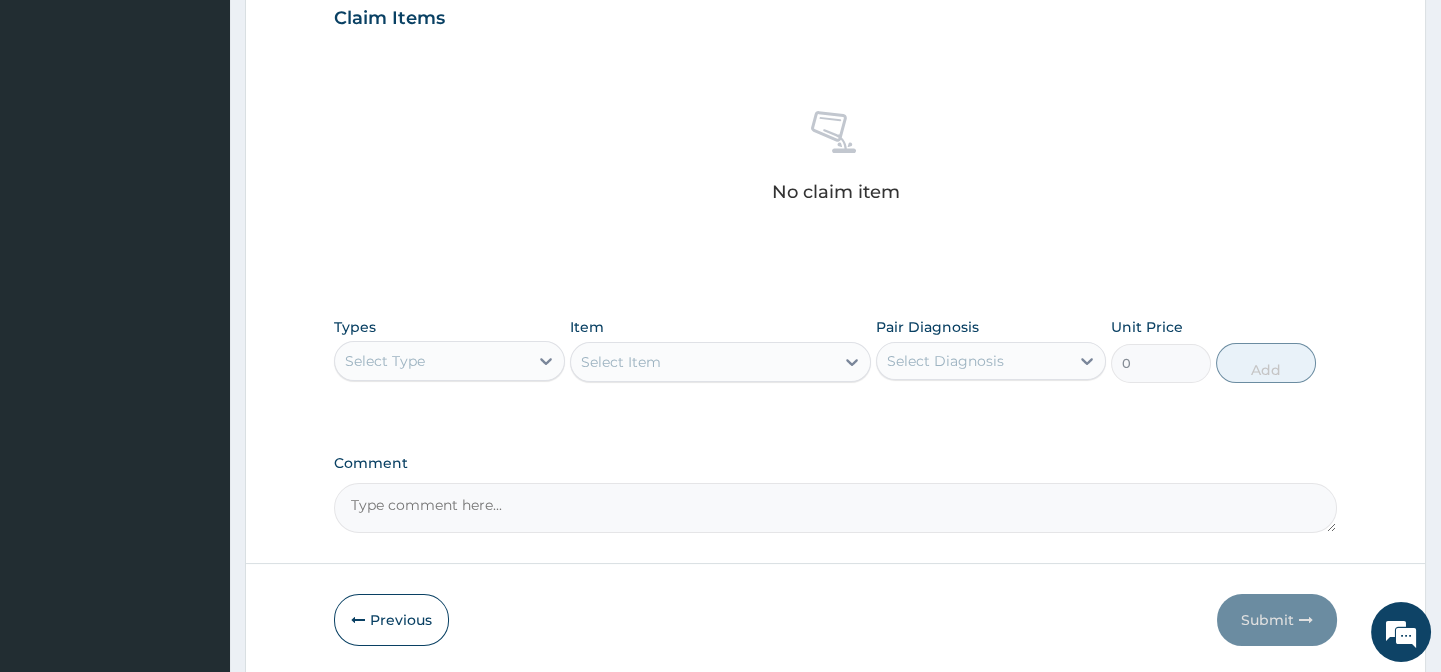 scroll, scrollTop: 769, scrollLeft: 0, axis: vertical 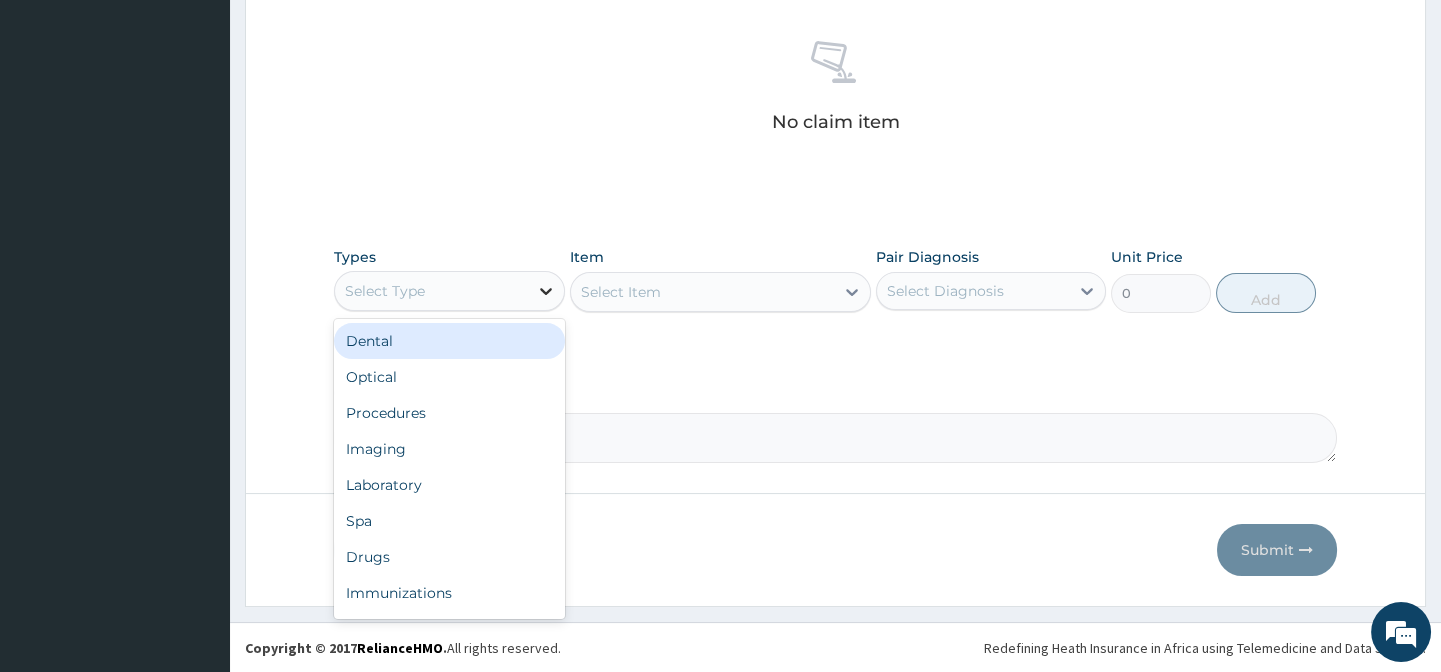 click 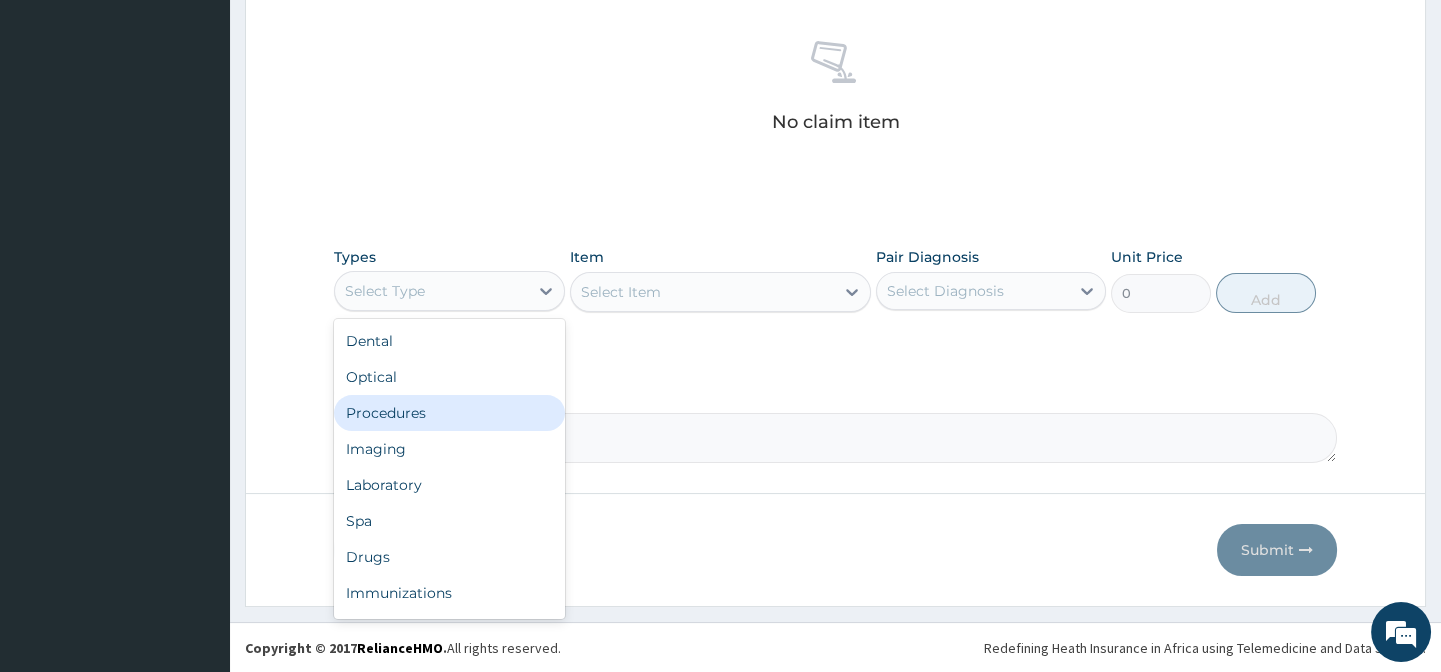 click on "Procedures" at bounding box center [449, 413] 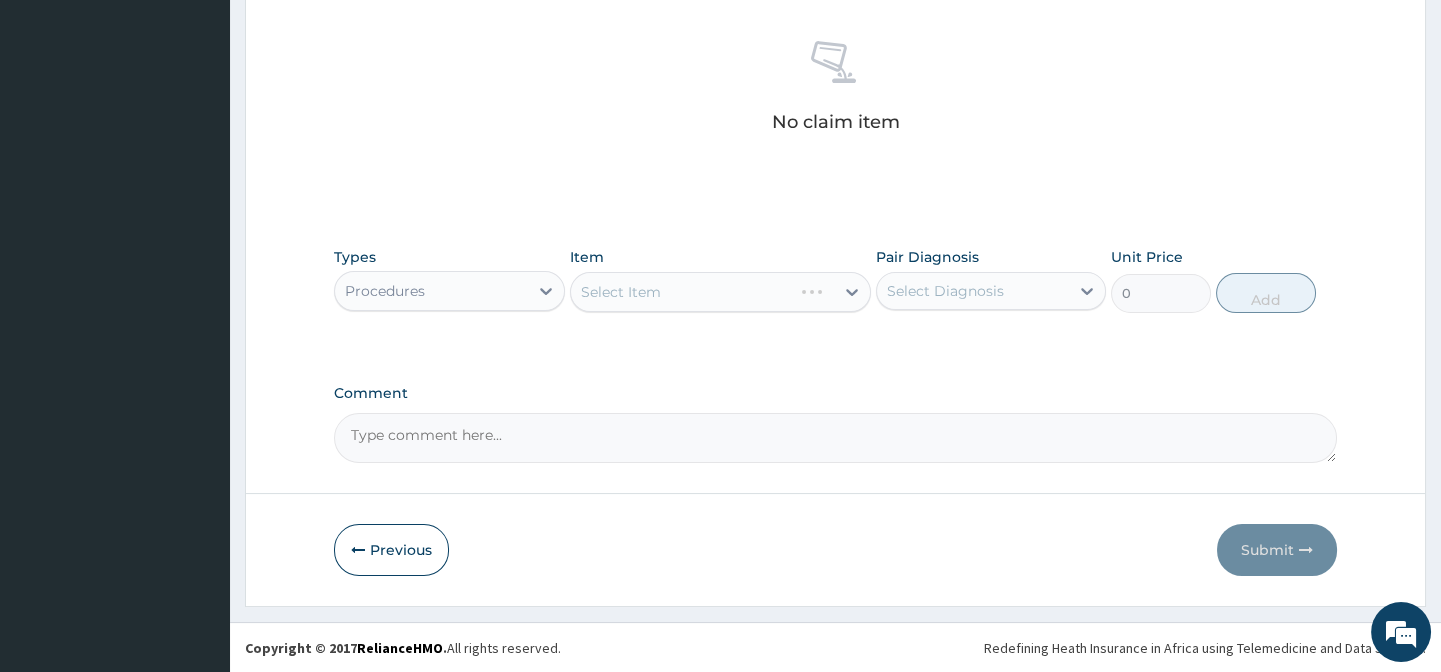 click on "Select Item" at bounding box center (720, 292) 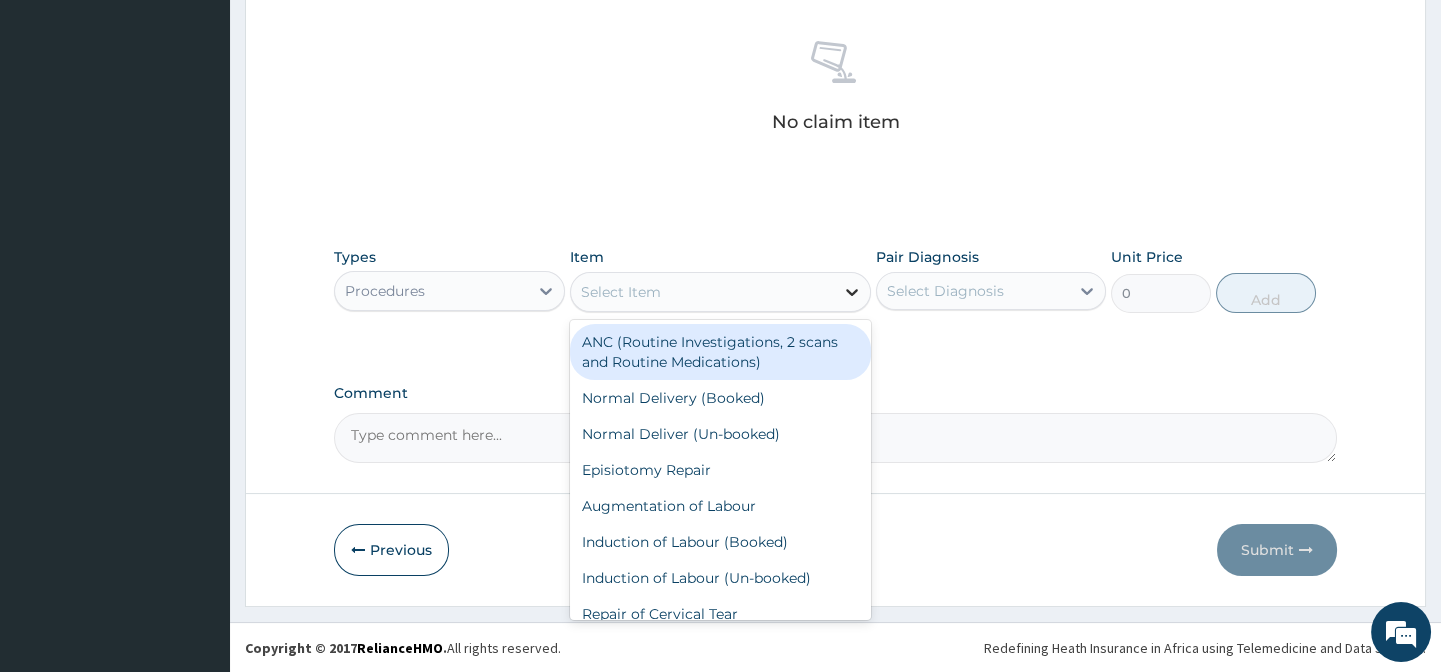 click 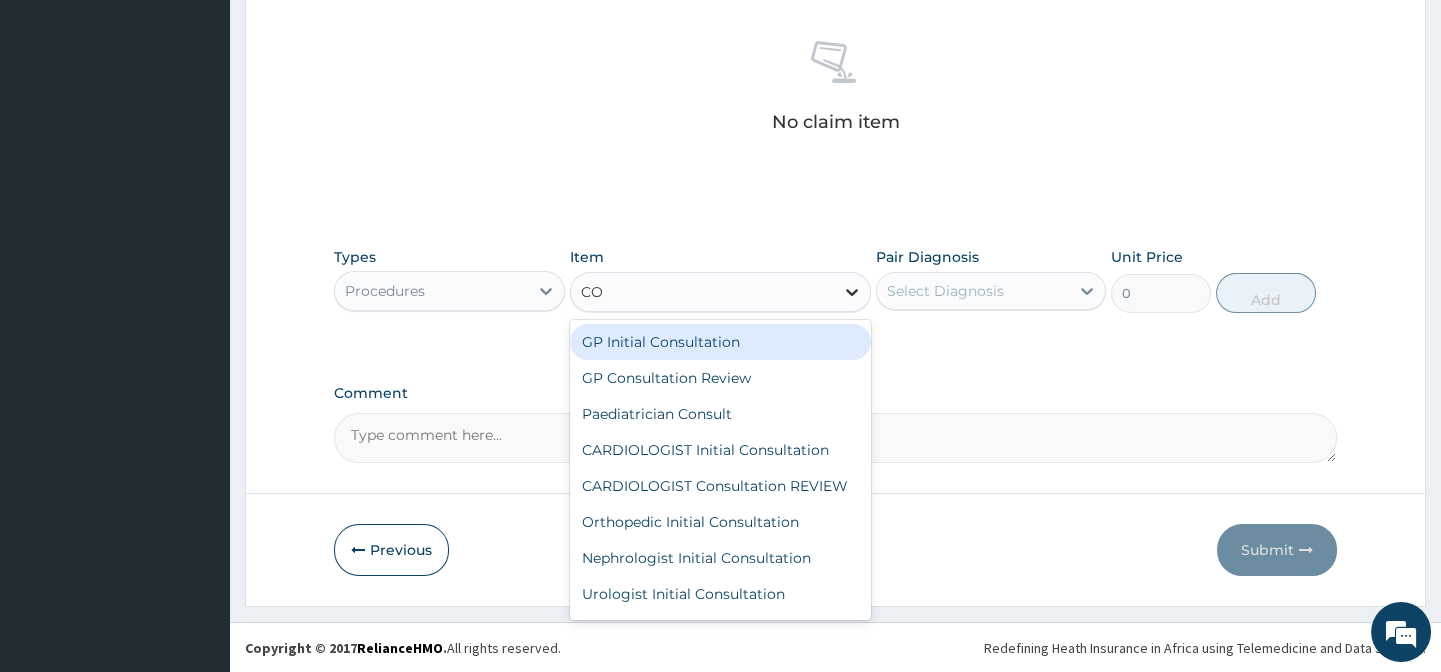 type on "CON" 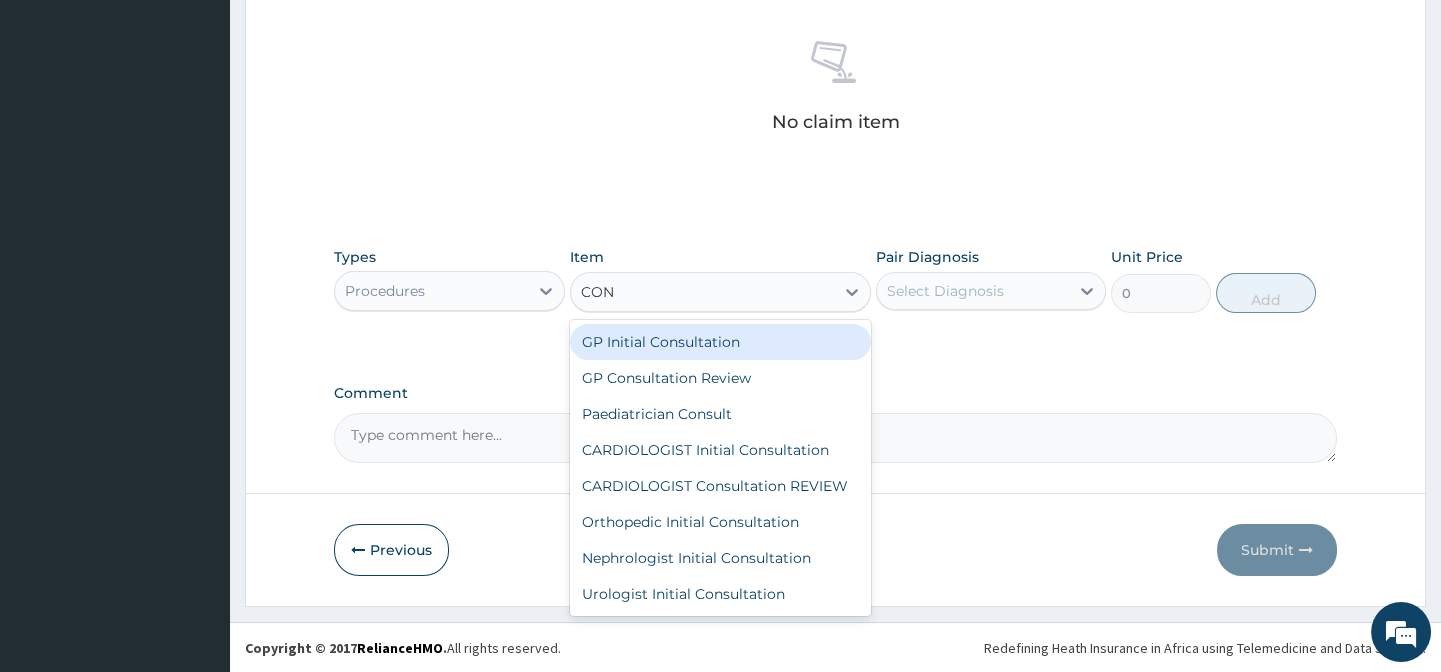 click on "GP Initial Consultation" at bounding box center (720, 342) 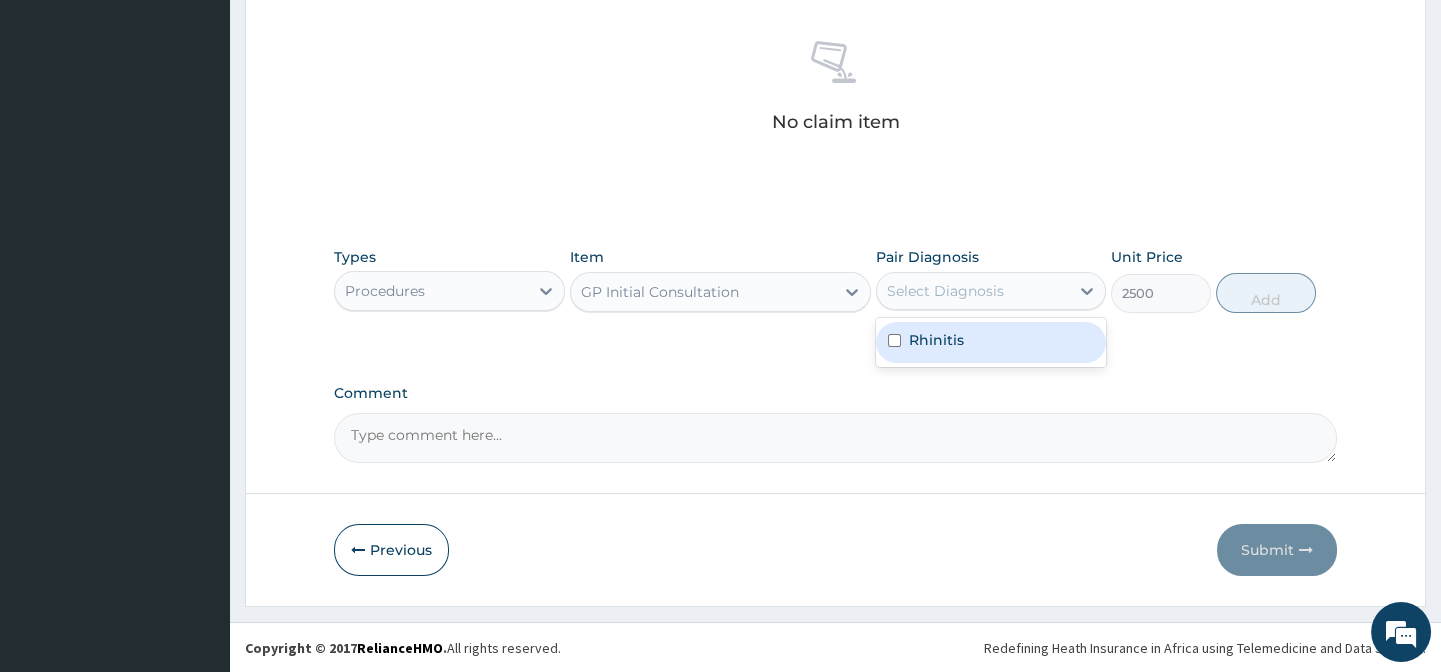 click on "Select Diagnosis" at bounding box center (945, 291) 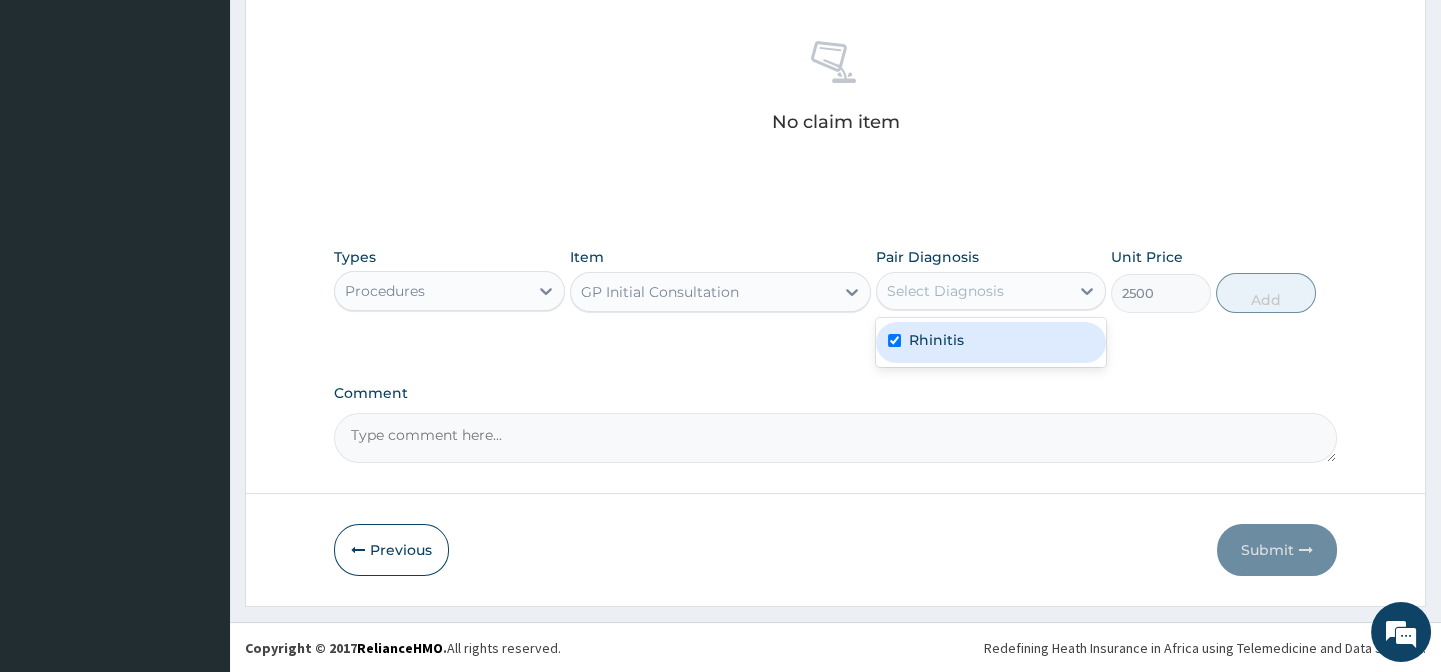 checkbox on "true" 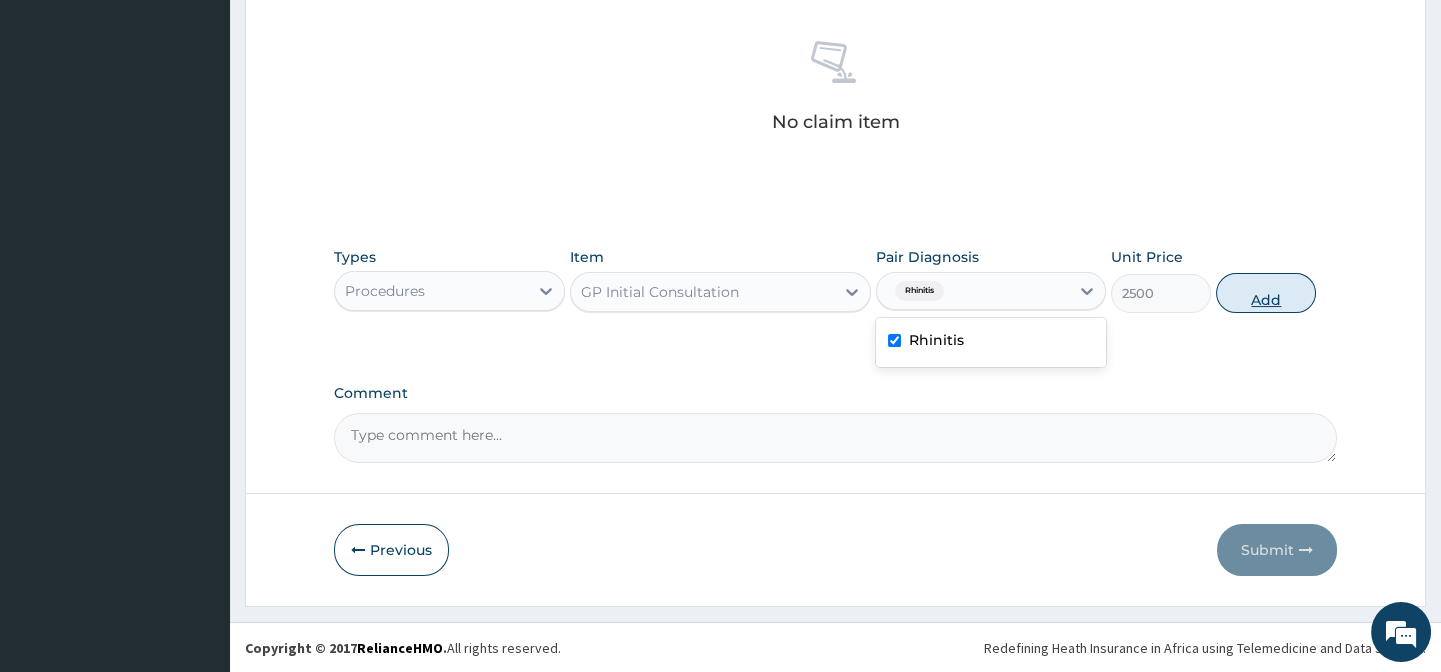 click on "Add" at bounding box center [1266, 293] 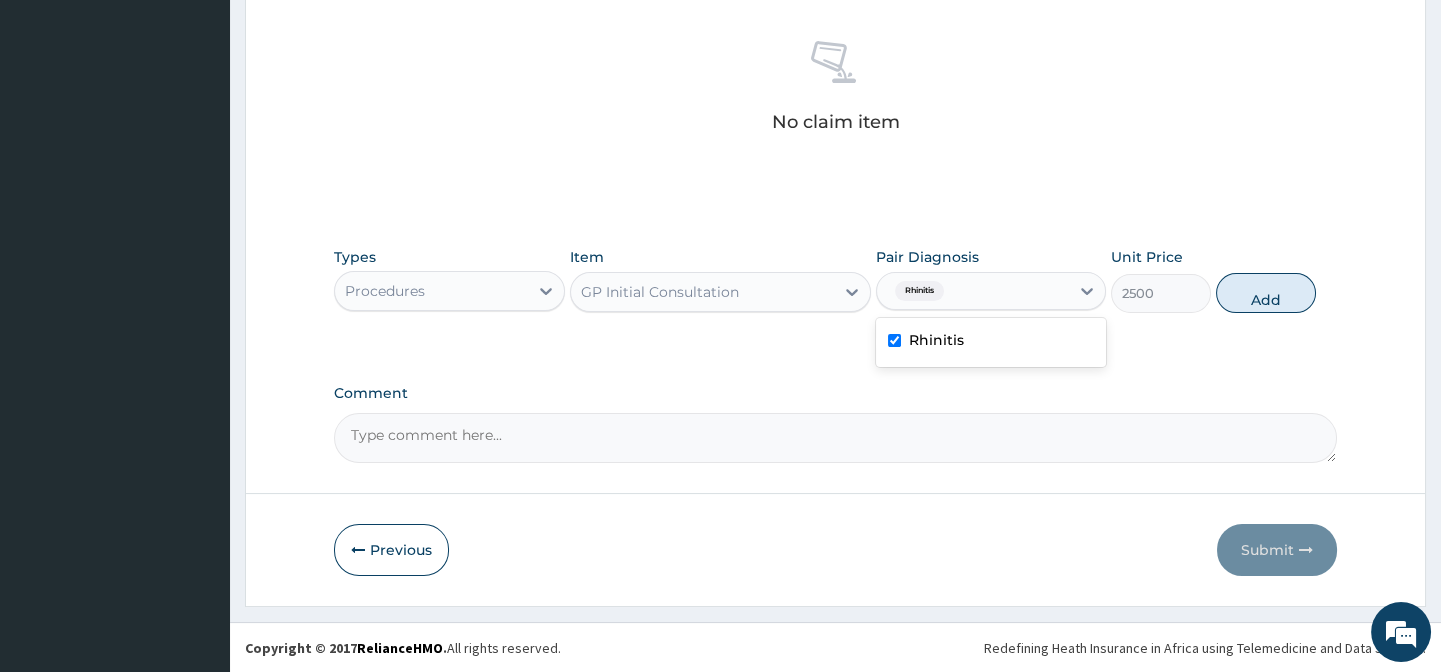 type on "0" 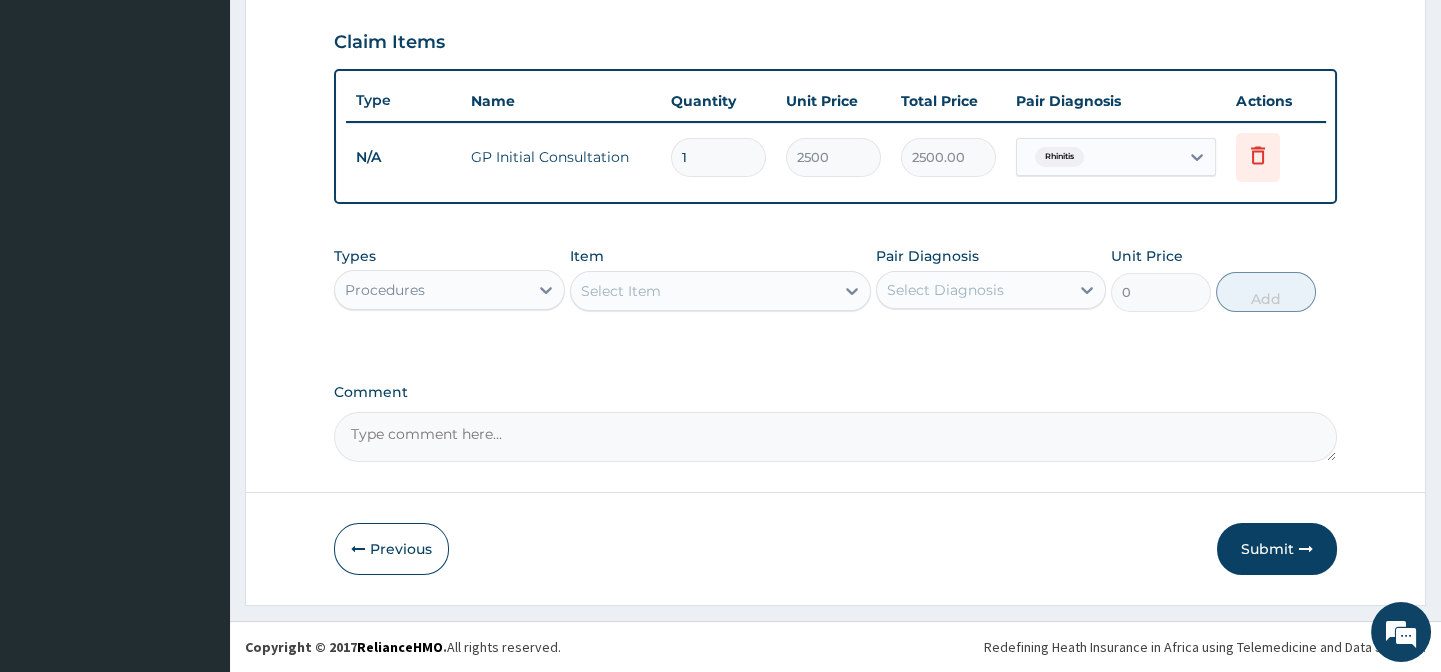 scroll, scrollTop: 687, scrollLeft: 0, axis: vertical 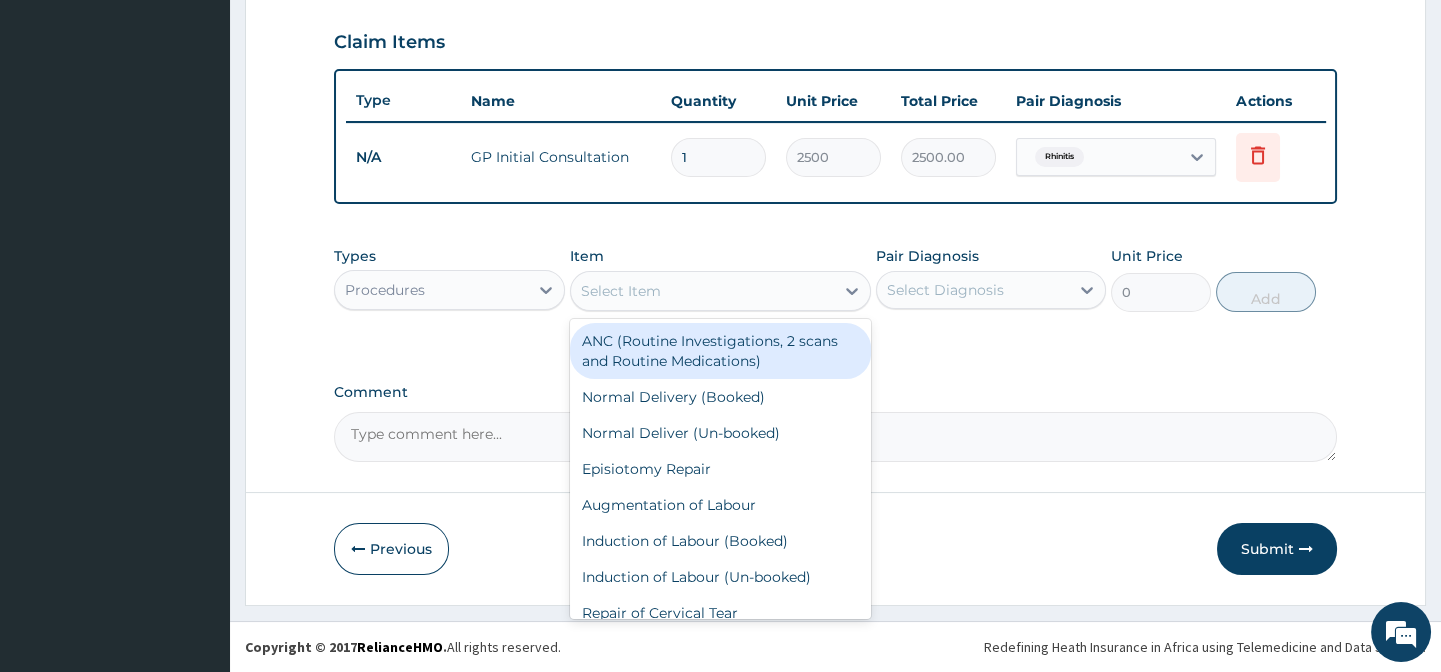 click on "Select Item" at bounding box center [702, 291] 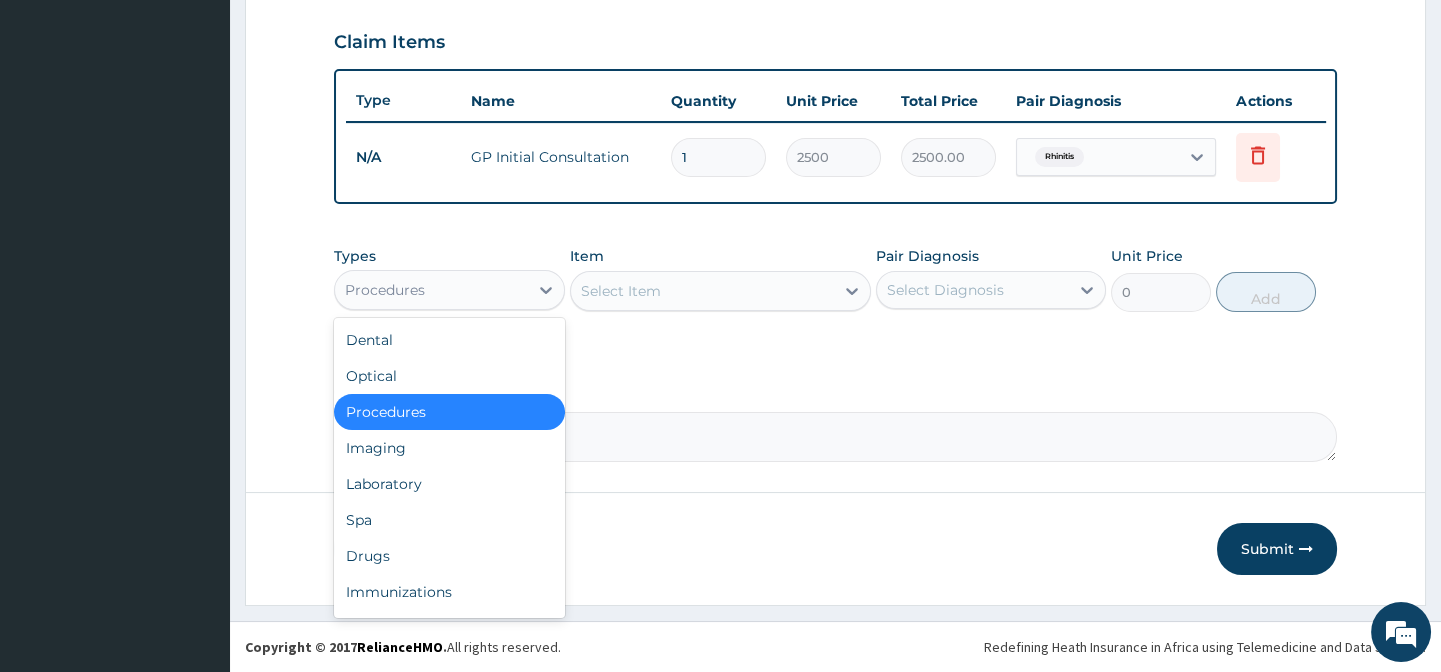 click on "Procedures" at bounding box center [385, 290] 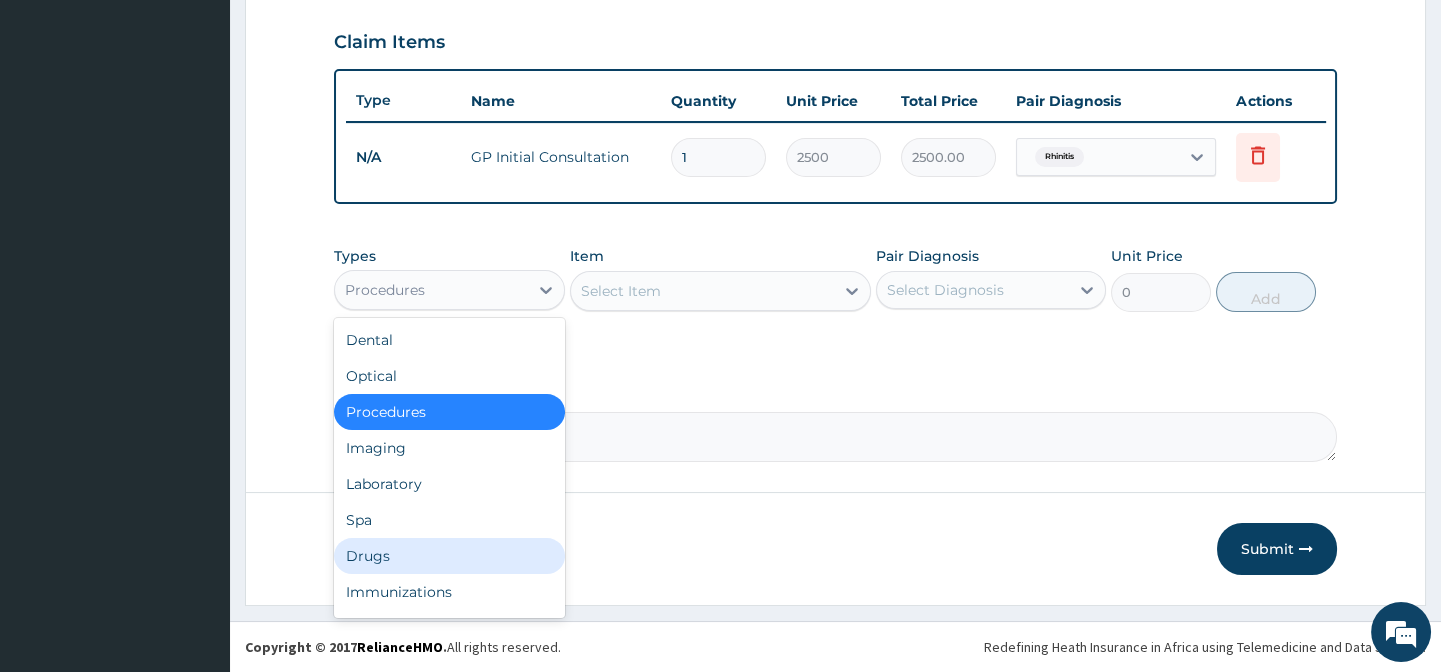 click on "Drugs" at bounding box center [449, 556] 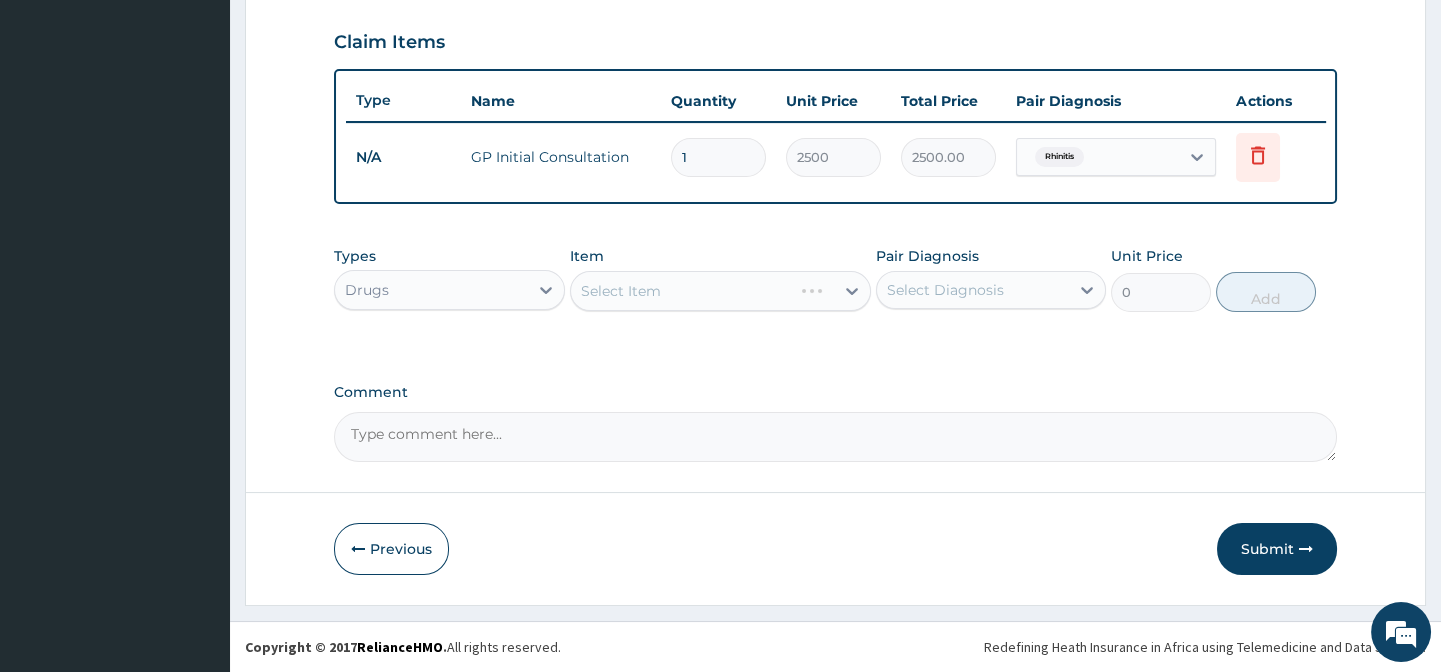 click on "Select Item" at bounding box center (720, 291) 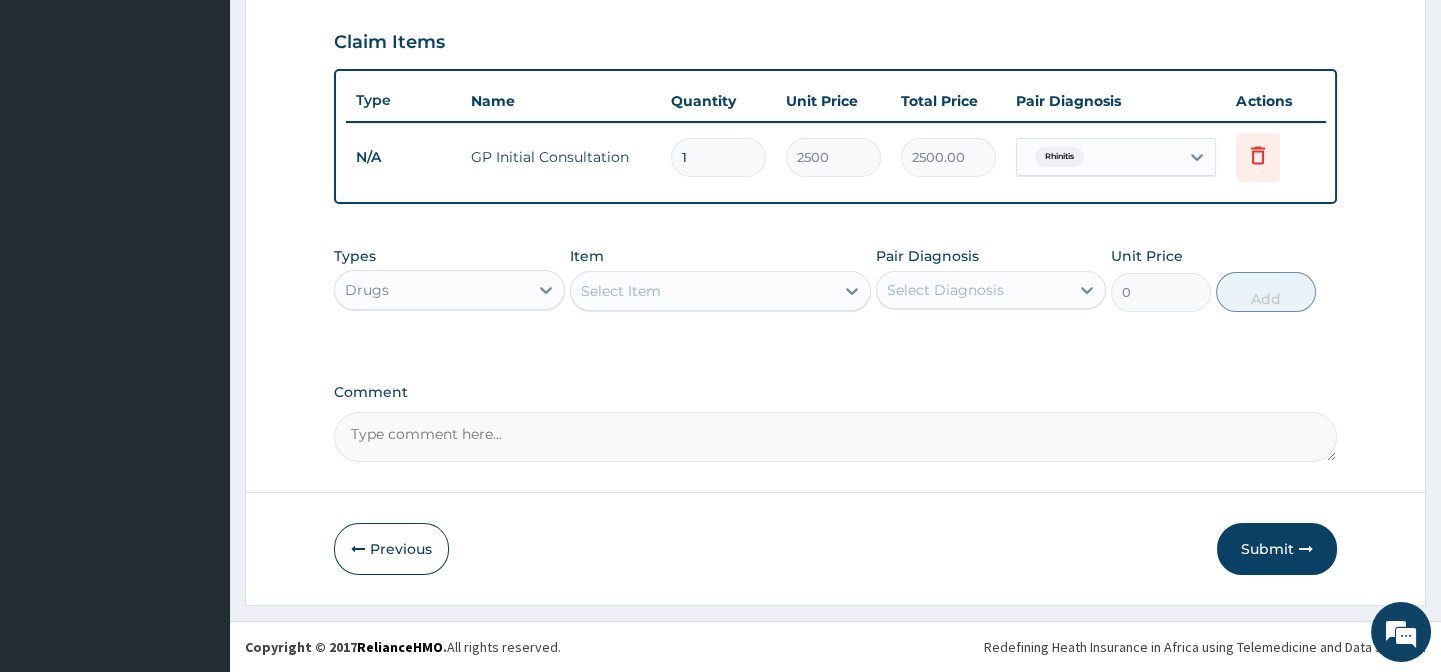 click on "Select Item" at bounding box center [702, 291] 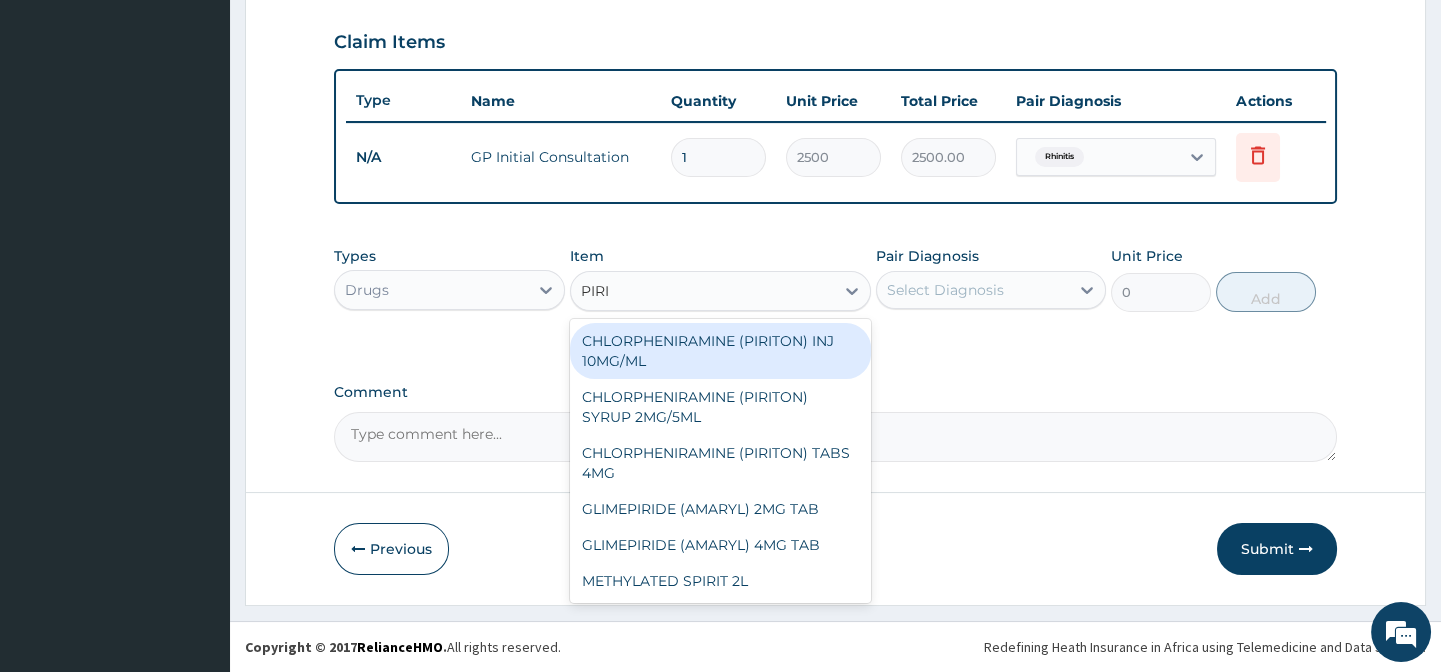 type on "PIRIT" 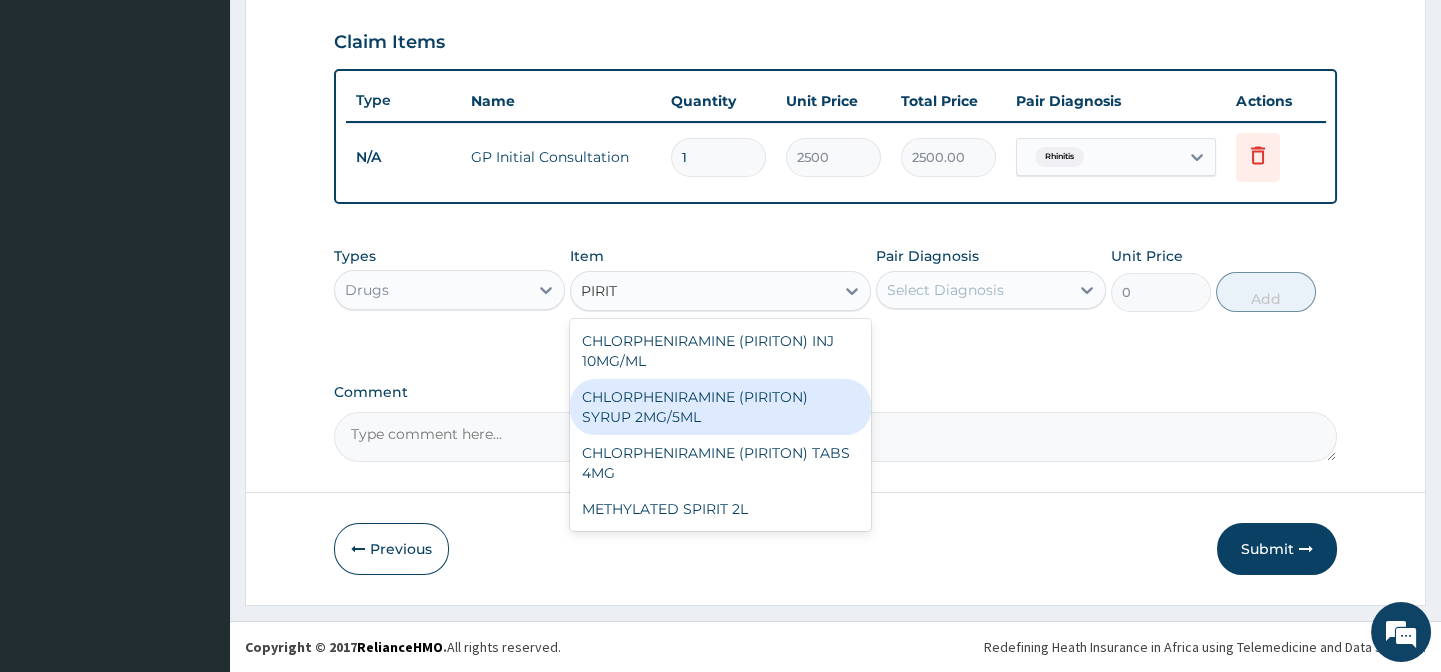 click on "CHLORPHENIRAMINE (PIRITON) SYRUP 2MG/5ML" at bounding box center (720, 407) 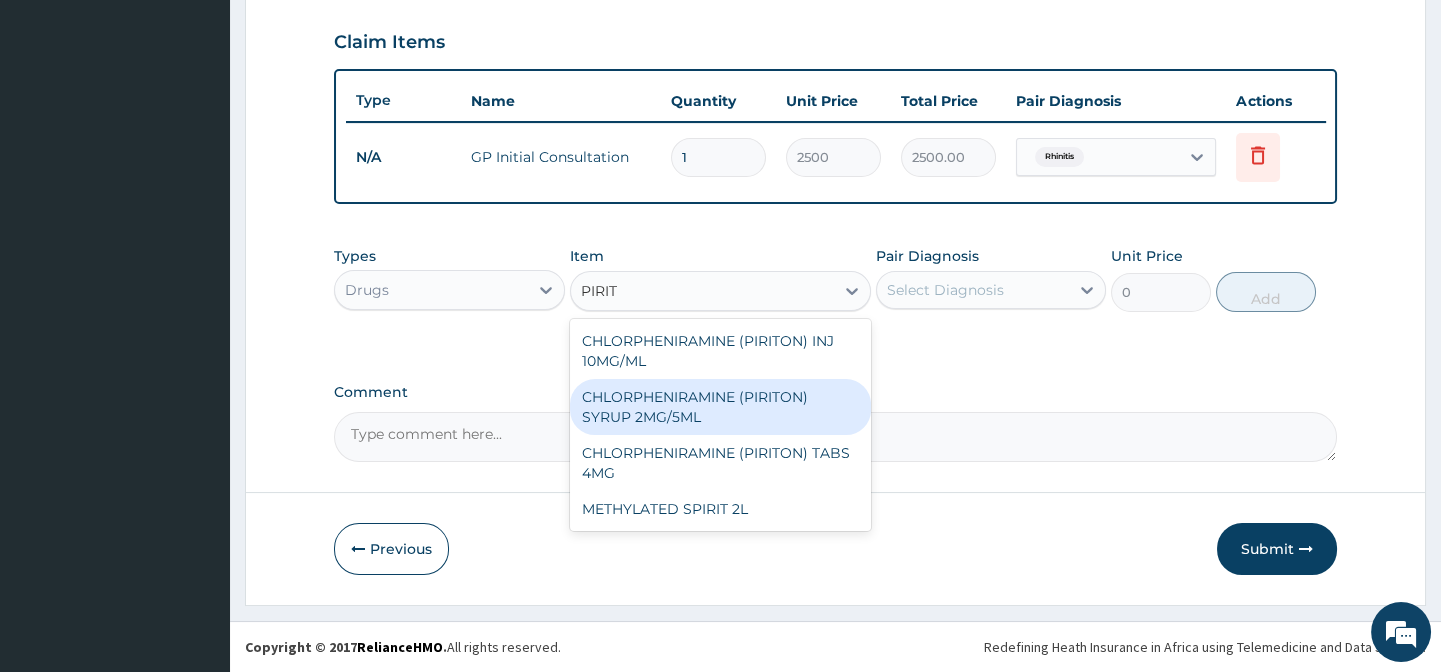 type 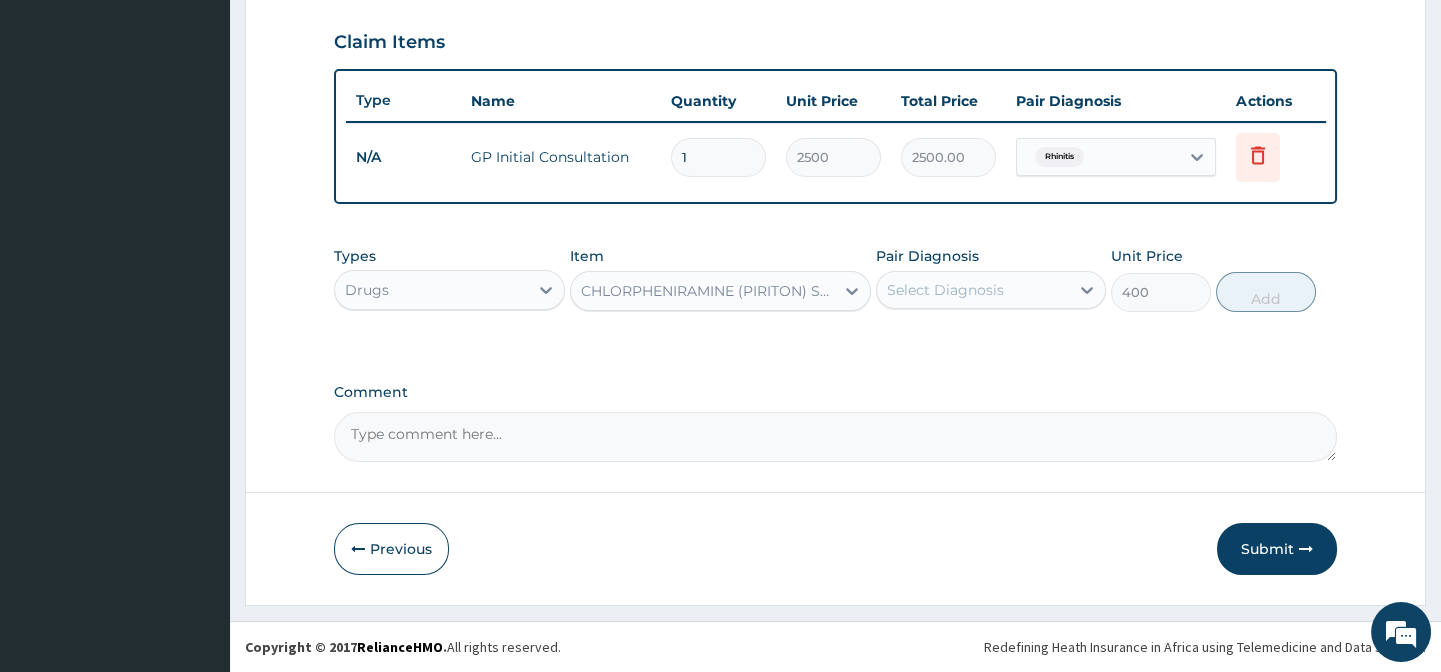 click on "Select Diagnosis" at bounding box center (945, 290) 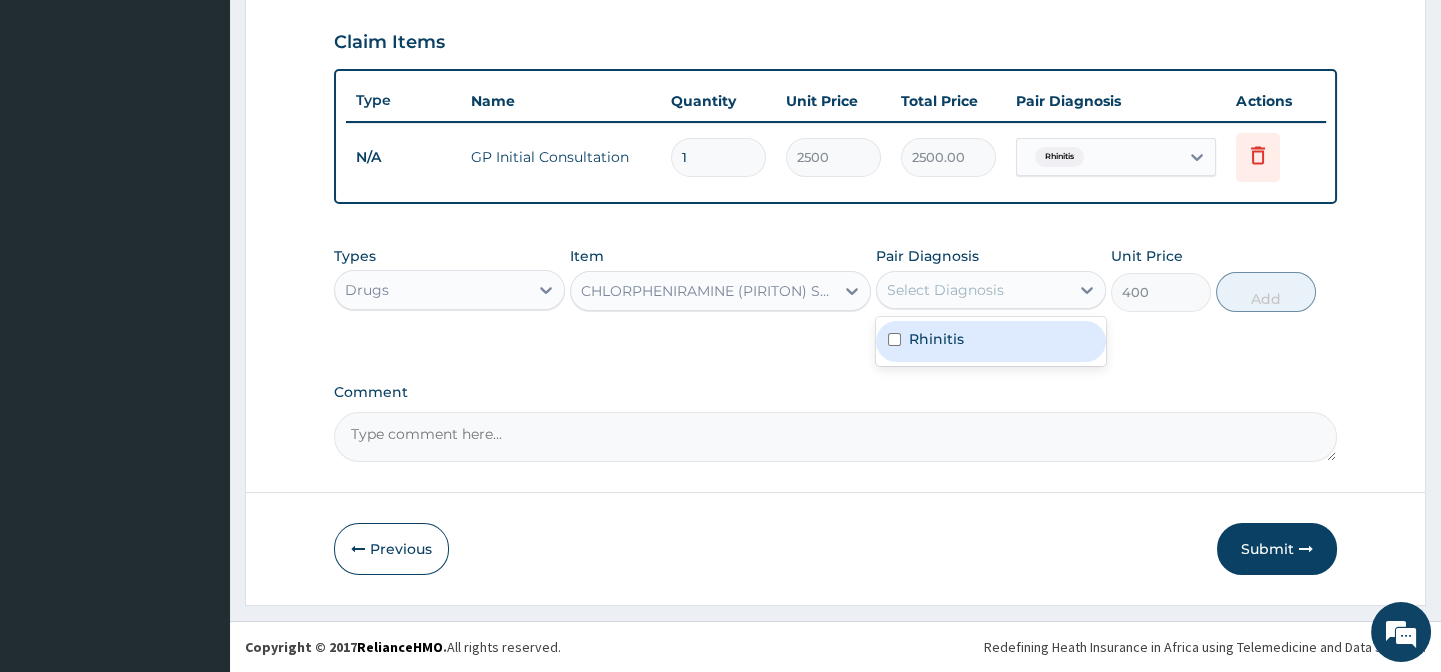 click on "Rhinitis" at bounding box center (936, 339) 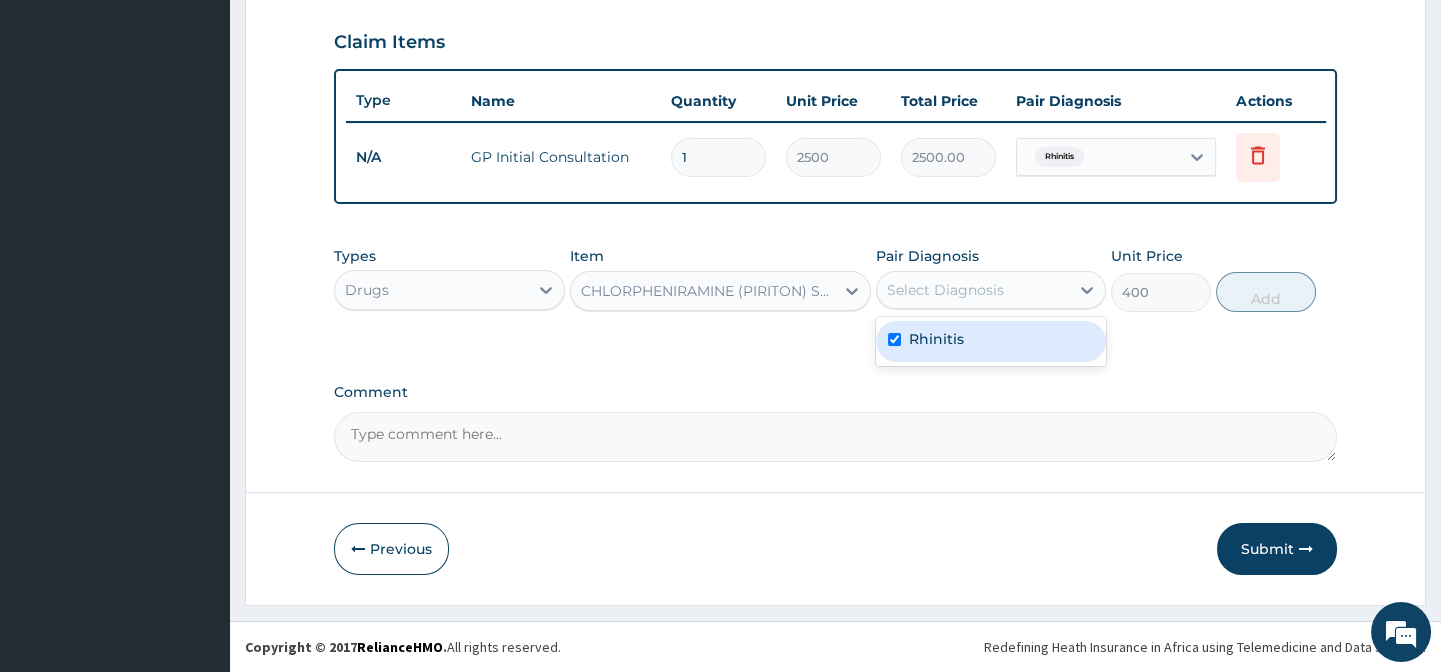 checkbox on "true" 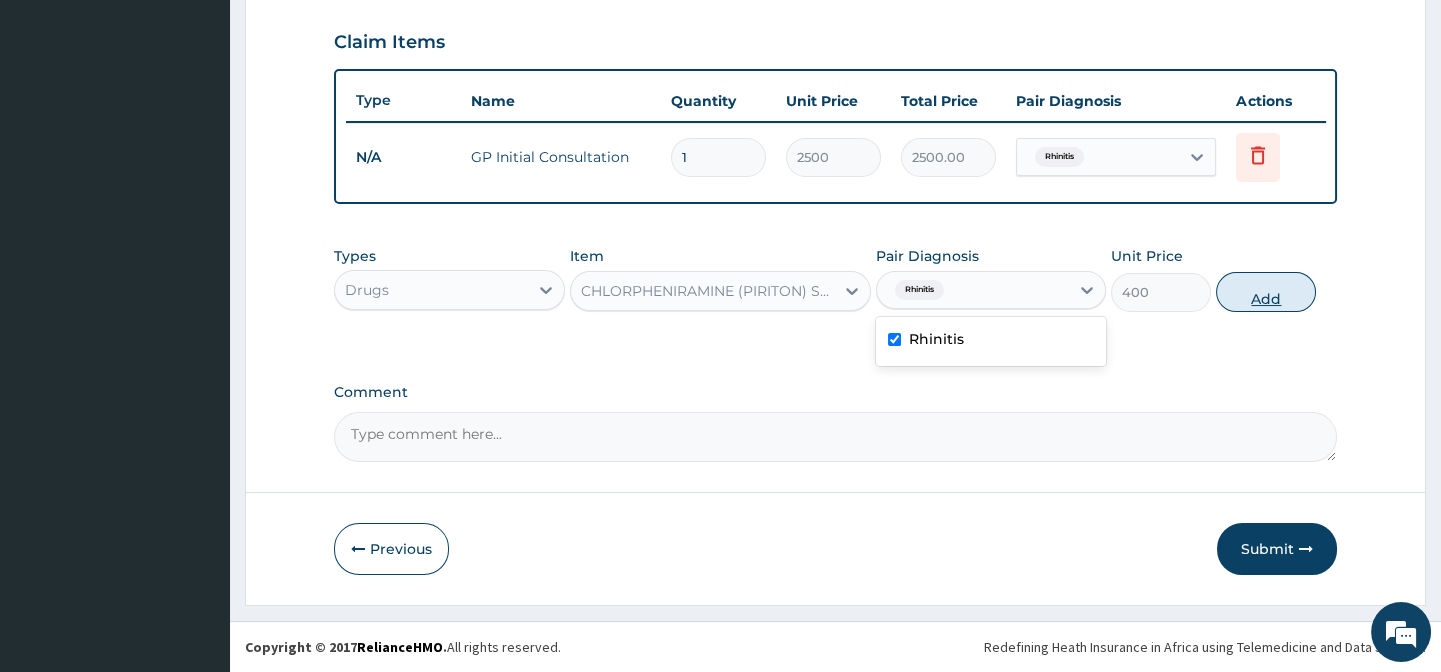 click on "Add" at bounding box center [1266, 292] 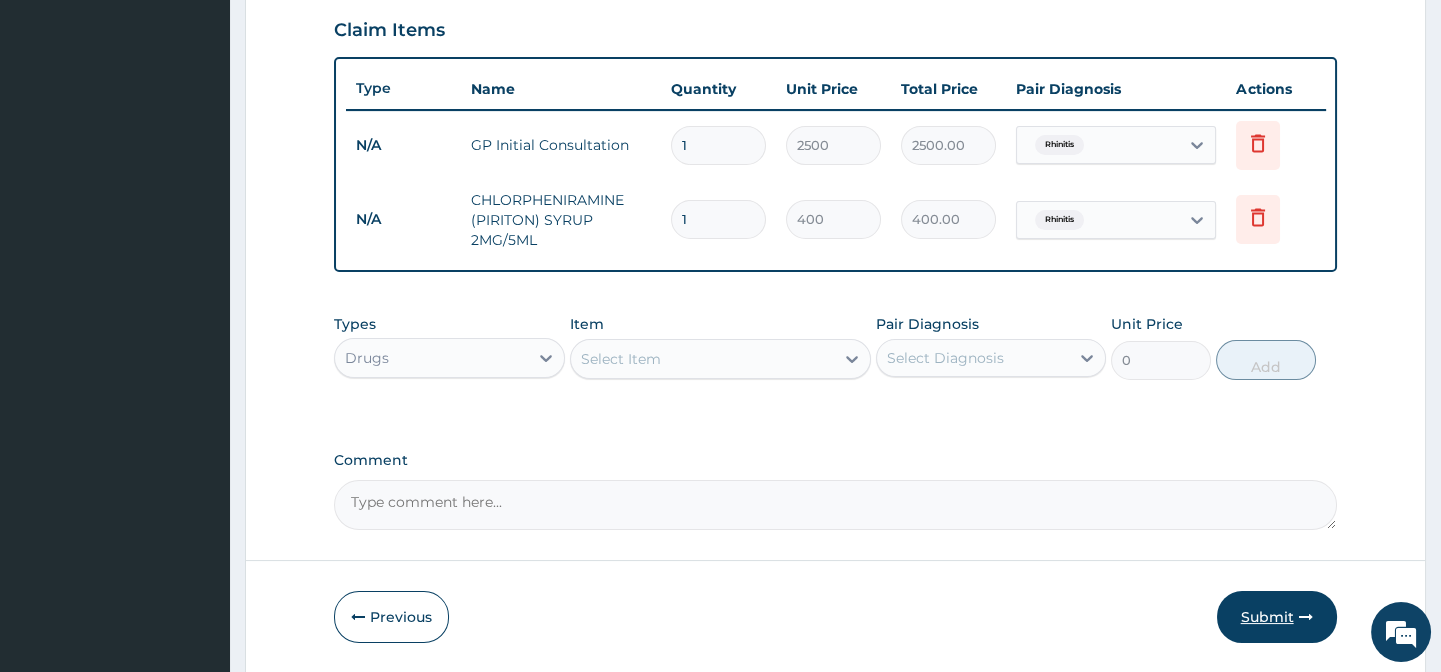 click on "Submit" at bounding box center (1277, 617) 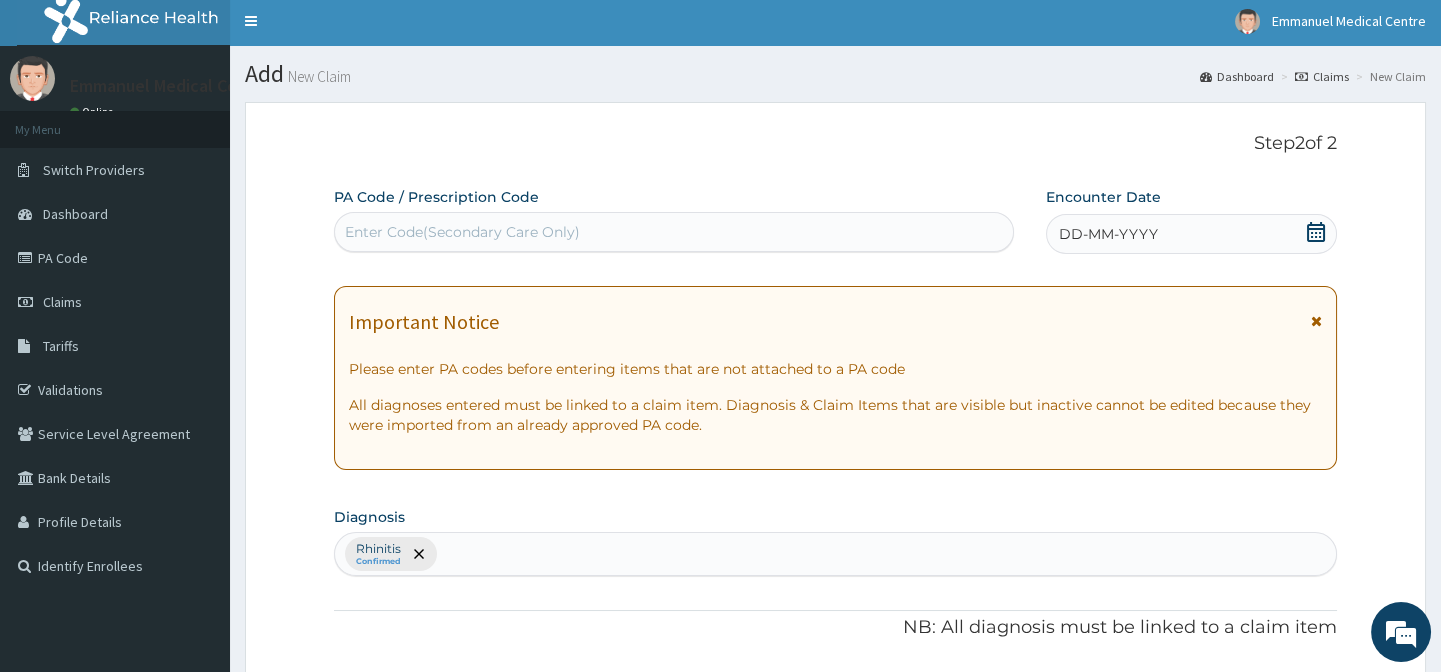 scroll, scrollTop: 0, scrollLeft: 0, axis: both 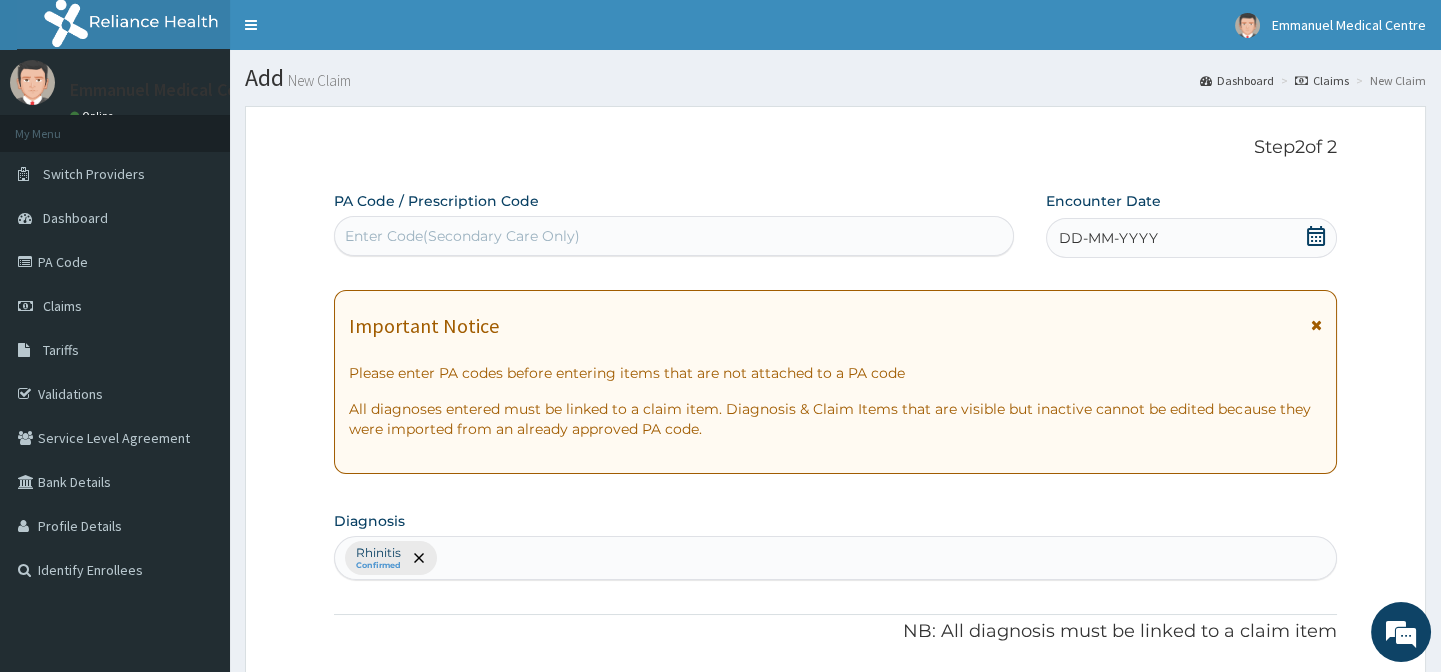 click 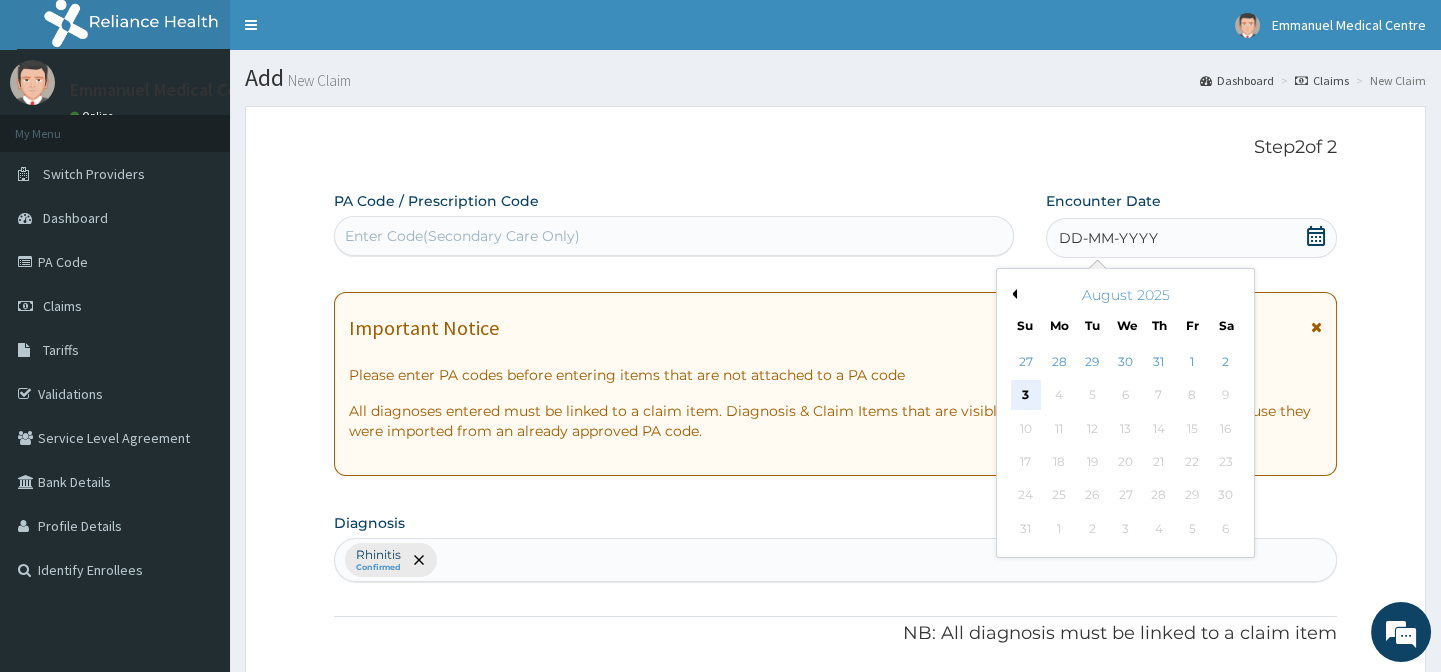 click on "3" at bounding box center [1025, 396] 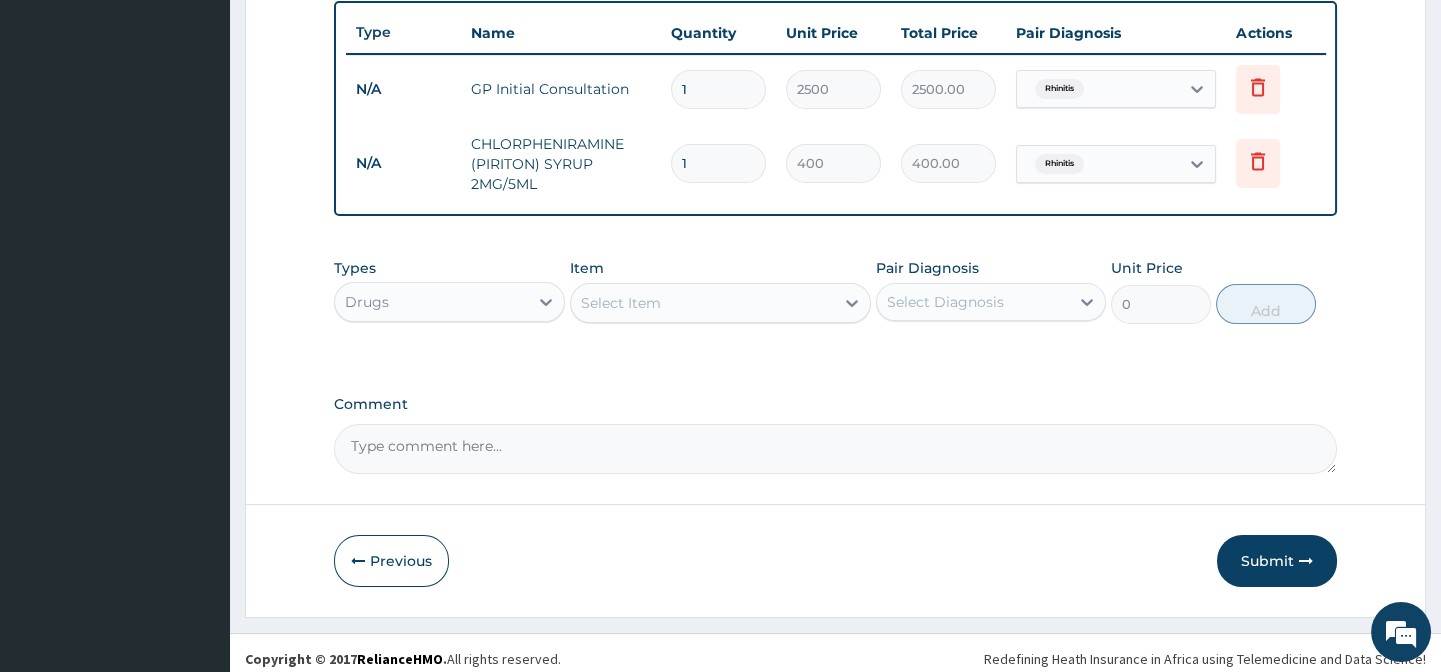 scroll, scrollTop: 767, scrollLeft: 0, axis: vertical 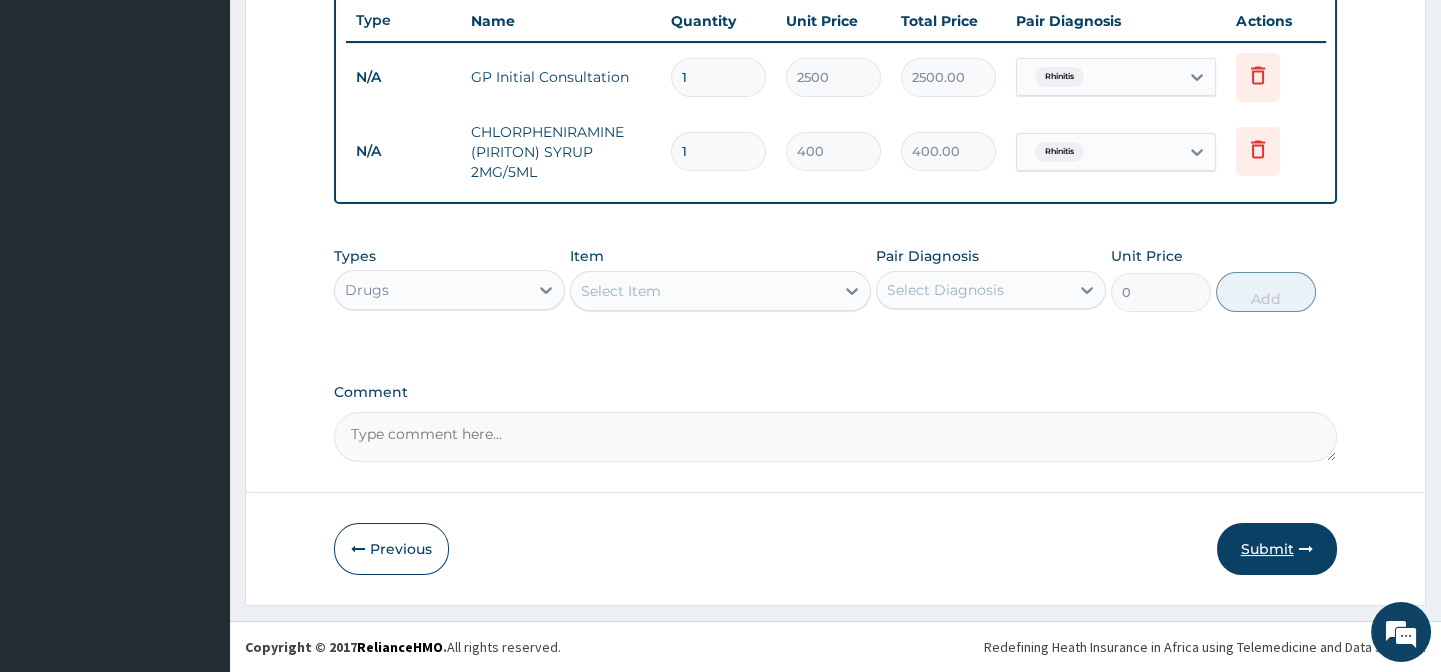 click on "Submit" at bounding box center [1277, 549] 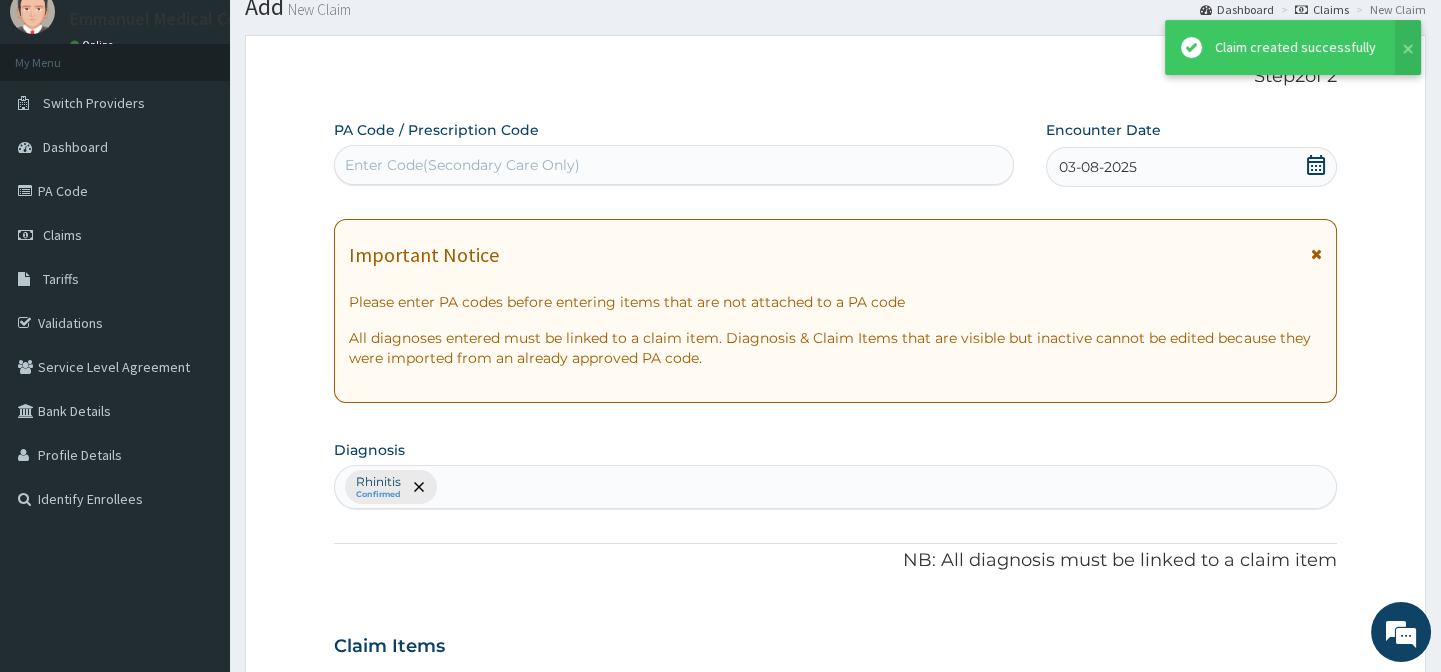 scroll, scrollTop: 767, scrollLeft: 0, axis: vertical 